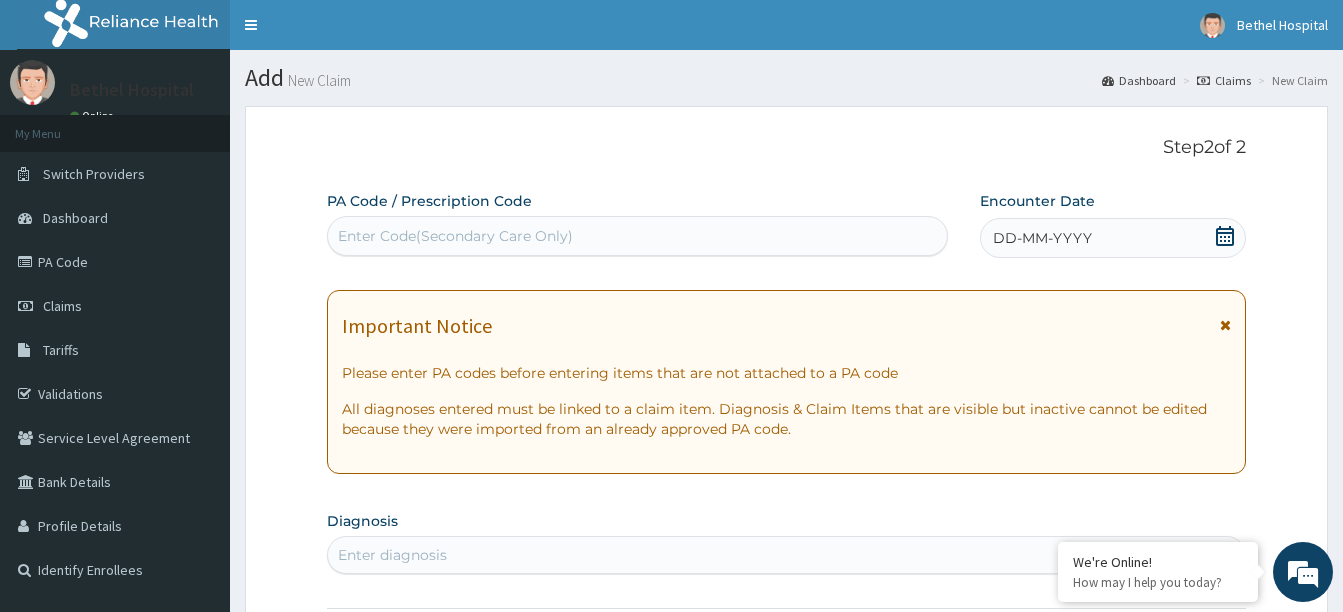 scroll, scrollTop: 0, scrollLeft: 0, axis: both 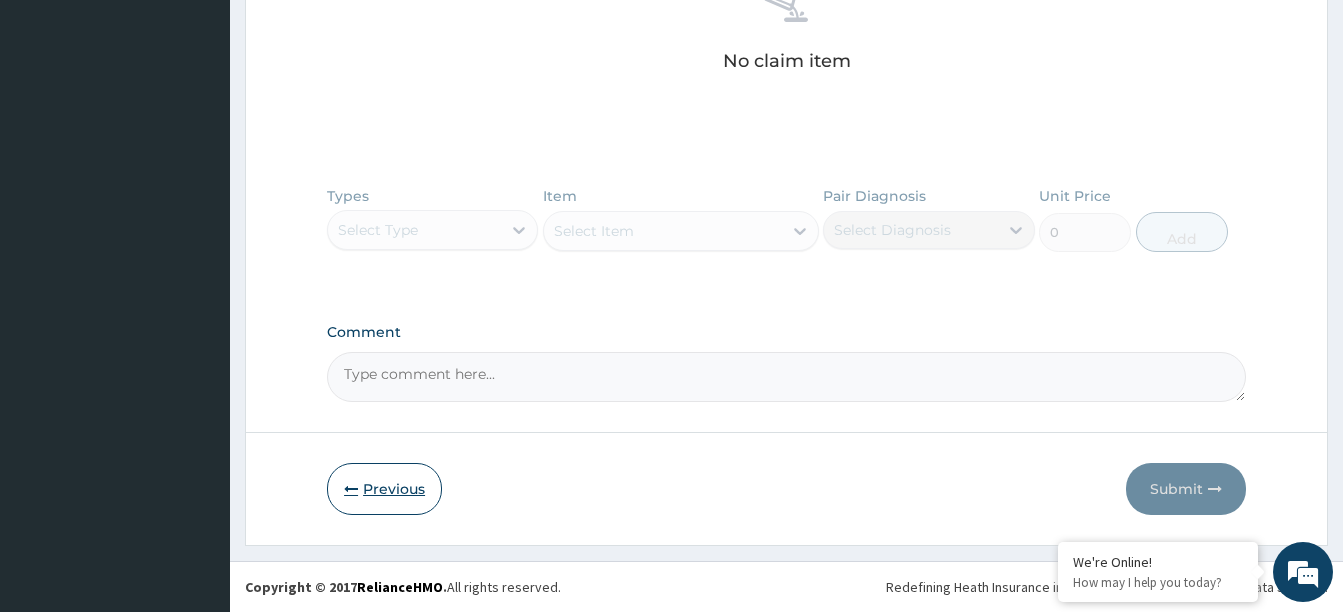 click on "Previous" at bounding box center [384, 489] 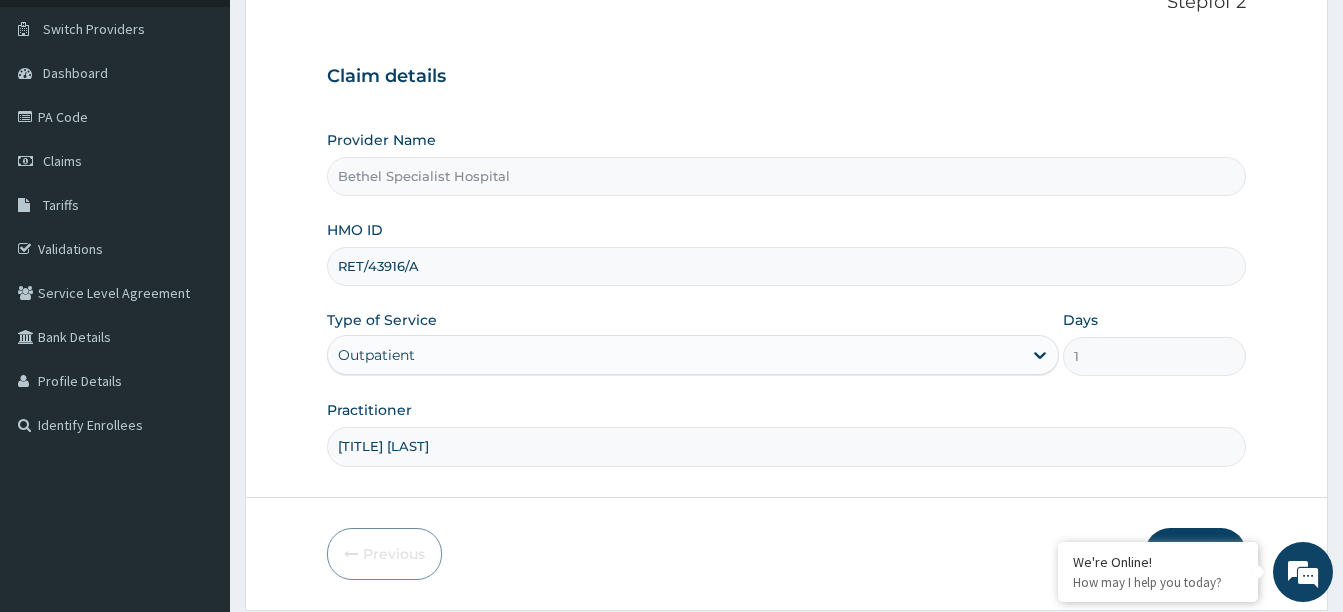 scroll, scrollTop: 110, scrollLeft: 0, axis: vertical 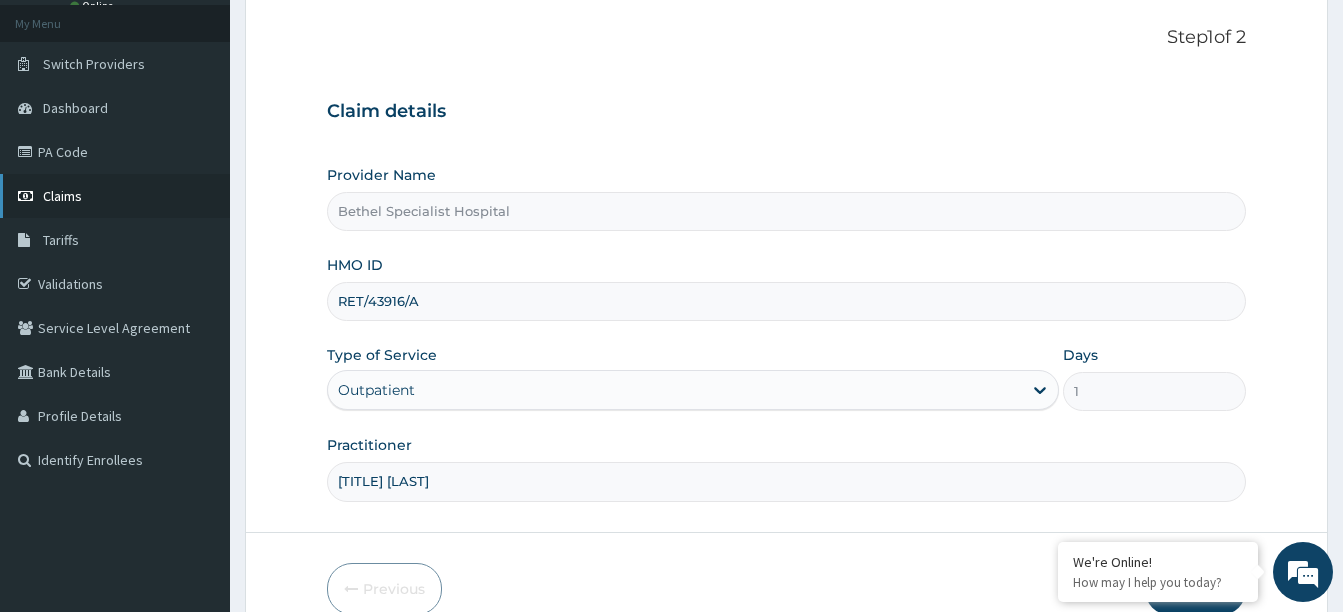 click on "Claims" at bounding box center (115, 196) 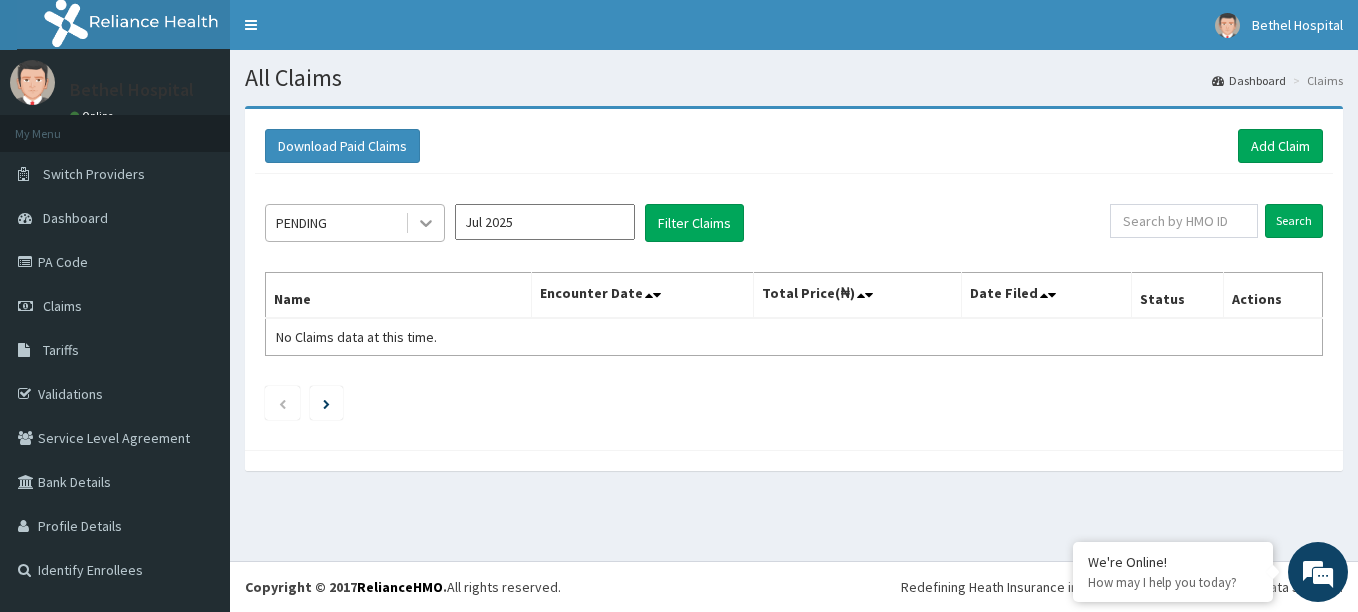 scroll, scrollTop: 0, scrollLeft: 0, axis: both 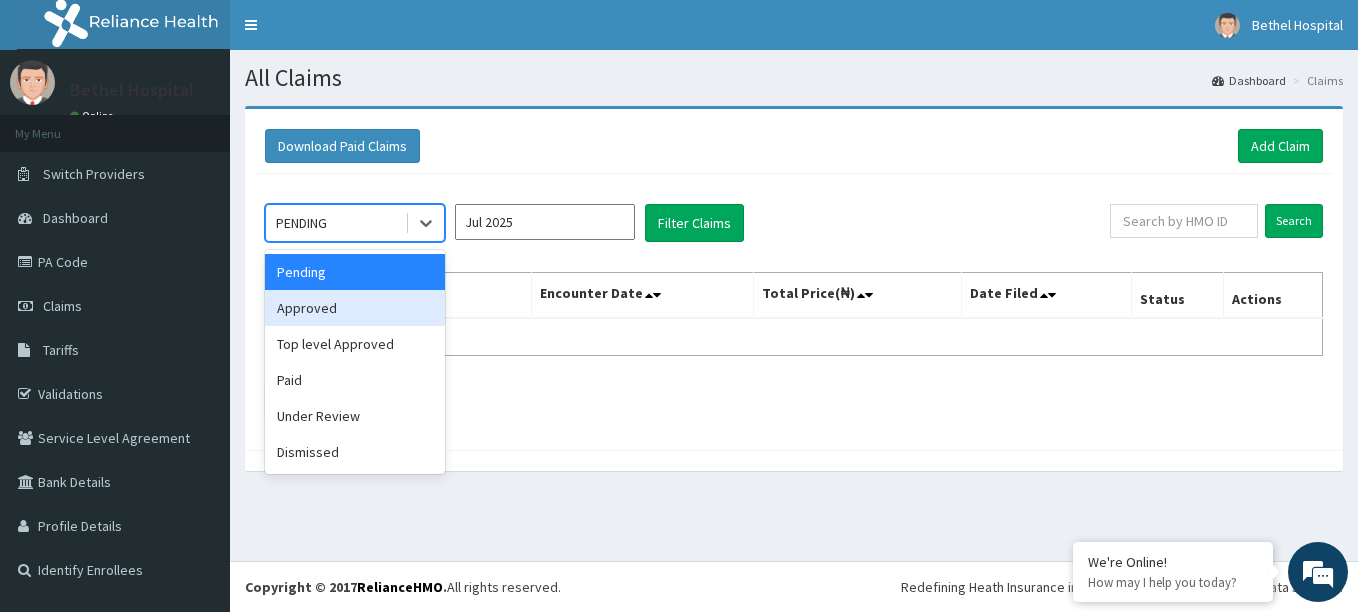 click on "Approved" at bounding box center (355, 308) 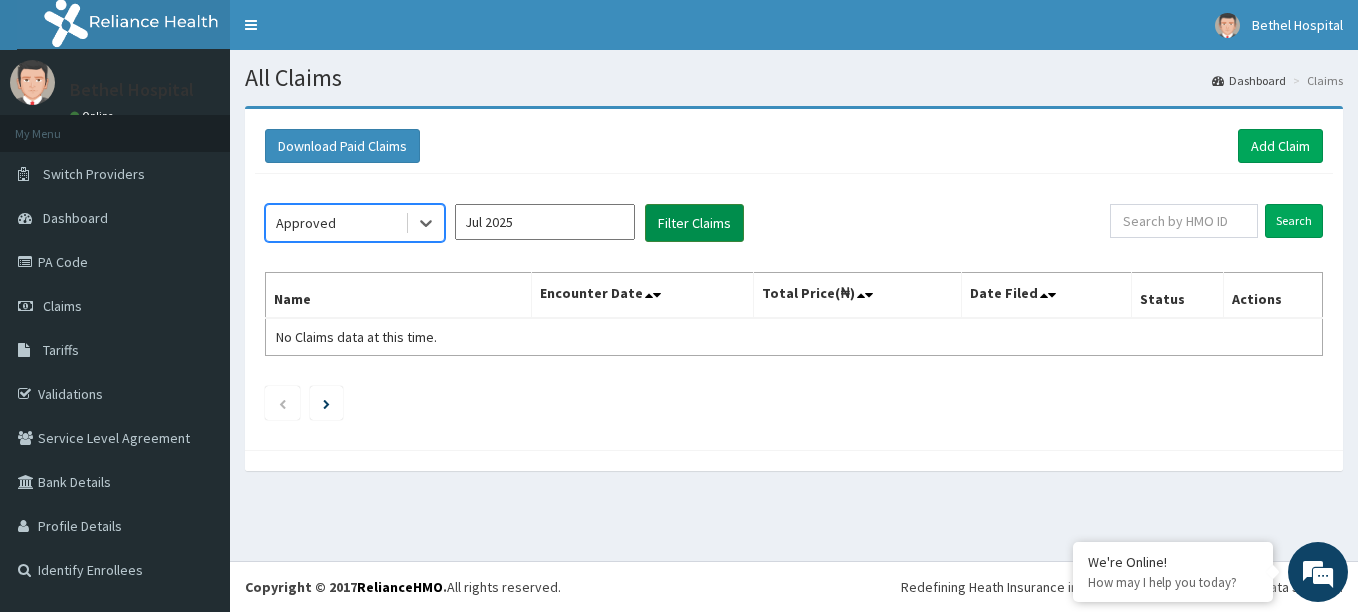 click on "Filter Claims" at bounding box center (694, 223) 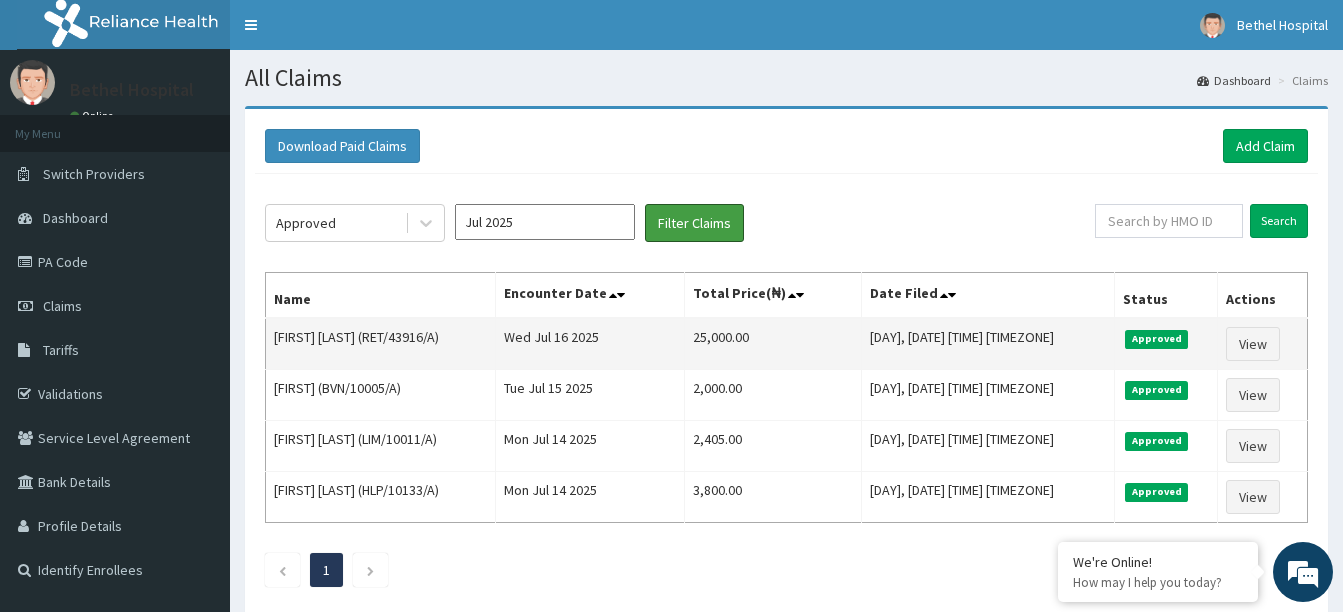 scroll, scrollTop: 0, scrollLeft: 0, axis: both 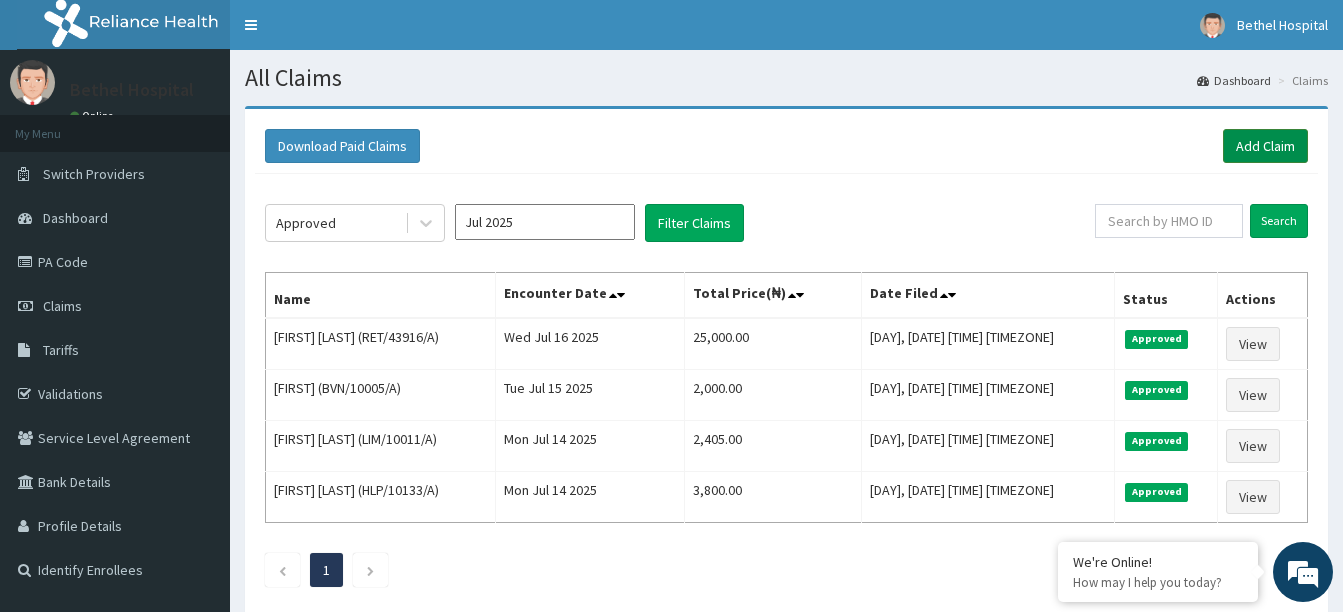 click on "Add Claim" at bounding box center [1265, 146] 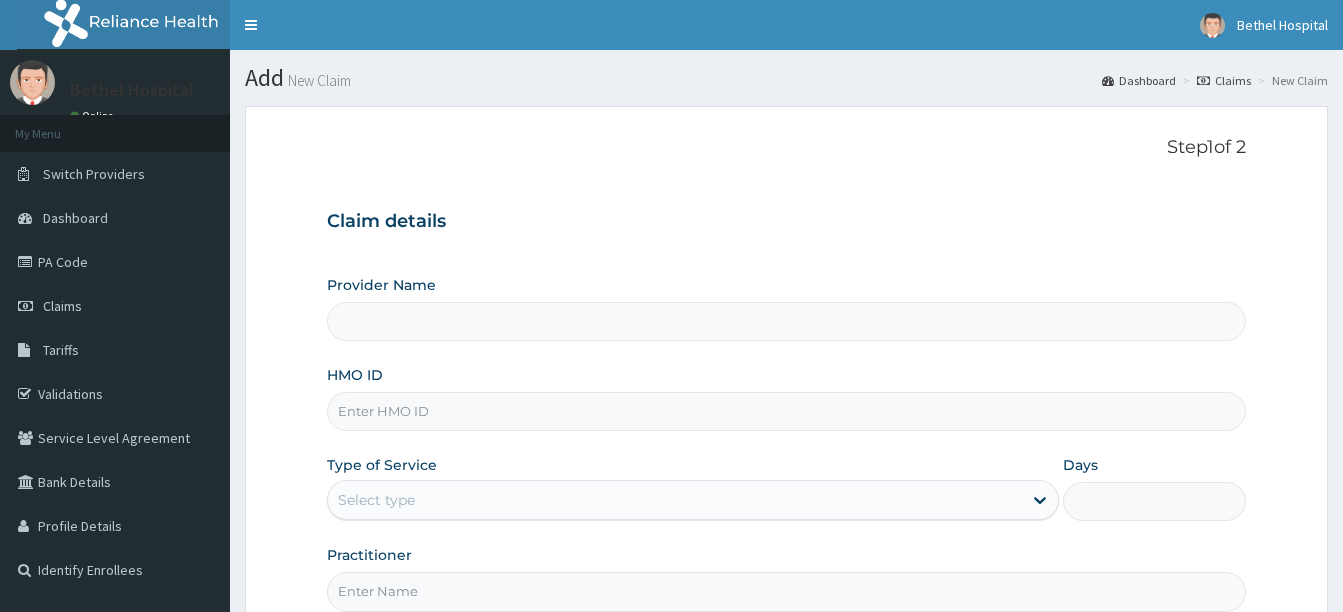 scroll, scrollTop: 0, scrollLeft: 0, axis: both 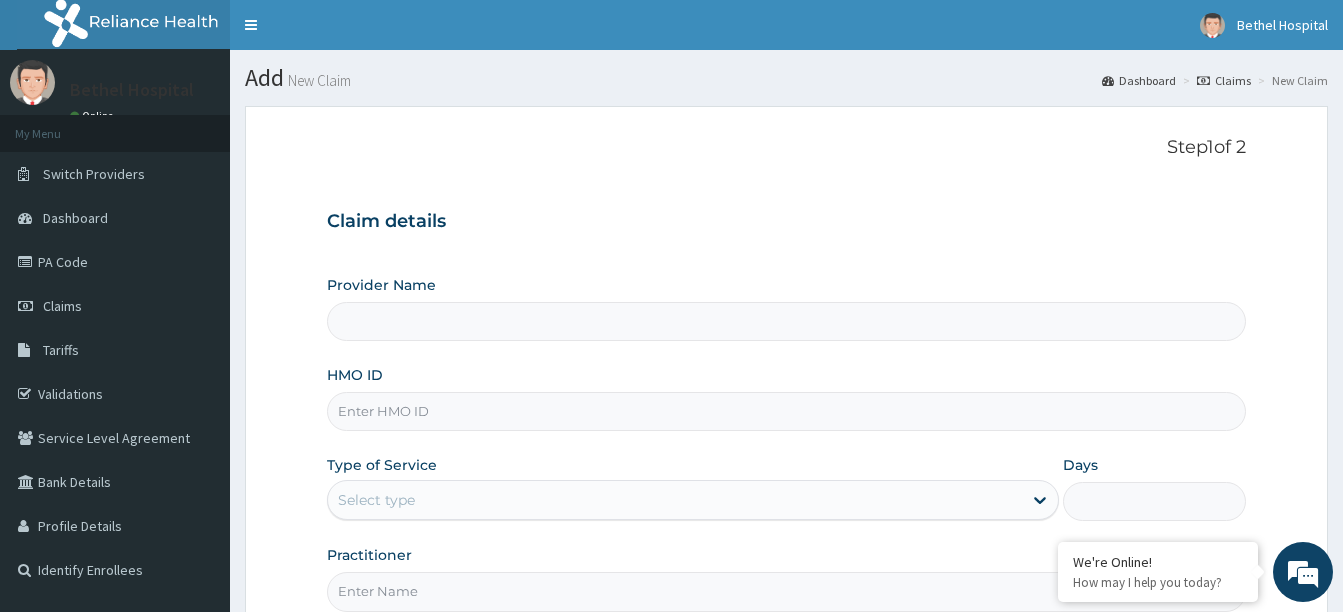 type on "Bethel Specialist Hospital" 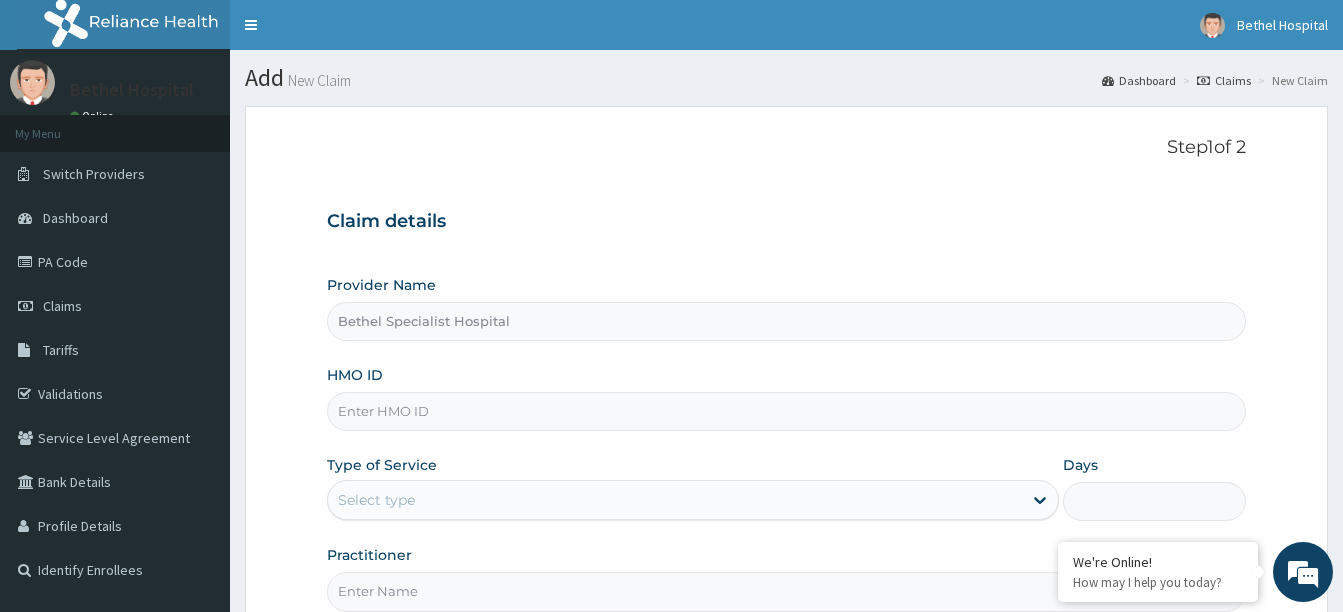 scroll, scrollTop: 0, scrollLeft: 0, axis: both 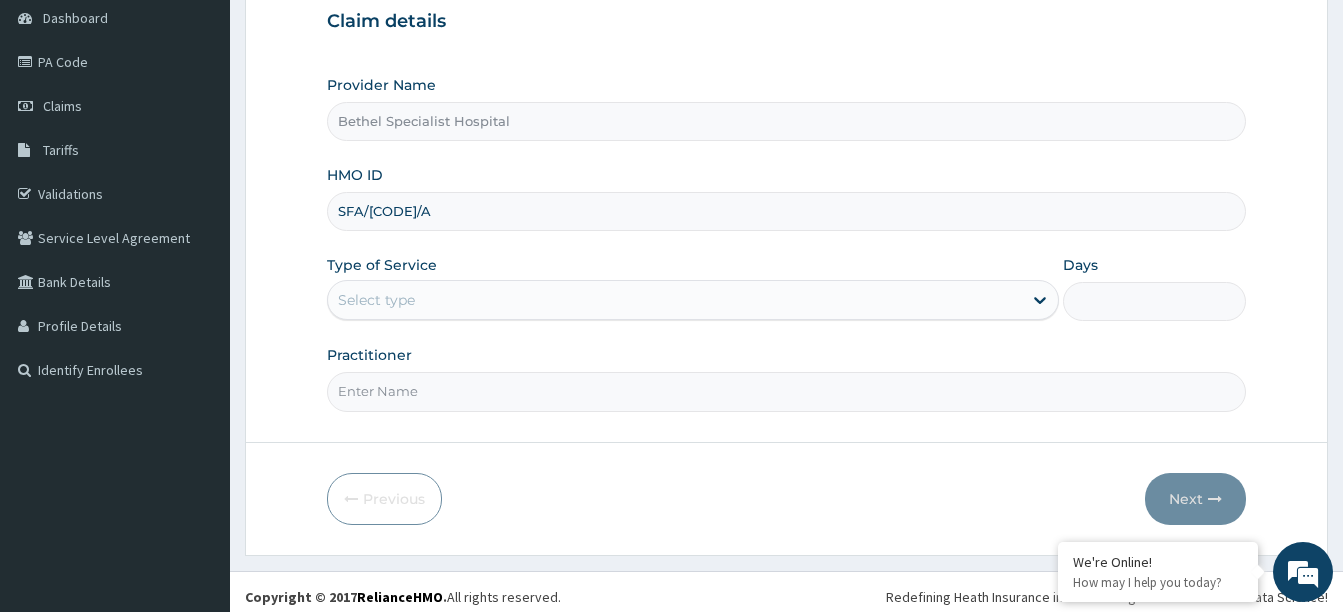 type on "SFA/14297/A" 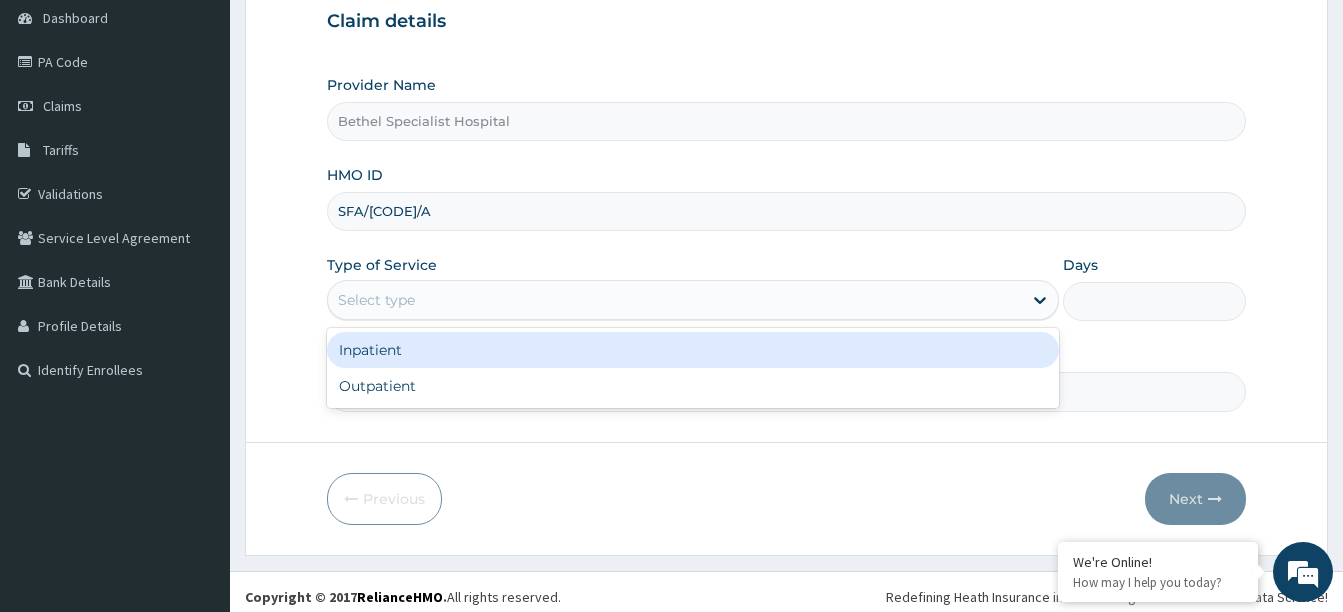 click on "Select type" at bounding box center (675, 300) 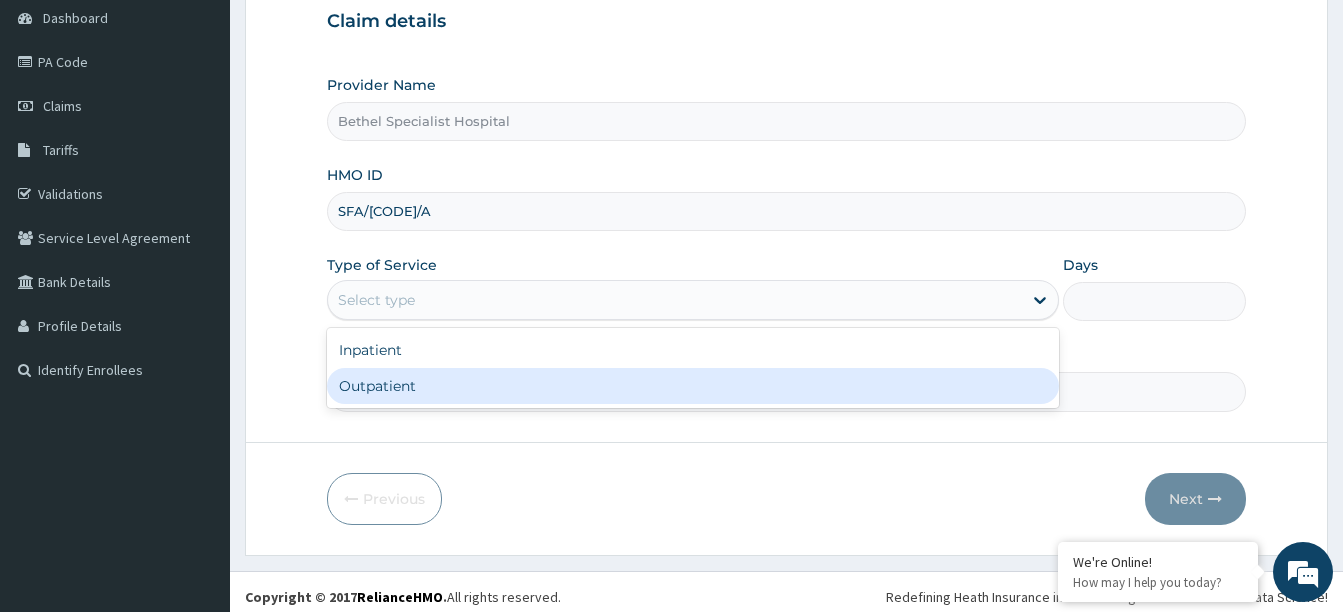 click on "Outpatient" at bounding box center (693, 386) 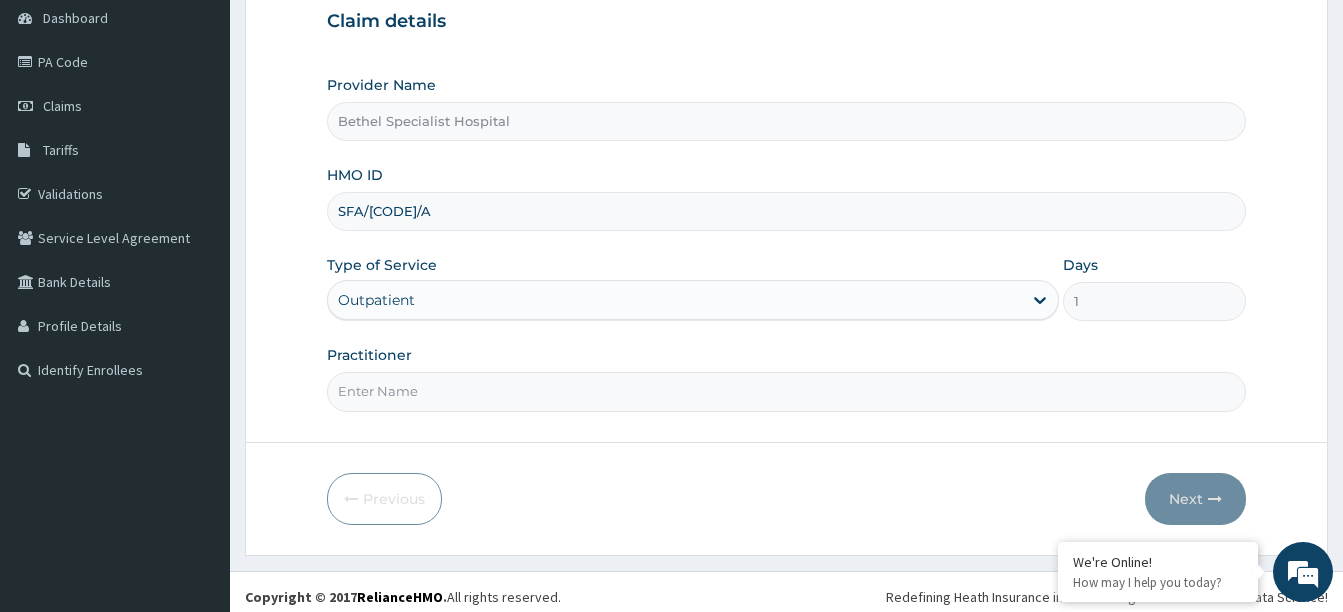 click on "Practitioner" at bounding box center [786, 391] 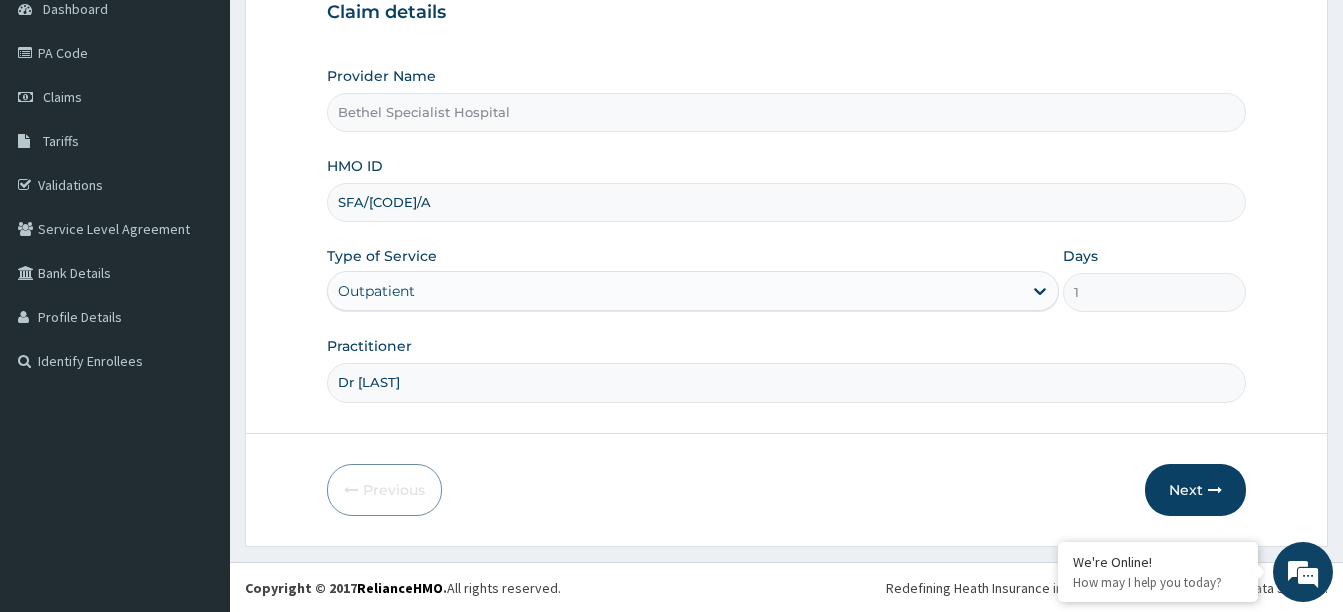 scroll, scrollTop: 210, scrollLeft: 0, axis: vertical 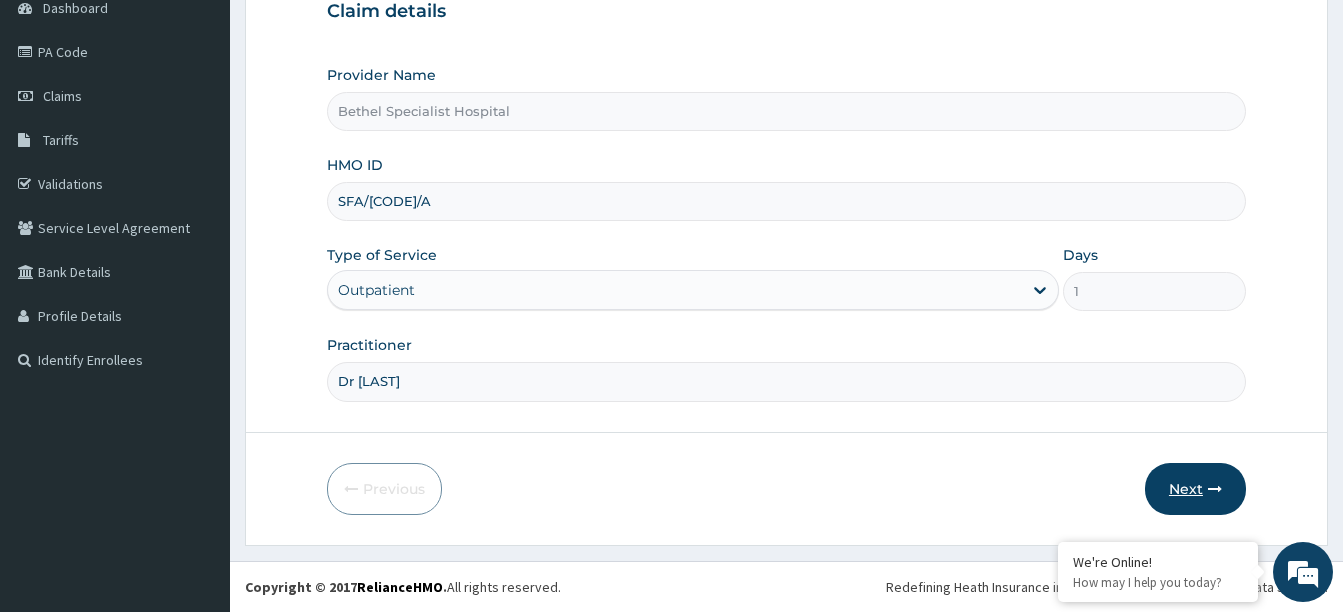 type on "Dr Hamzat" 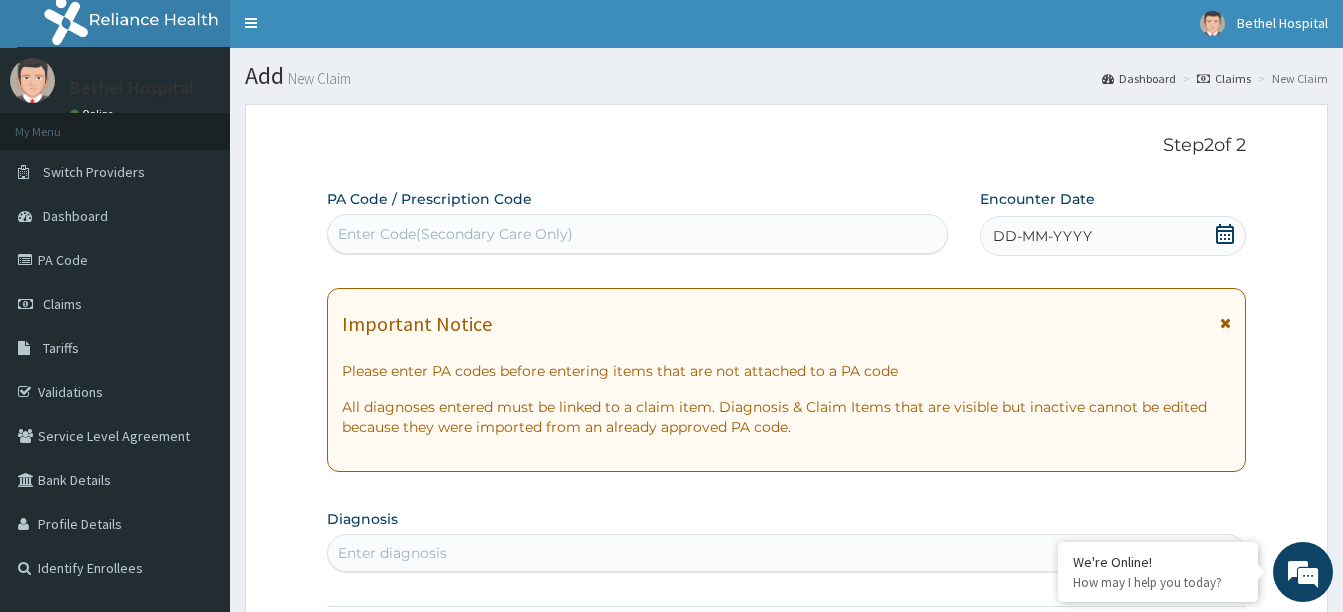 scroll, scrollTop: 0, scrollLeft: 0, axis: both 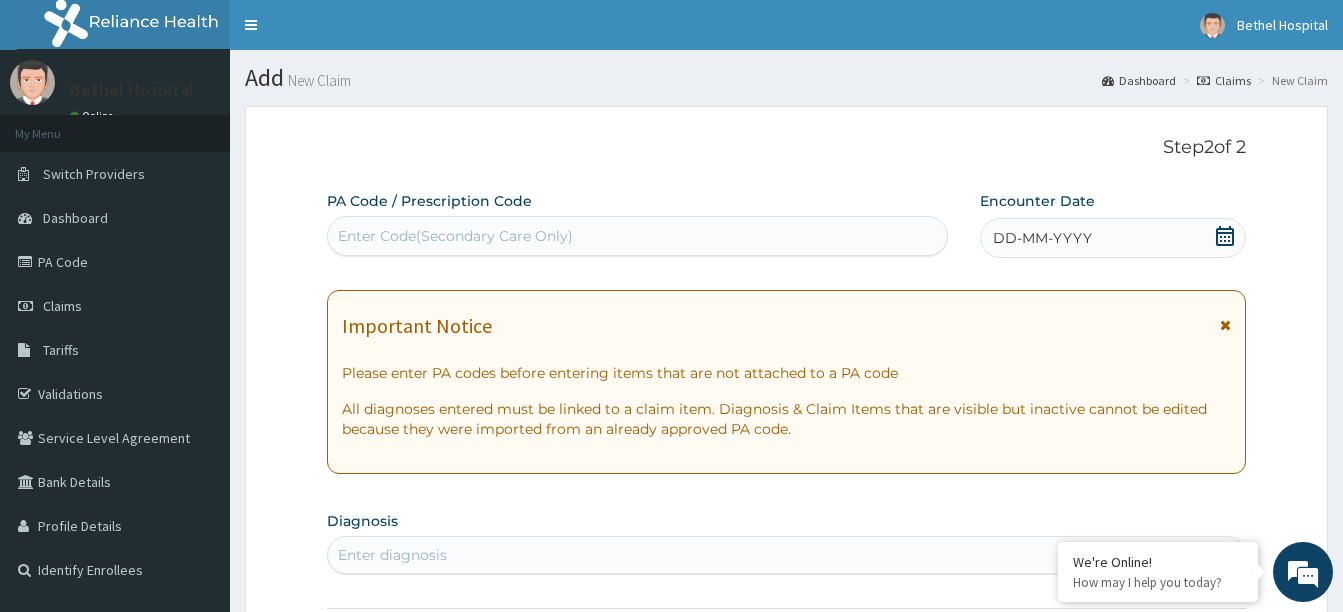 click 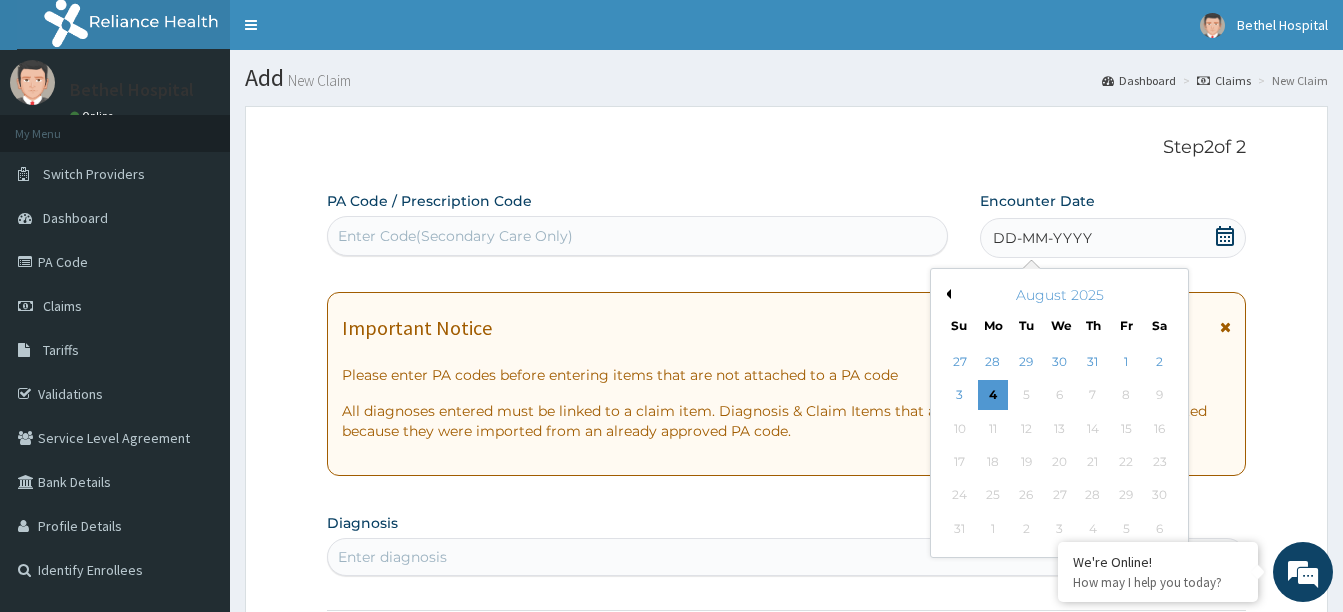 click on "Previous Month" at bounding box center [946, 294] 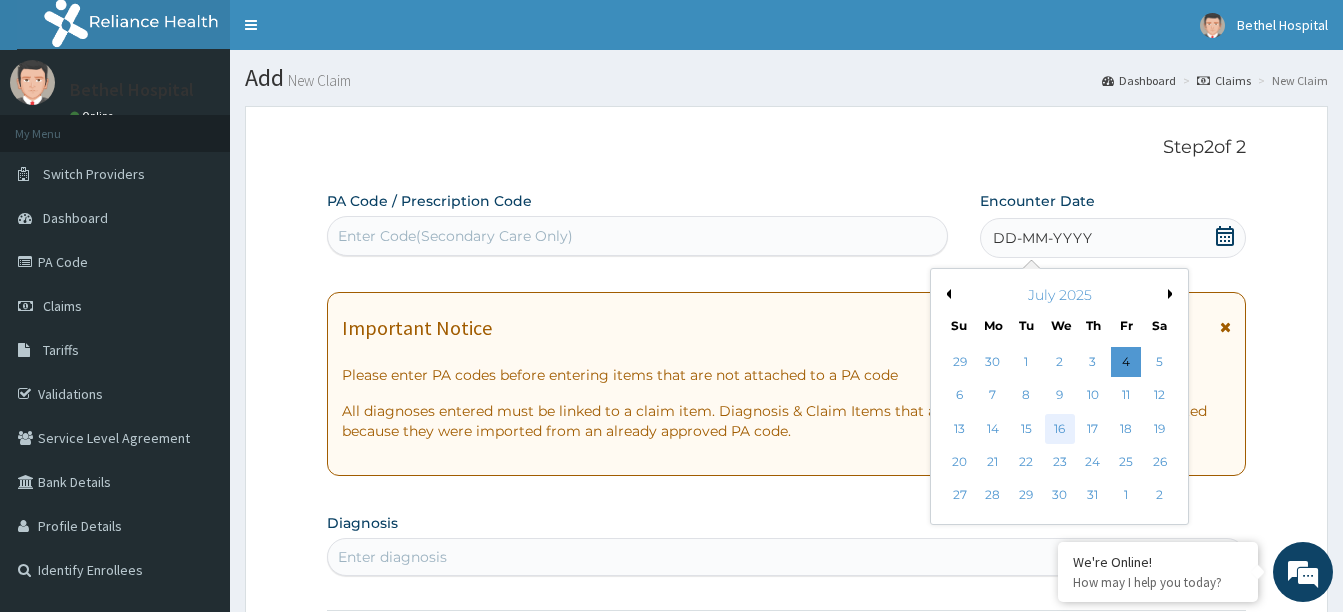 click on "16" at bounding box center (1059, 429) 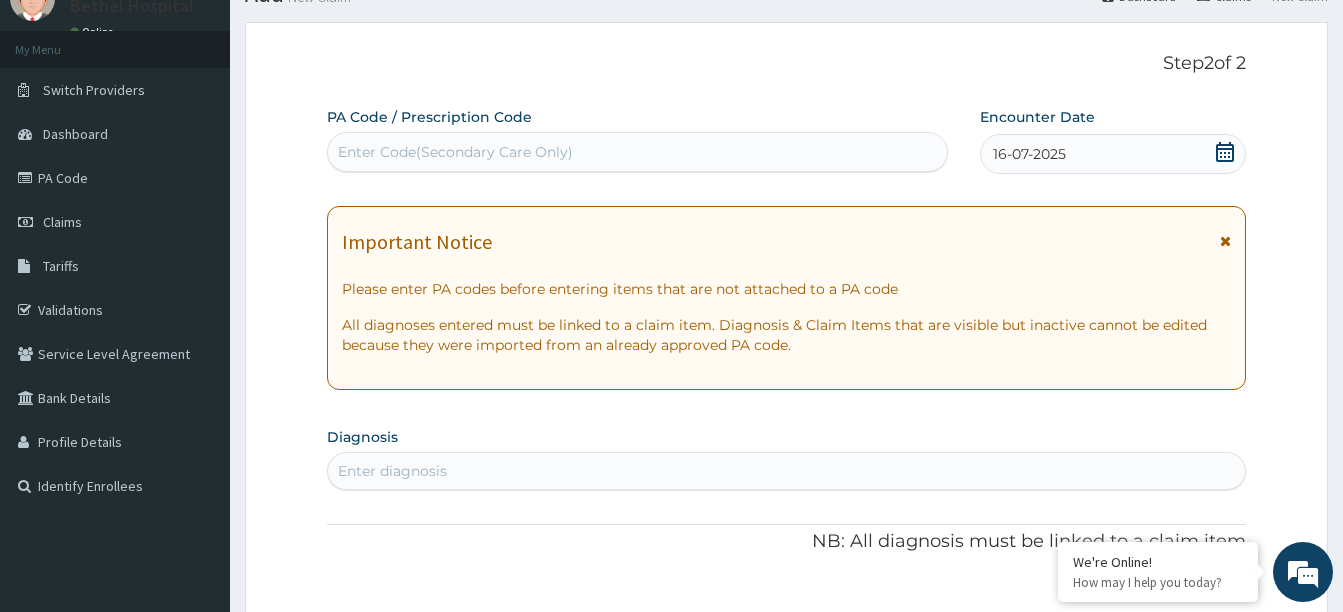 scroll, scrollTop: 200, scrollLeft: 0, axis: vertical 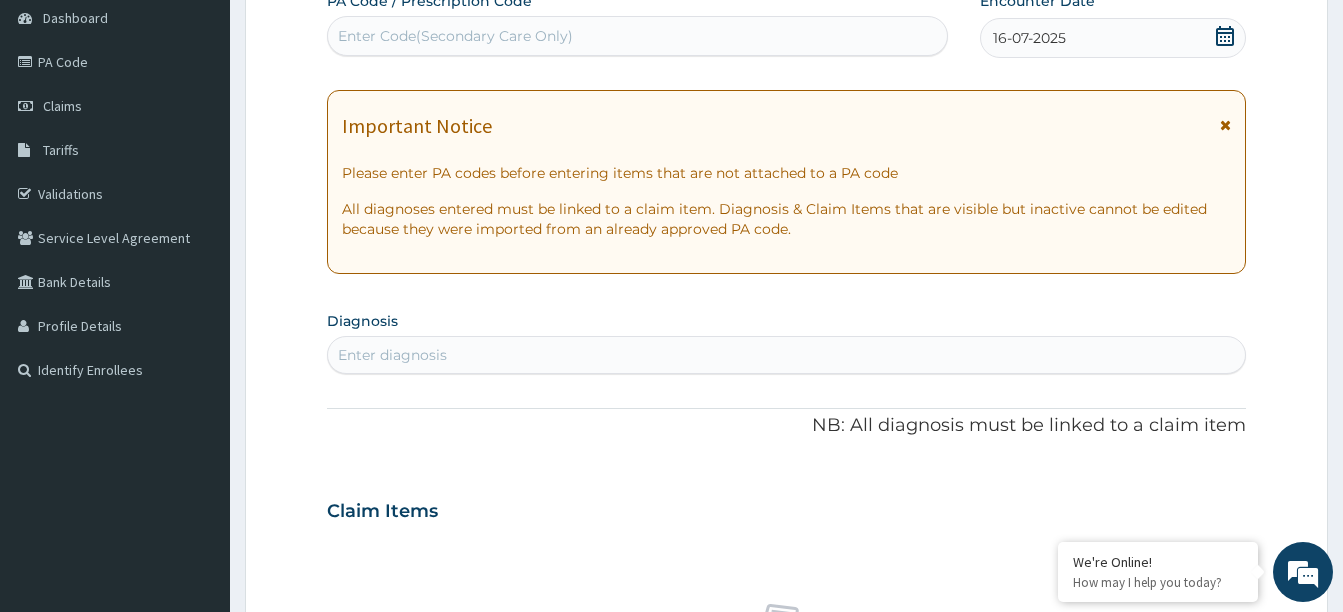 click on "Enter diagnosis" at bounding box center (786, 355) 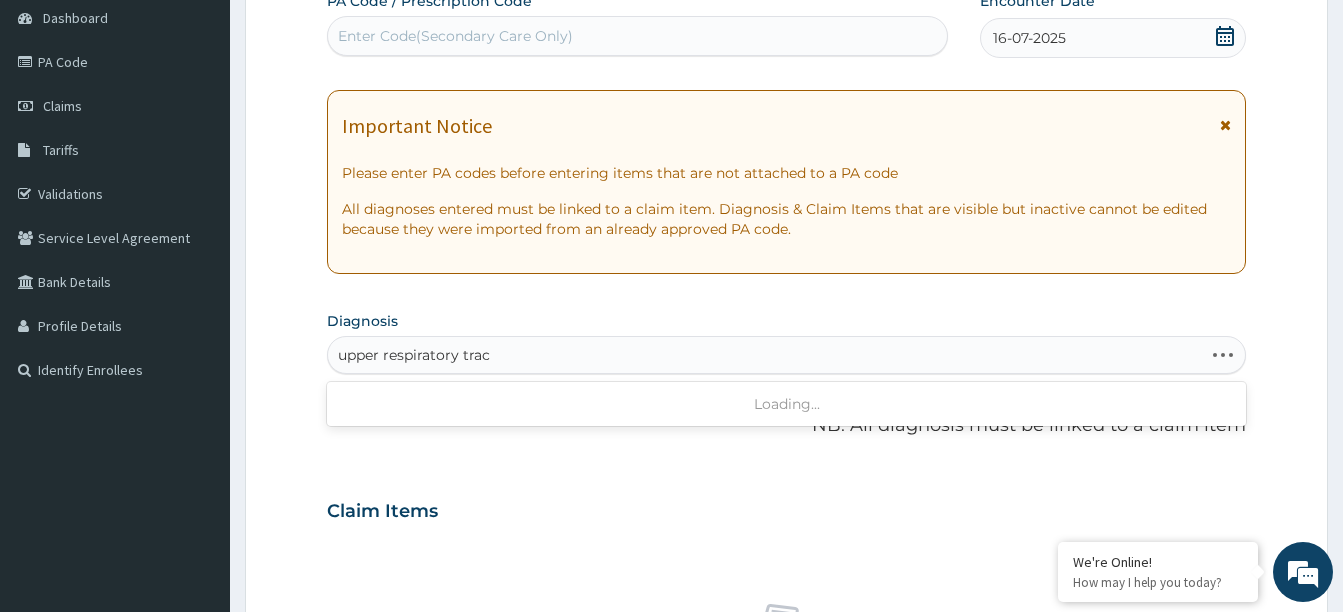type on "upper respiratory tract" 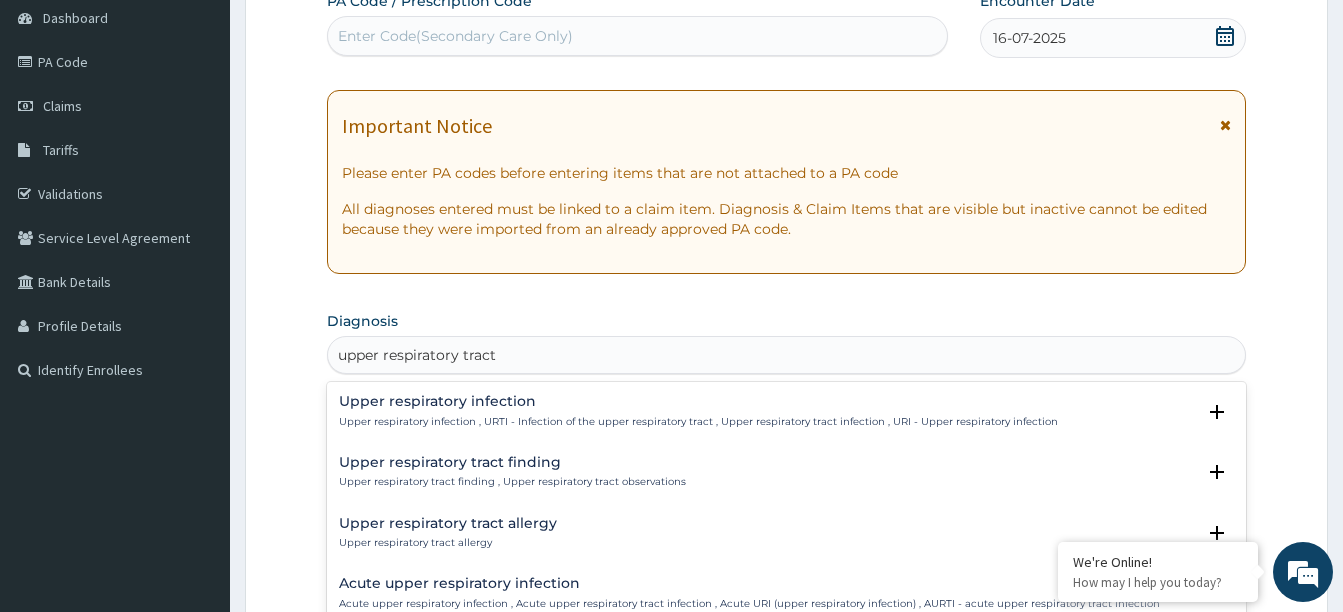 click on "Upper respiratory infection" at bounding box center [698, 401] 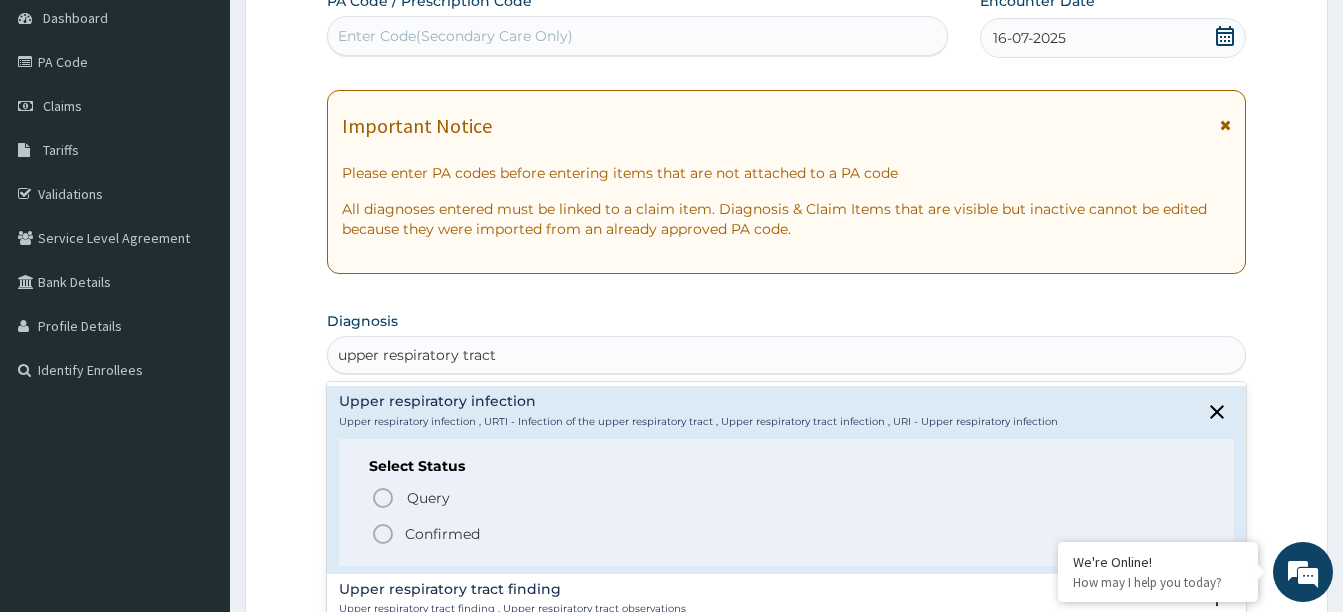 click 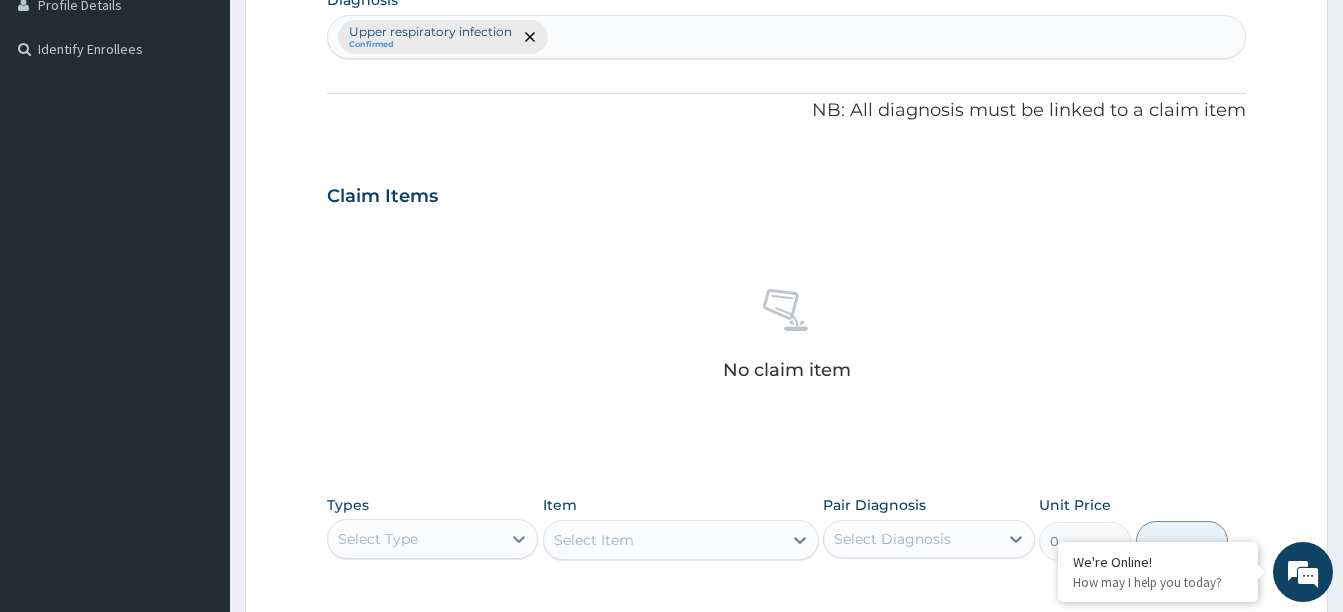 scroll, scrollTop: 600, scrollLeft: 0, axis: vertical 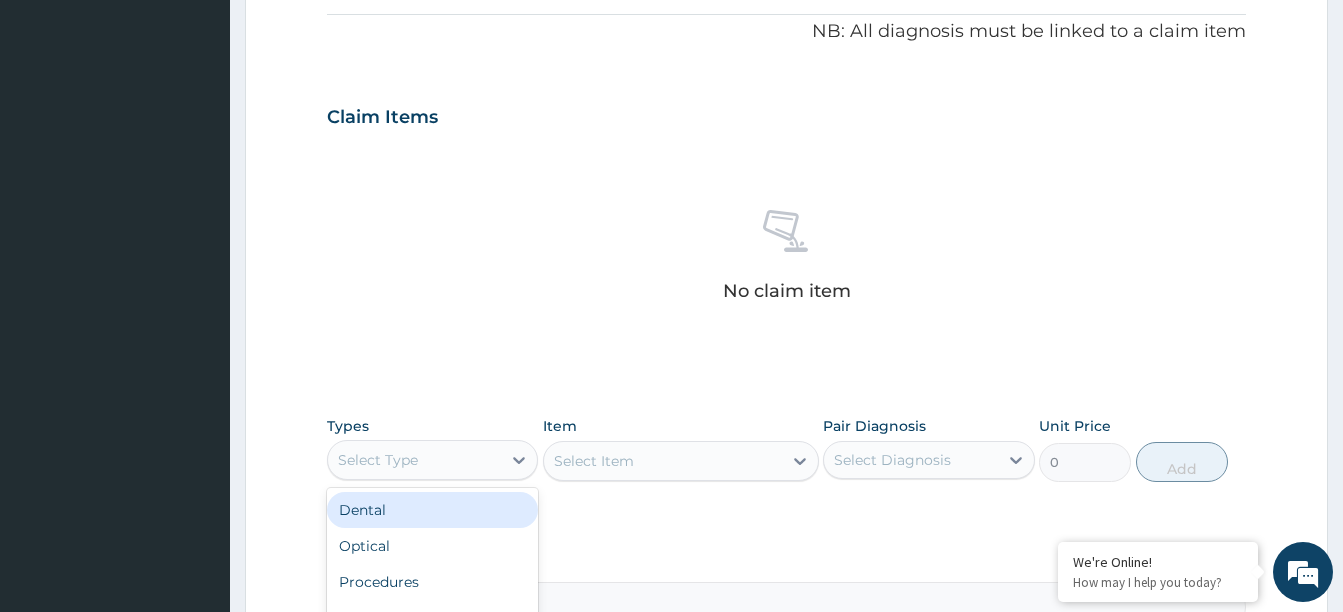 click on "Select Type" at bounding box center (414, 460) 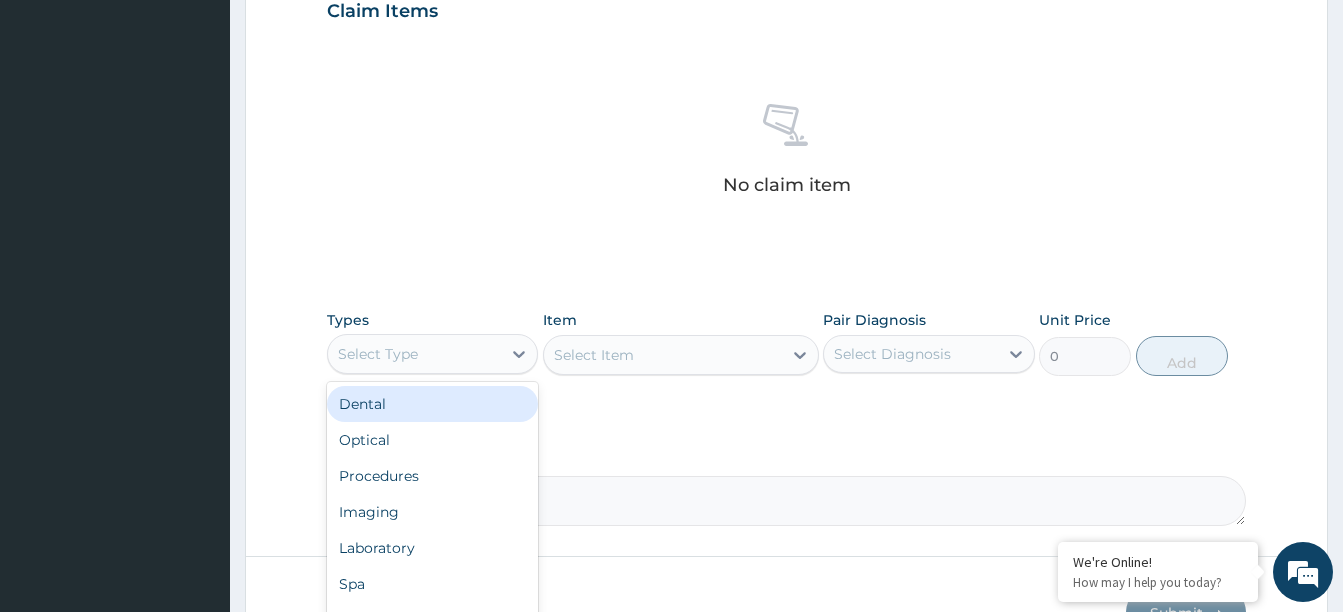 scroll, scrollTop: 800, scrollLeft: 0, axis: vertical 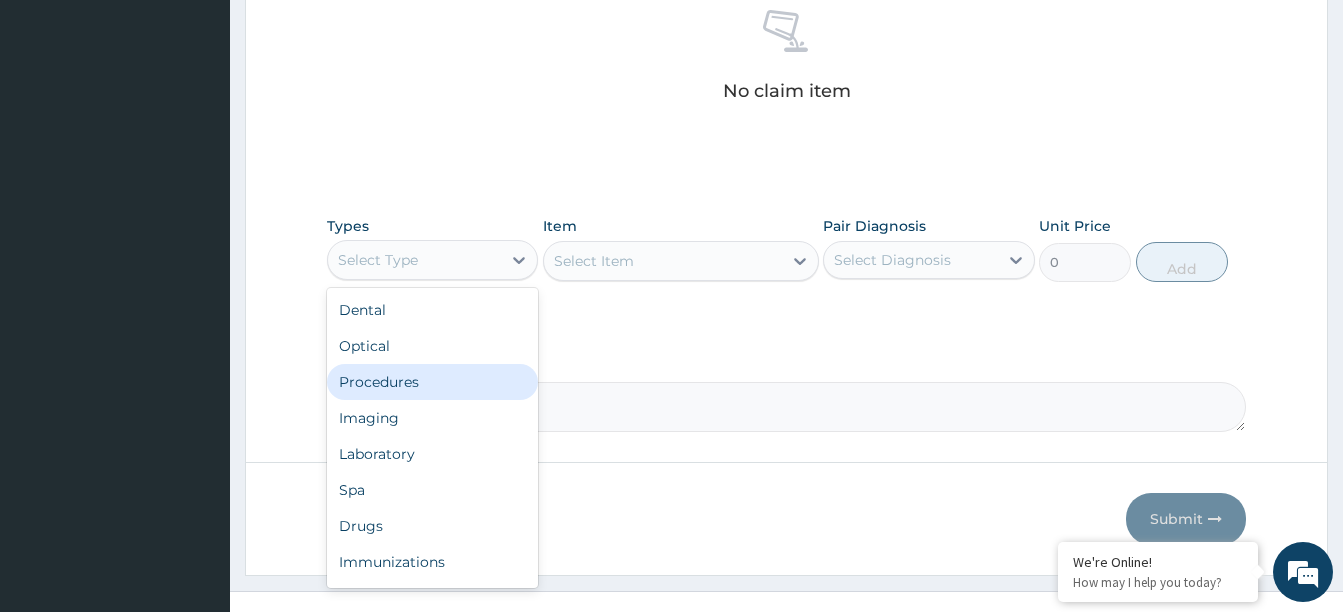 click on "Procedures" at bounding box center [432, 382] 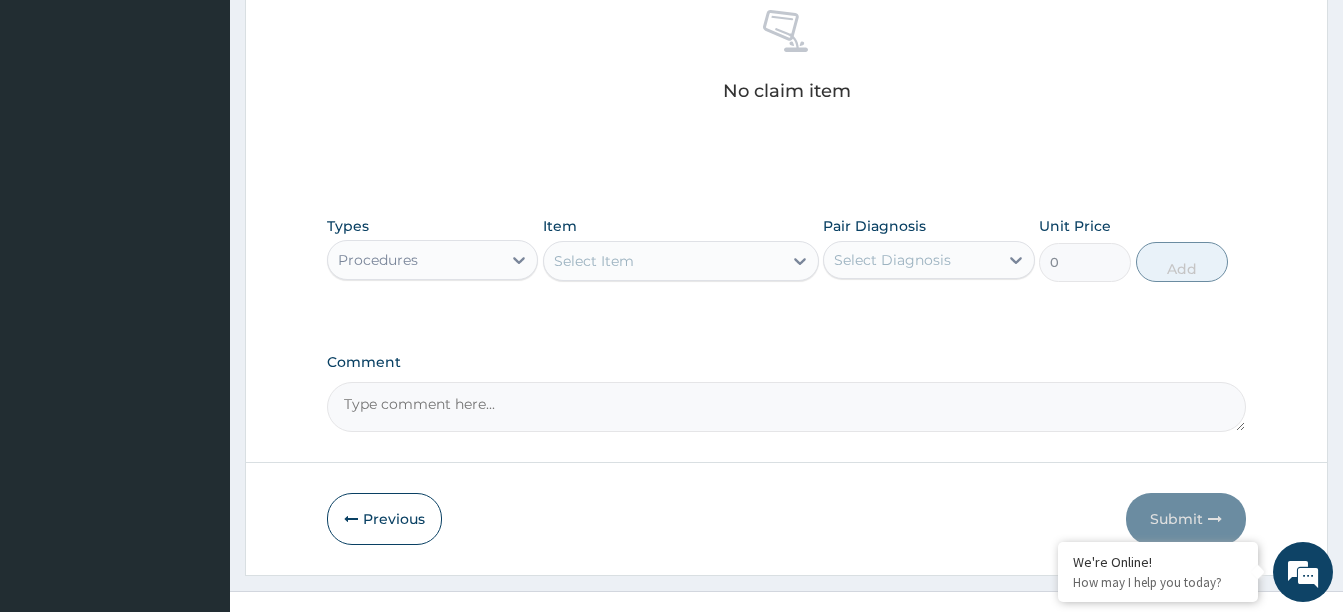click on "Select Item" at bounding box center (663, 261) 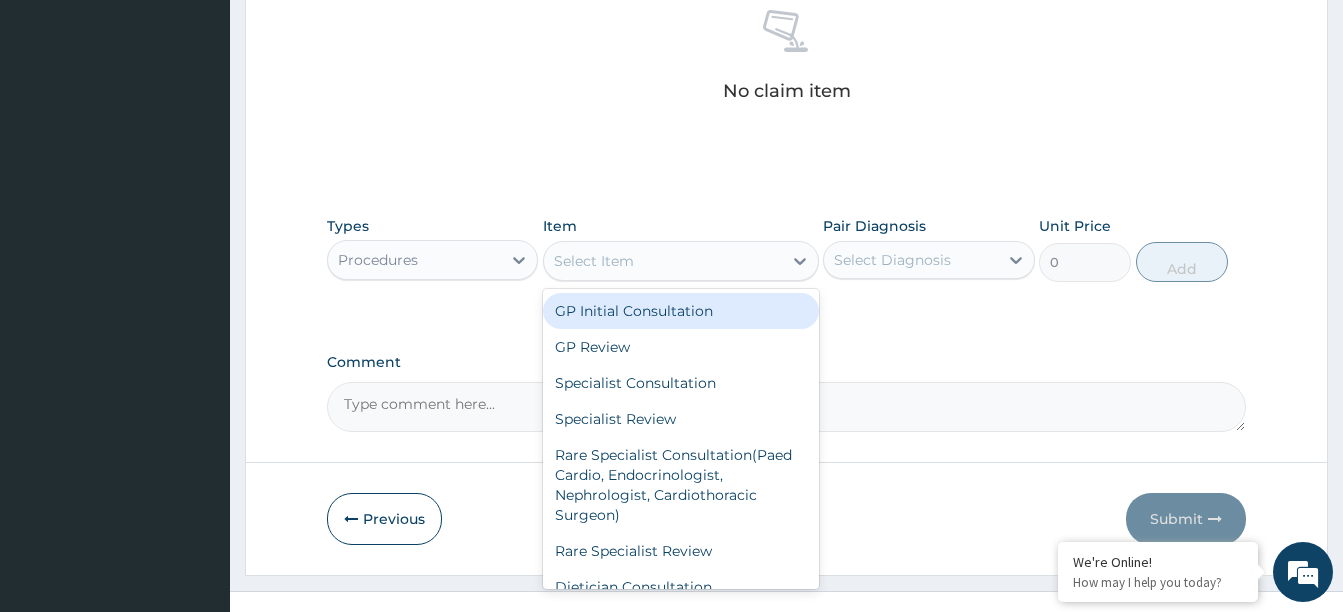 click on "GP Initial Consultation" at bounding box center [681, 311] 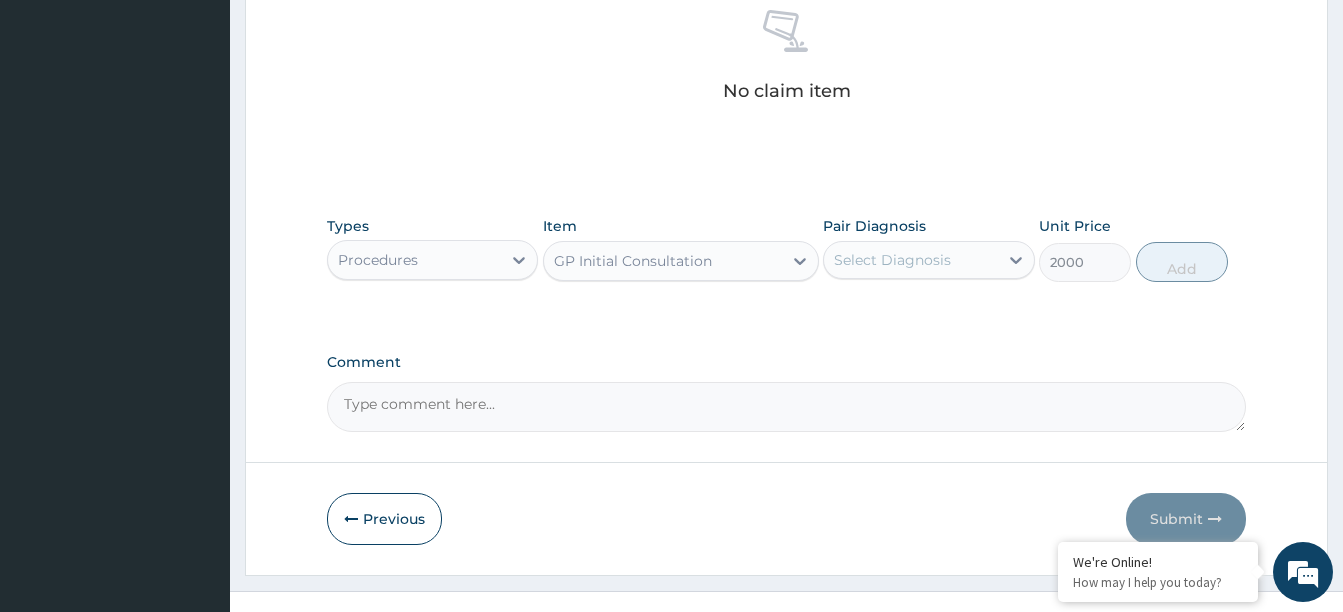 click on "Select Diagnosis" at bounding box center [892, 260] 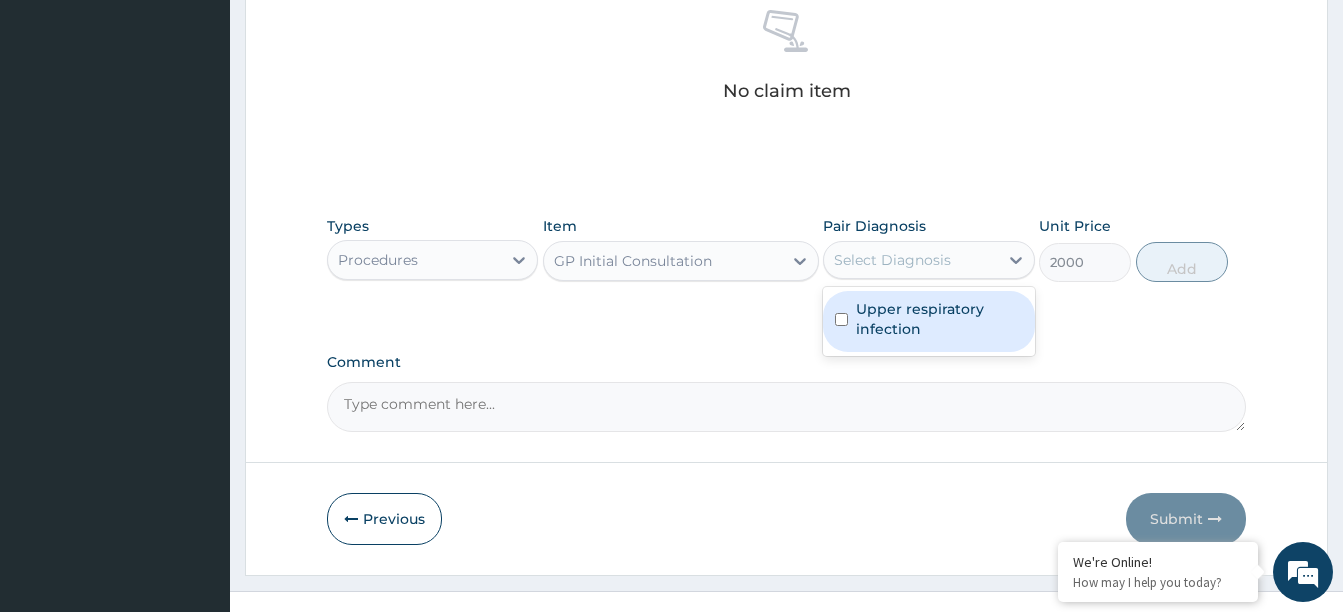 click on "Upper respiratory infection" at bounding box center [939, 319] 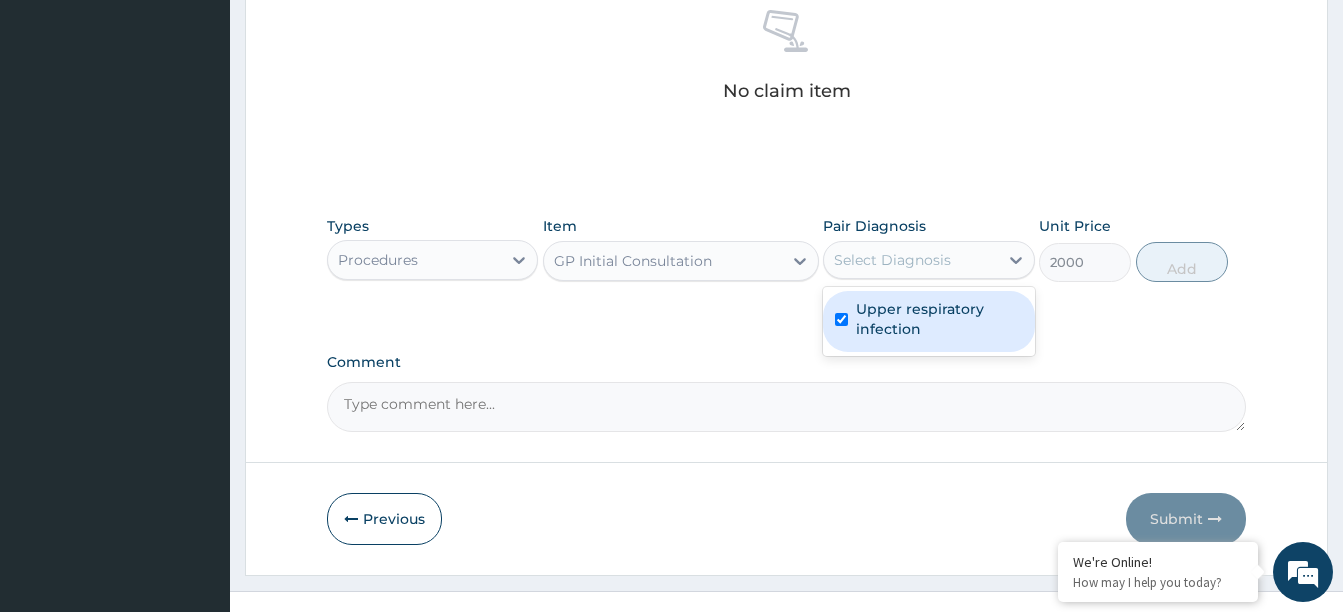 checkbox on "true" 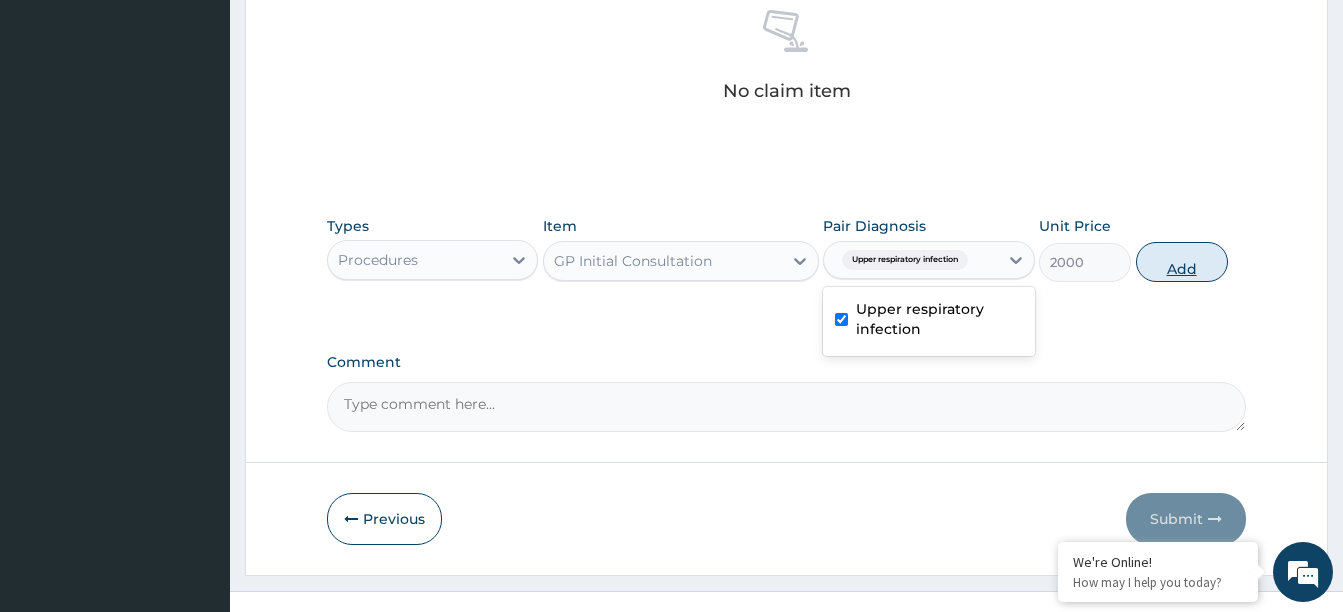 click on "Add" at bounding box center [1182, 262] 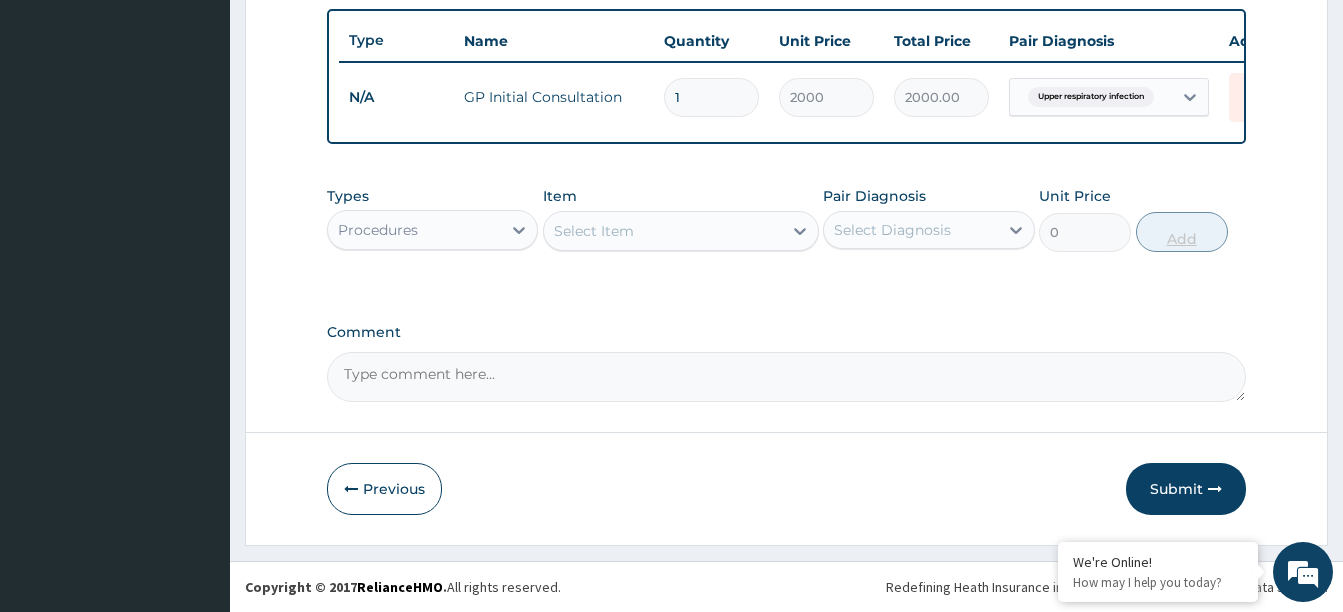 scroll, scrollTop: 750, scrollLeft: 0, axis: vertical 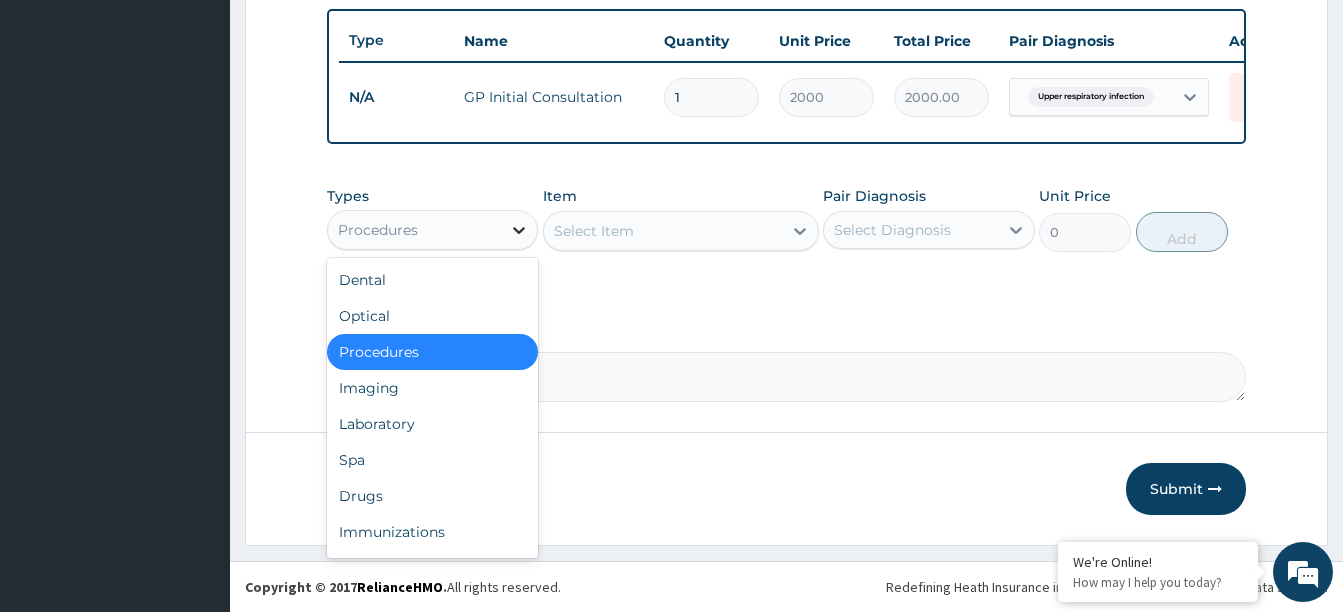 click at bounding box center [519, 230] 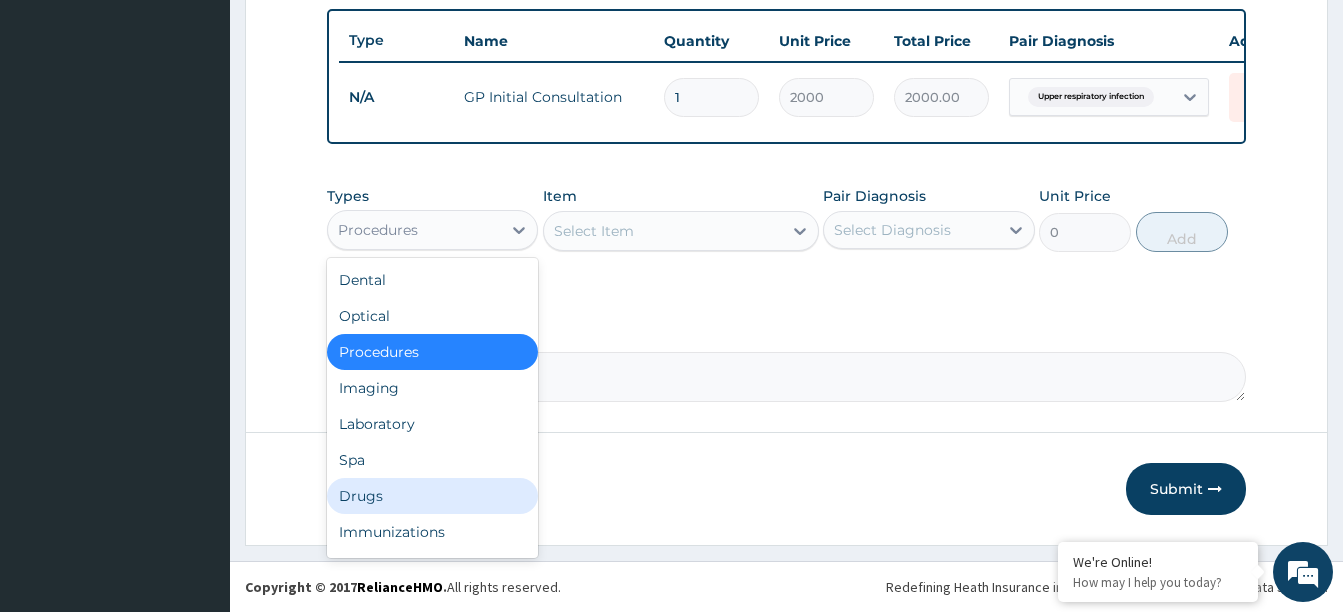 click on "Drugs" at bounding box center (432, 496) 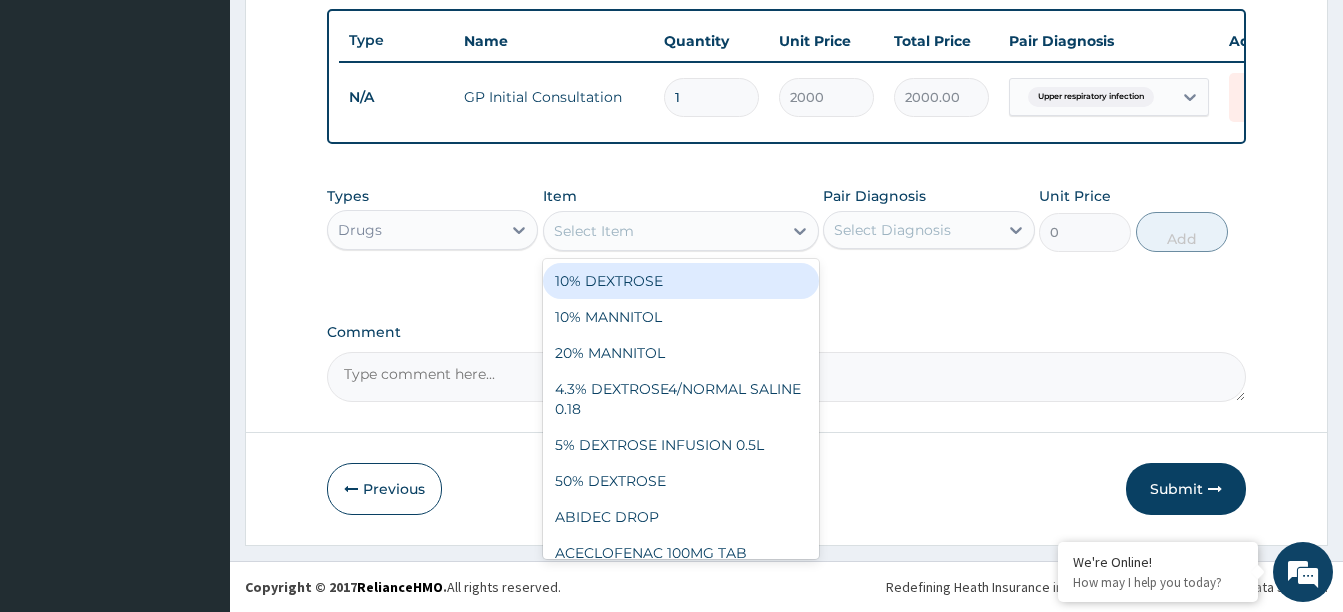 click on "Select Item" at bounding box center [663, 231] 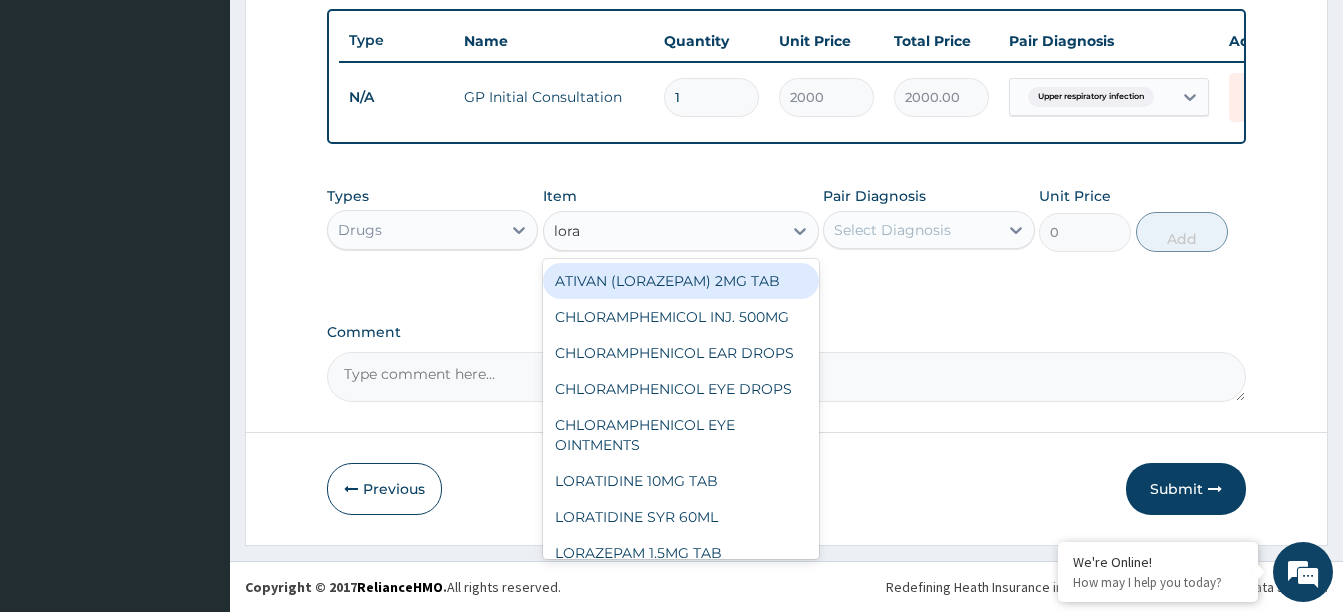 type on "lorat" 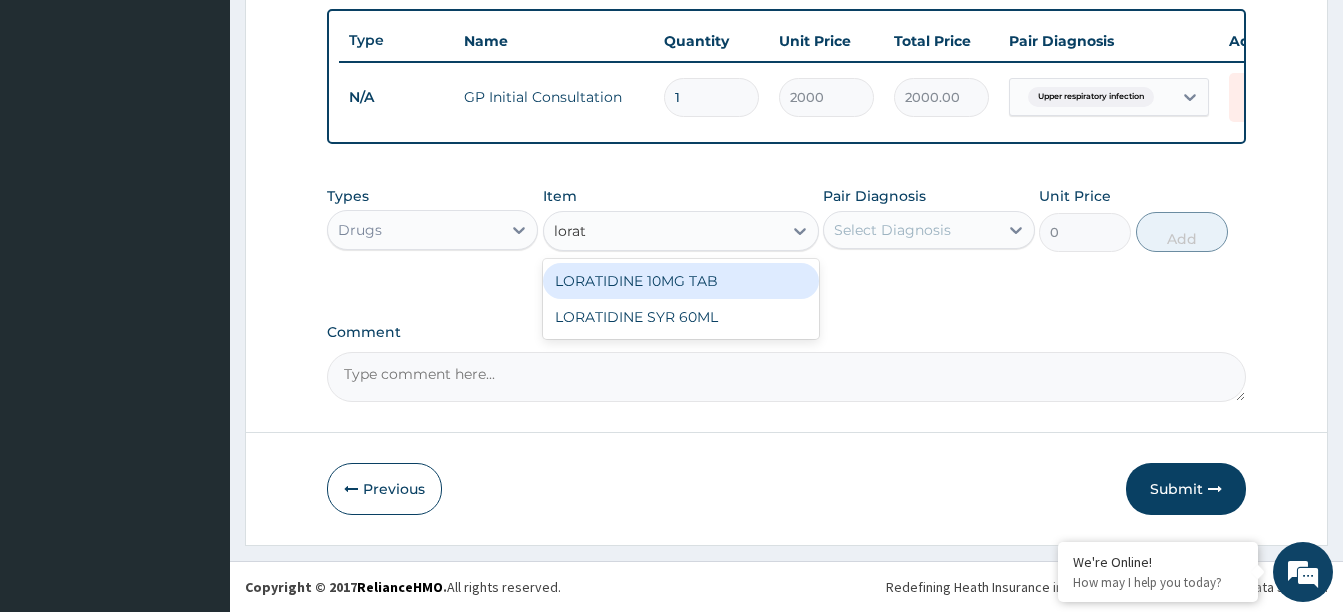 click on "LORATIDINE 10MG TAB" at bounding box center [681, 281] 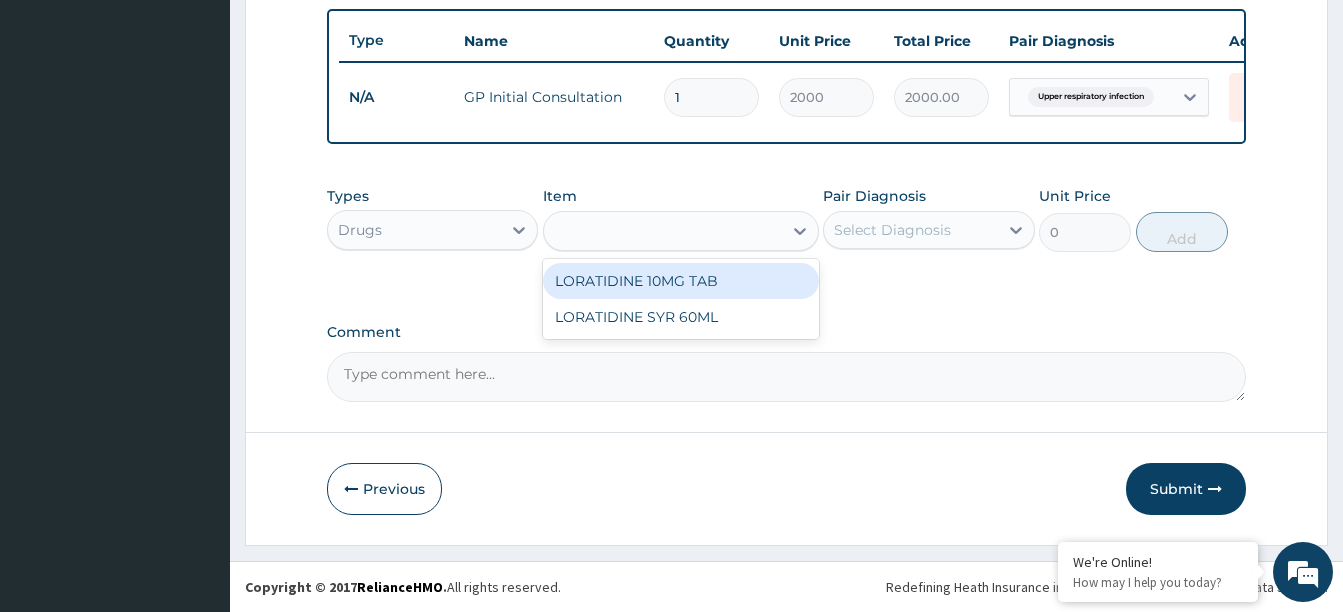 type on "135" 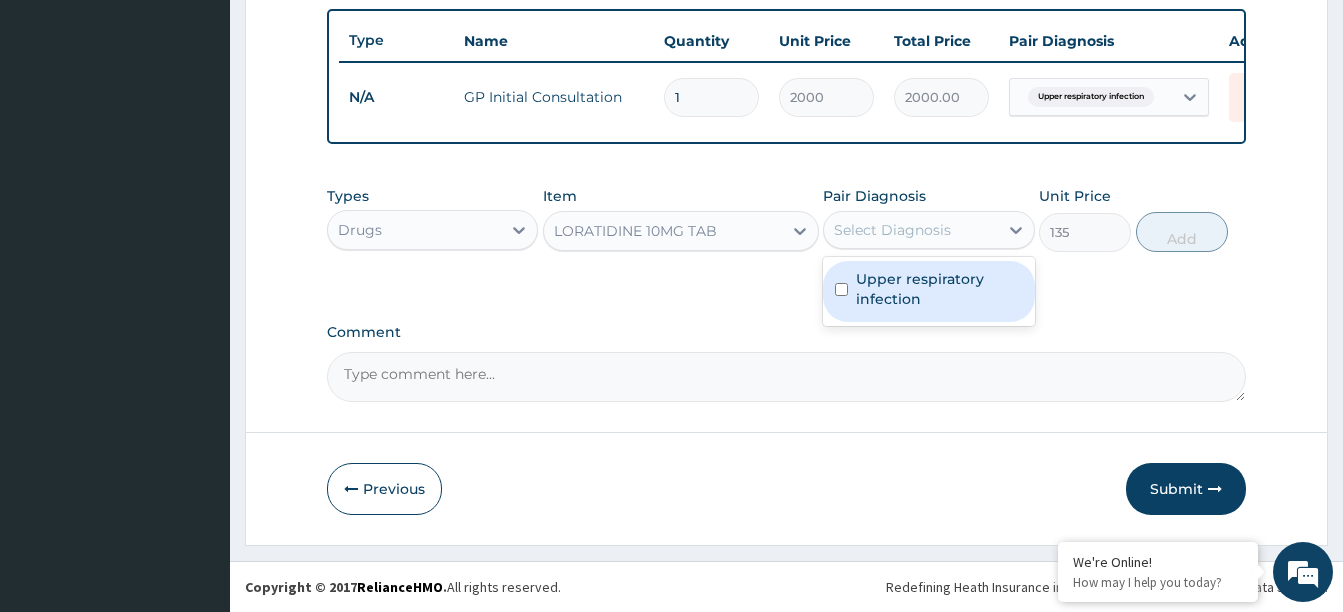 click on "Select Diagnosis" at bounding box center [910, 230] 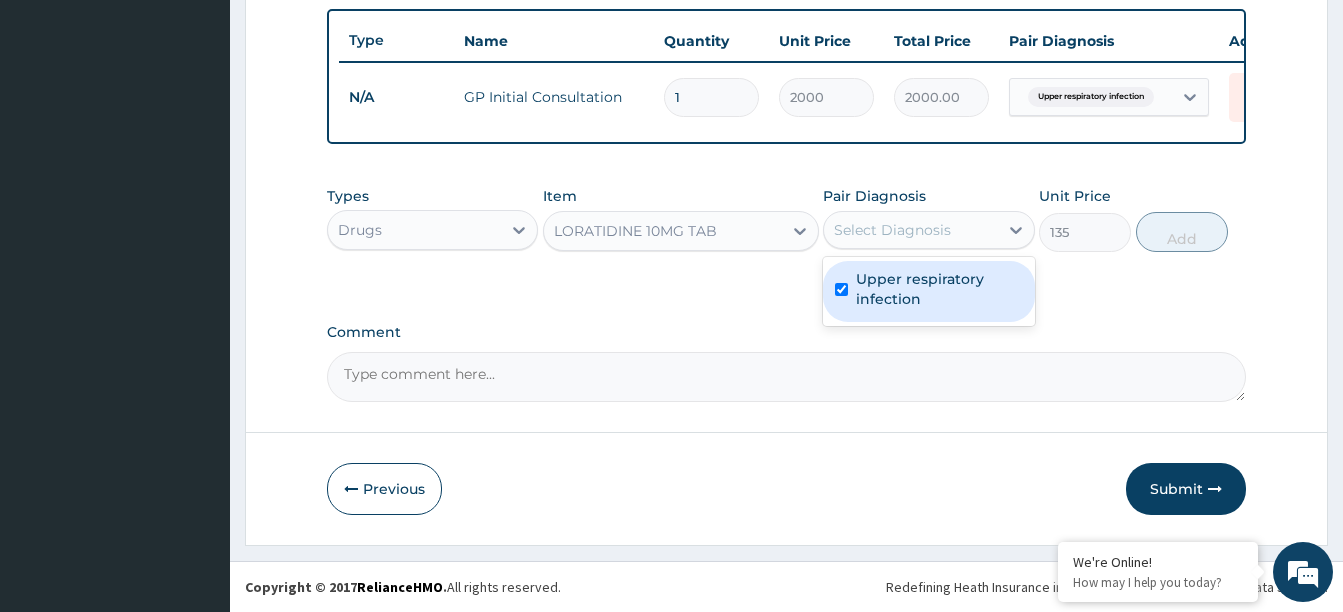 checkbox on "true" 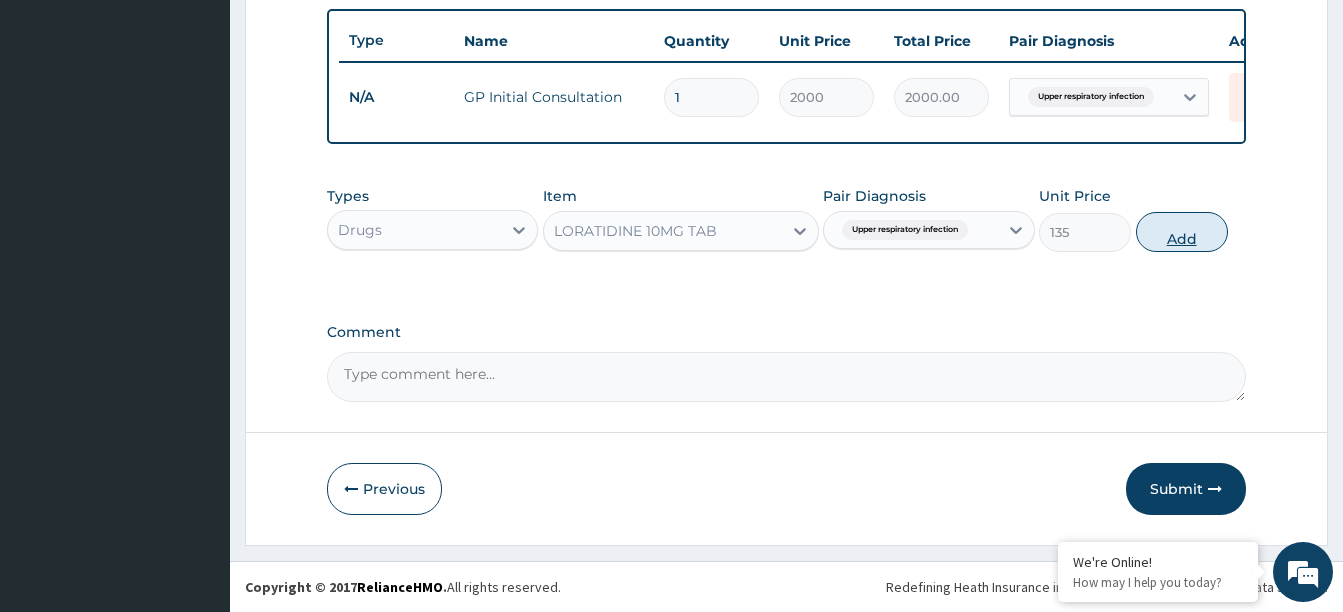 click on "Add" at bounding box center [1182, 232] 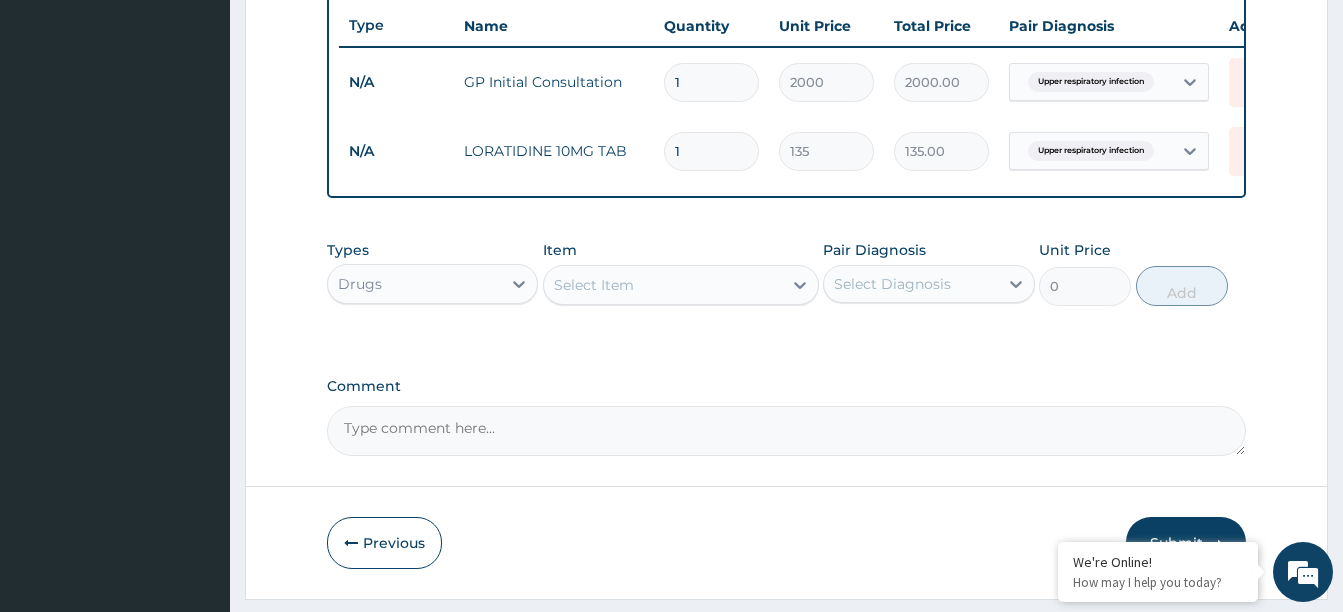 type 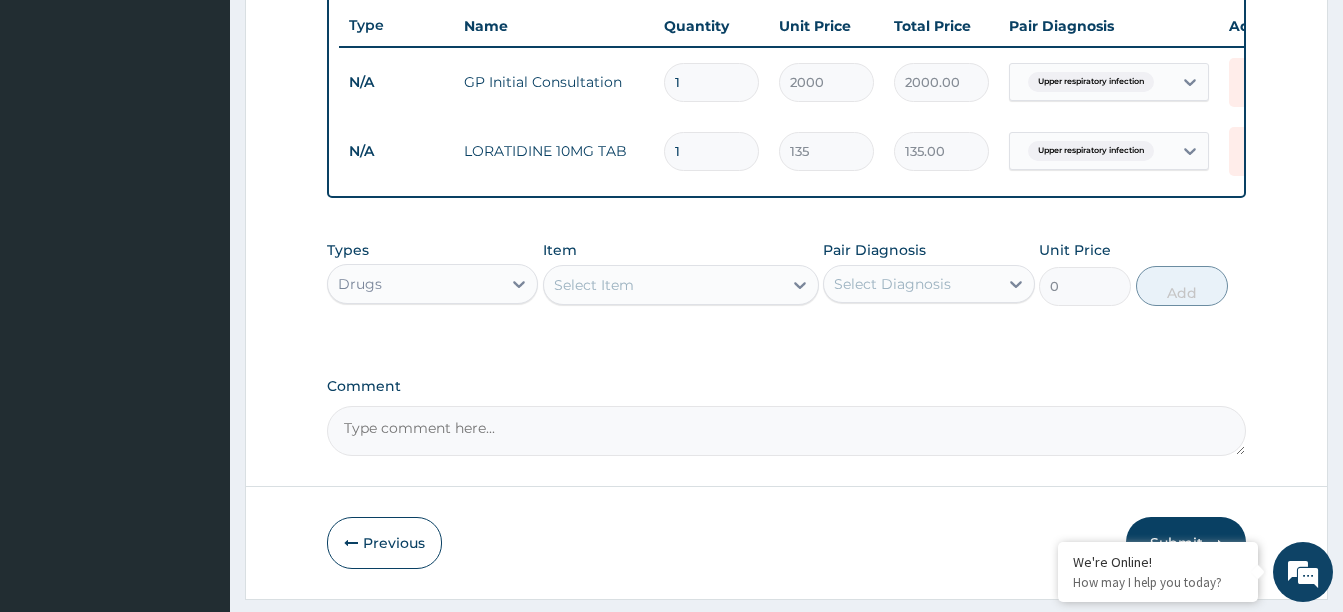 type on "0.00" 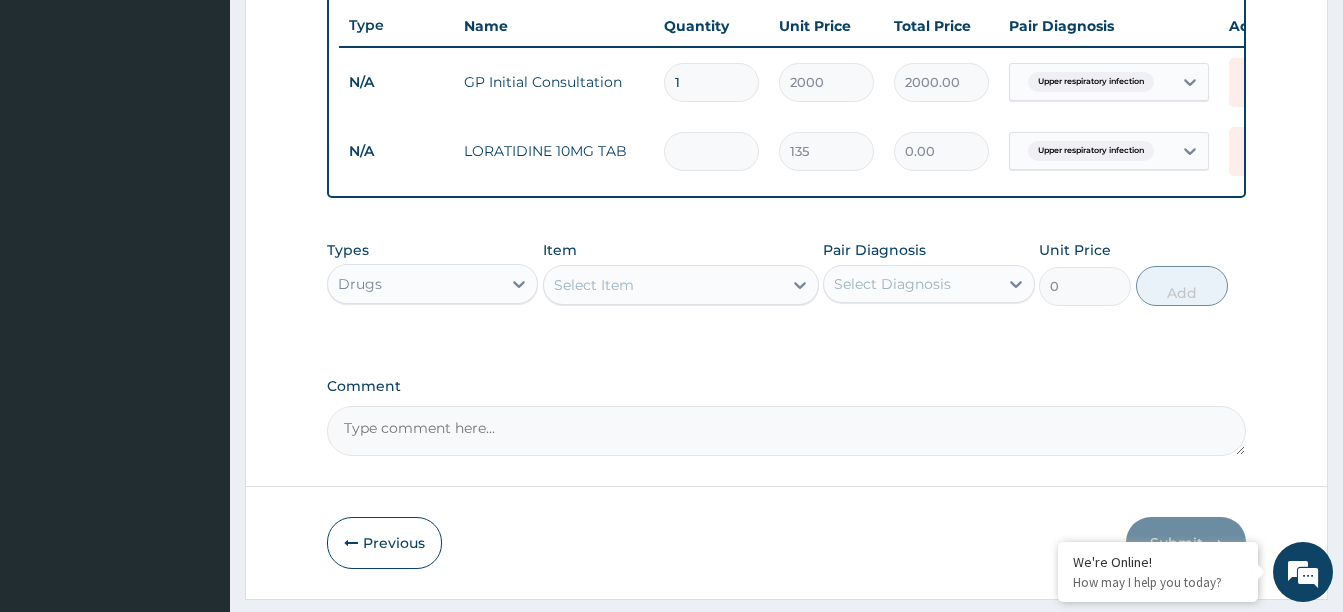 type on "3" 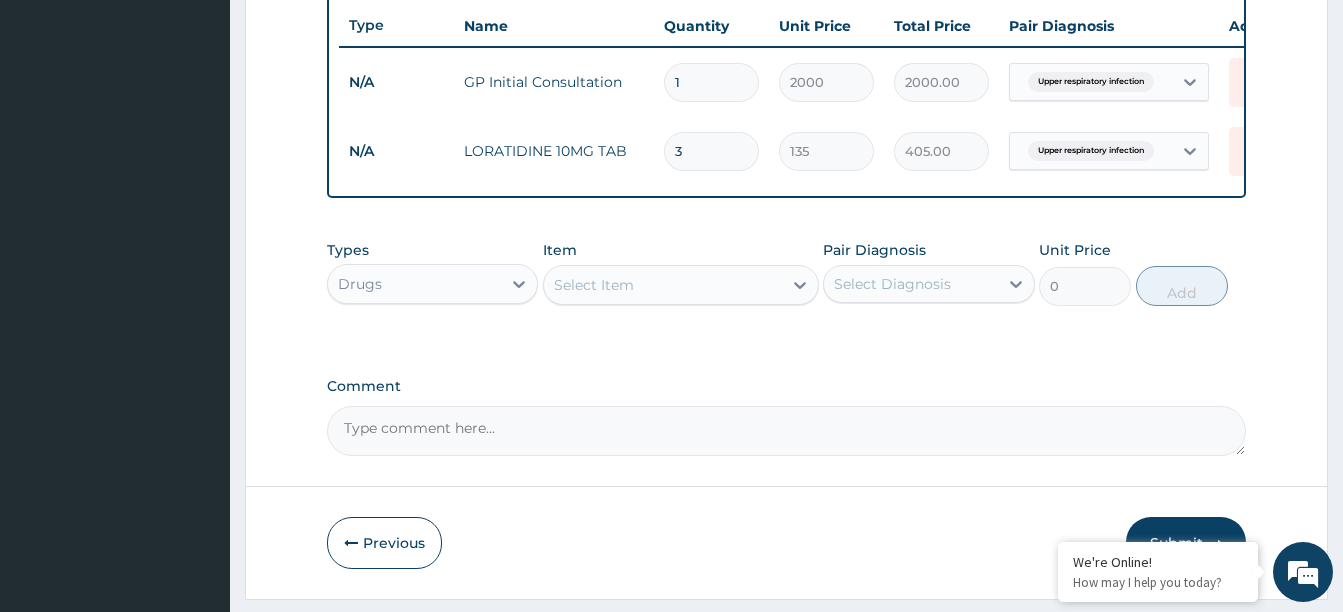 type on "3" 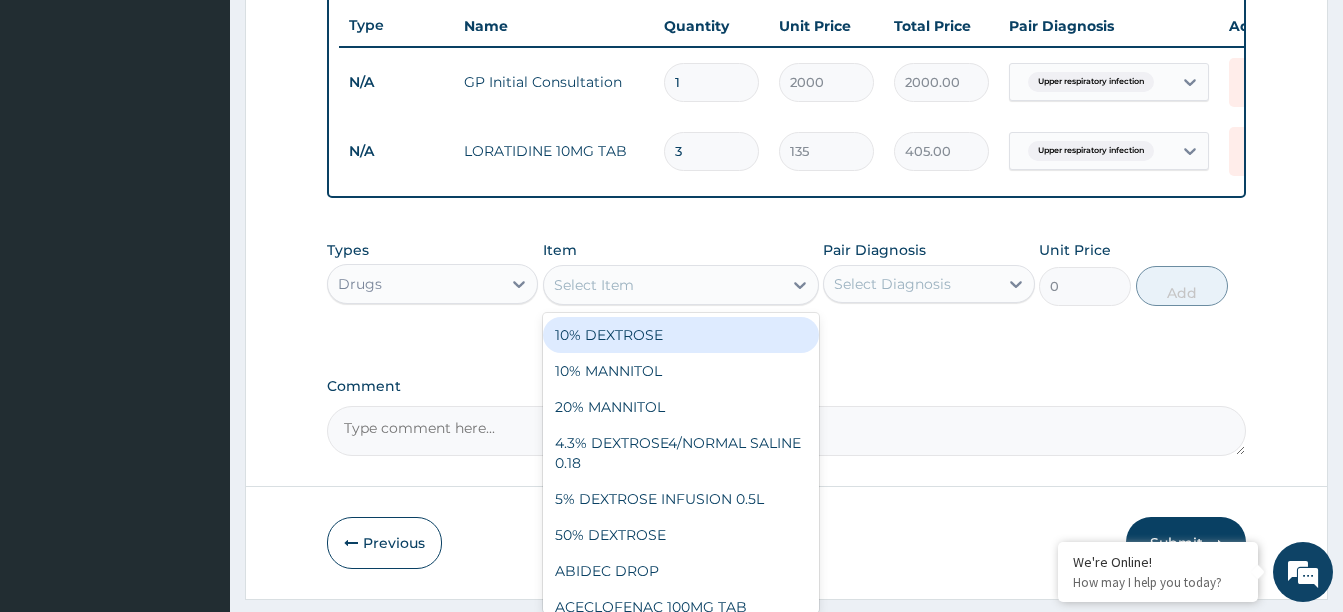 click on "Select Item" at bounding box center (663, 285) 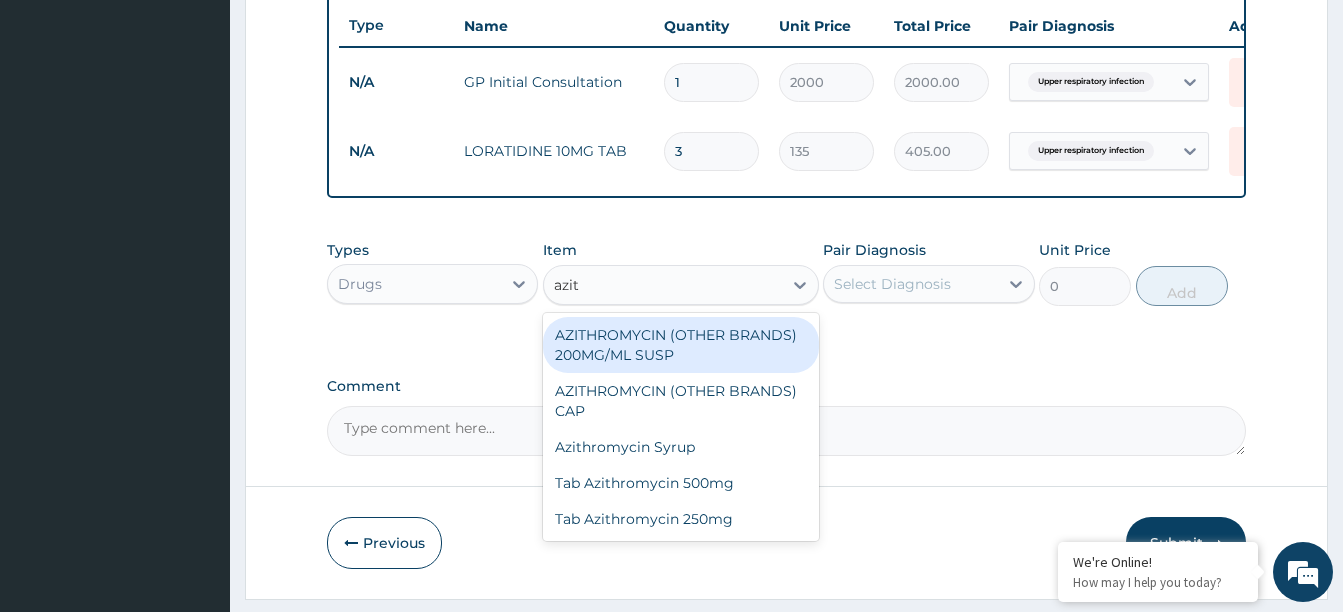 type on "azith" 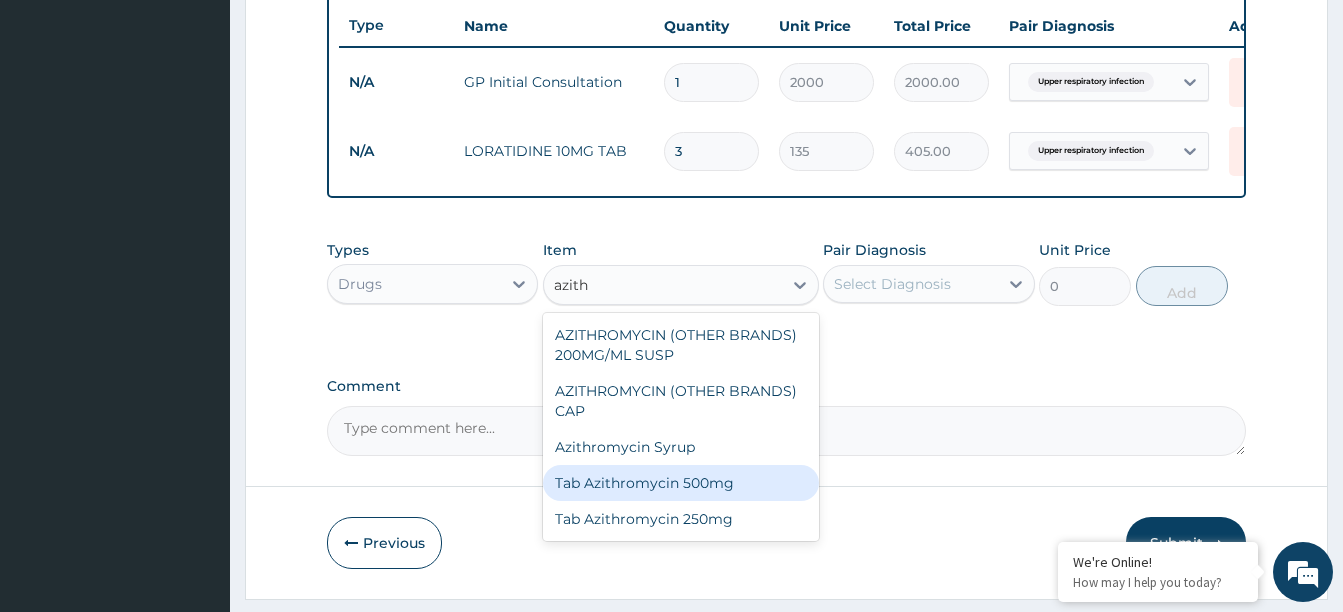click on "Tab Azithromycin 500mg" at bounding box center (681, 483) 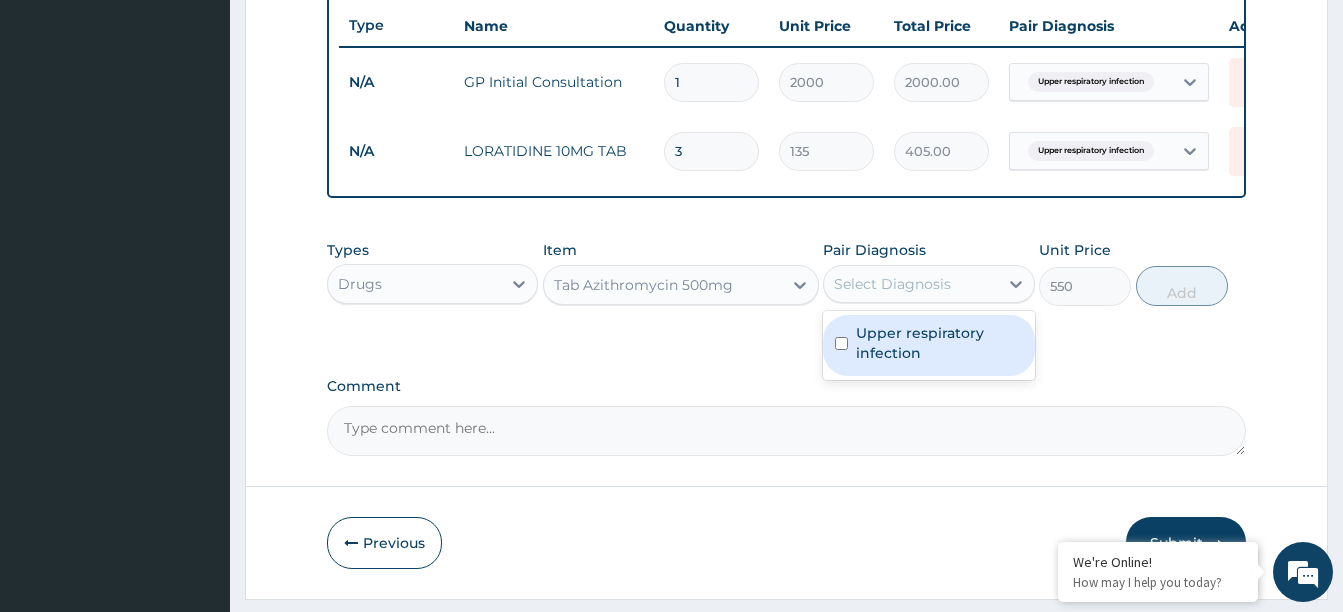 click on "Select Diagnosis" at bounding box center [910, 284] 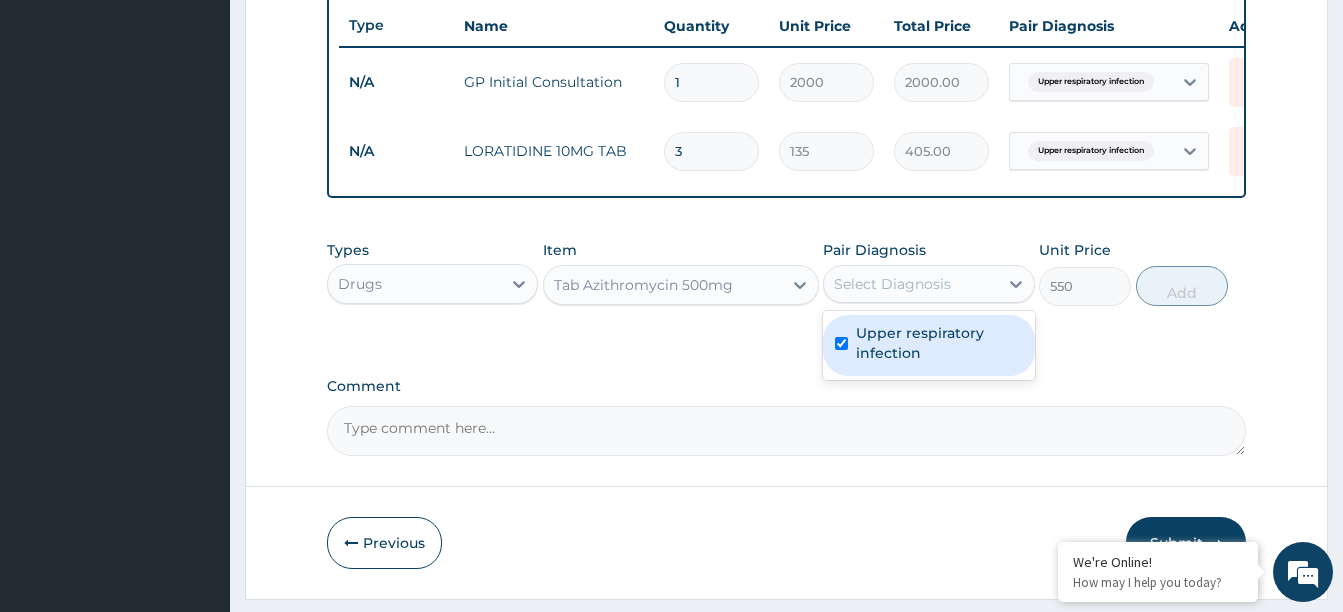 checkbox on "true" 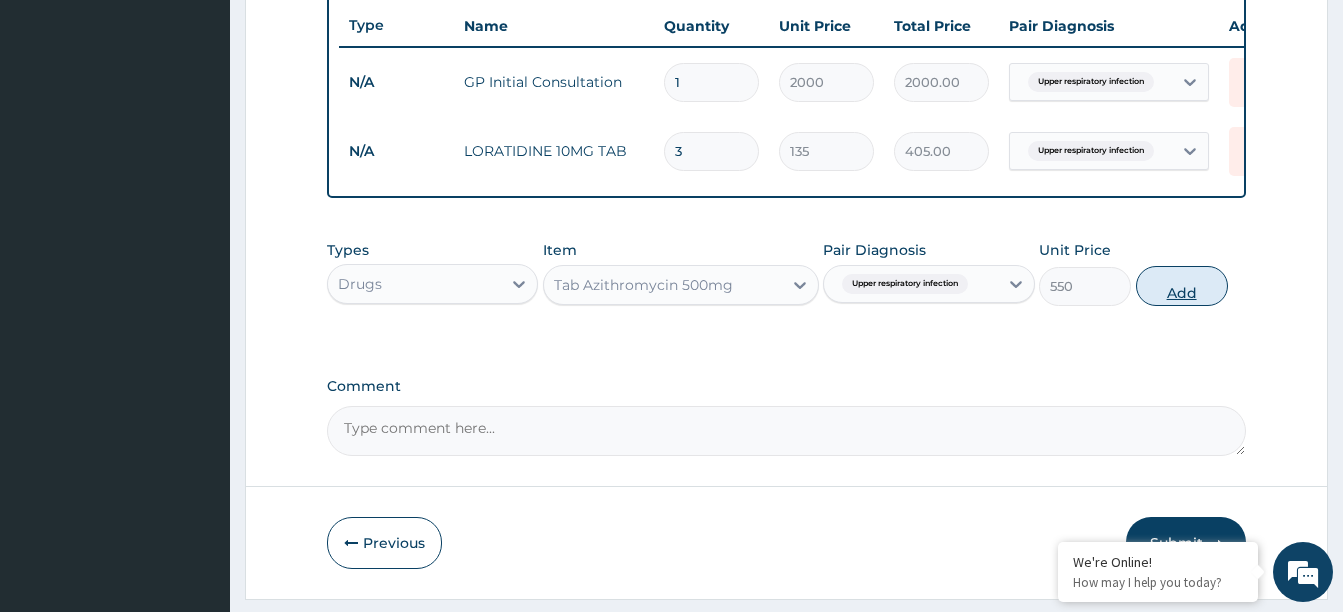 click on "Add" at bounding box center [1182, 286] 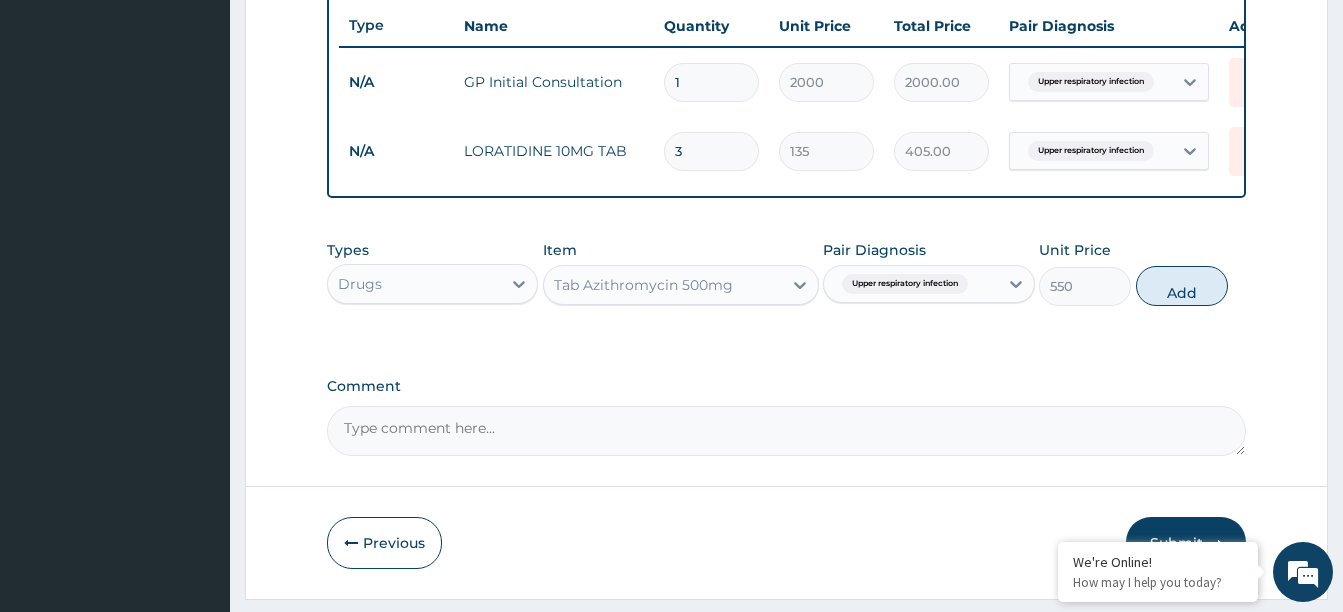 type on "0" 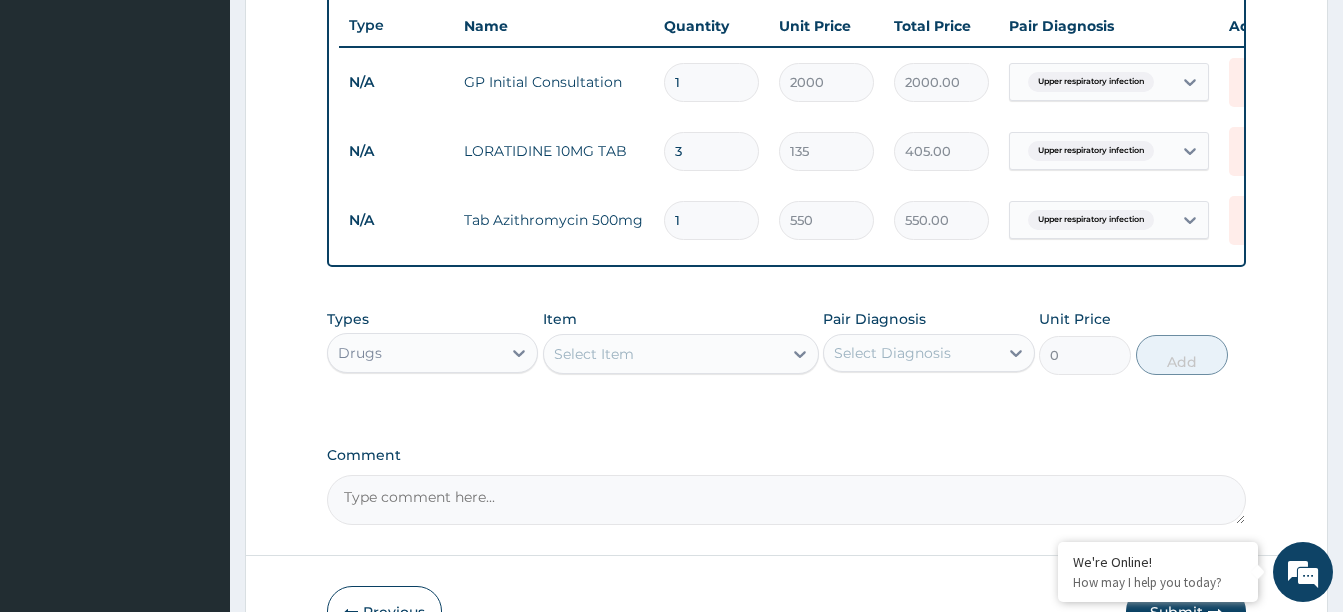 type on "10" 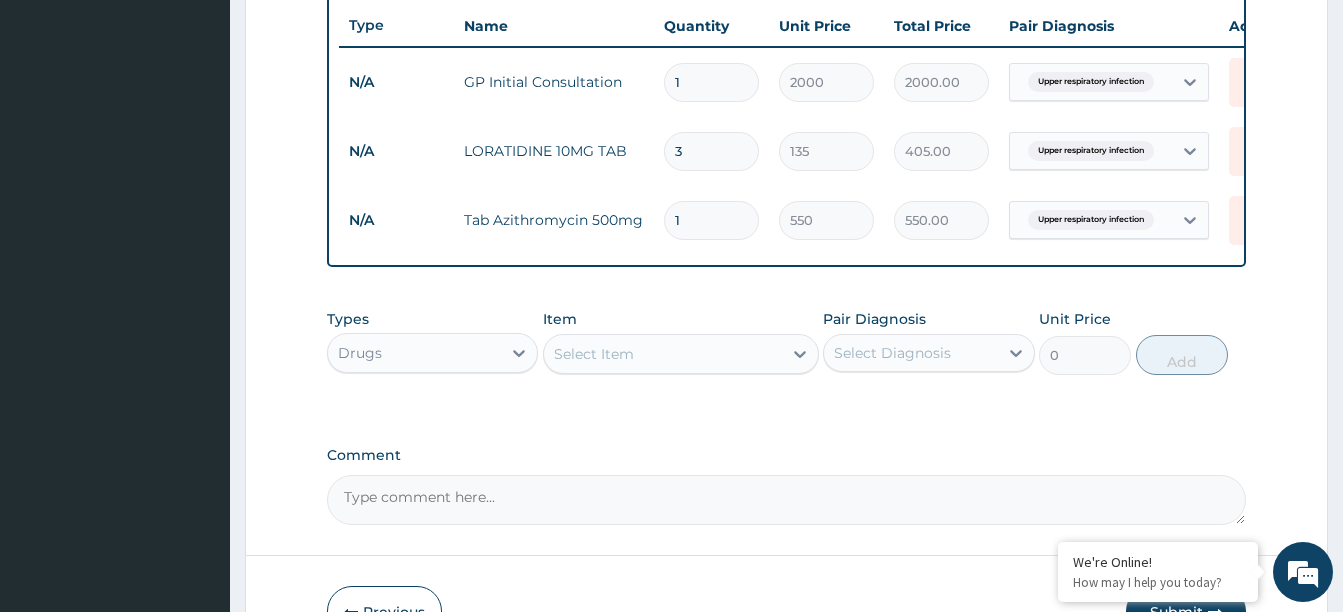 type on "5500.00" 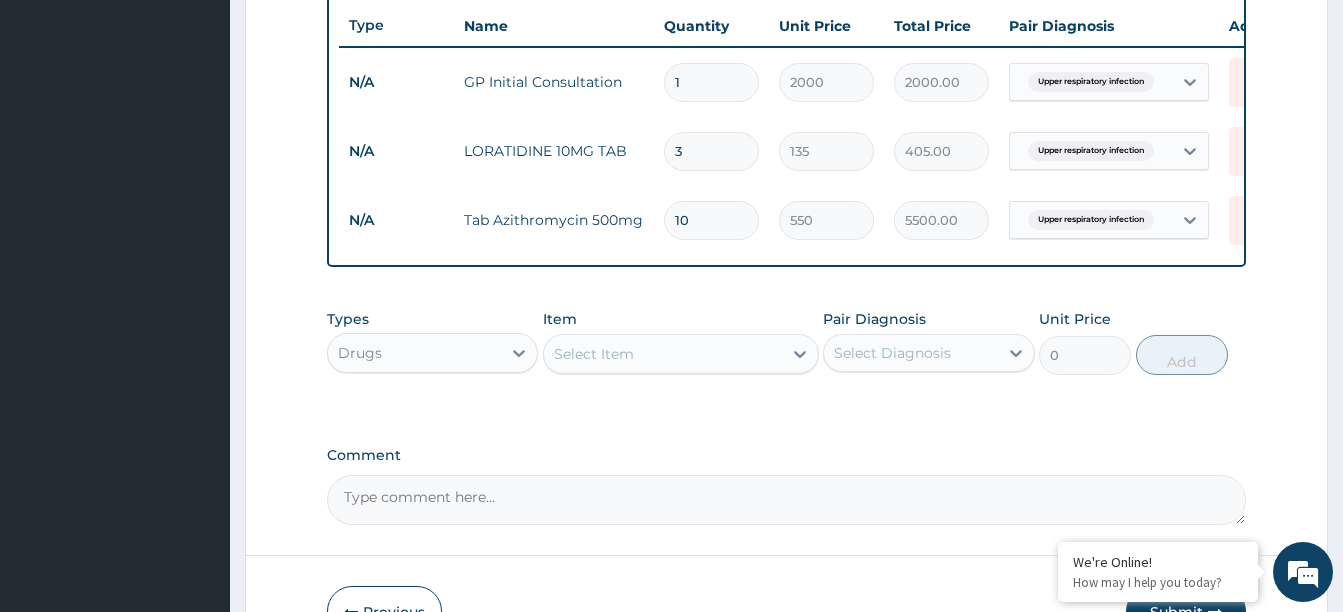 type on "10" 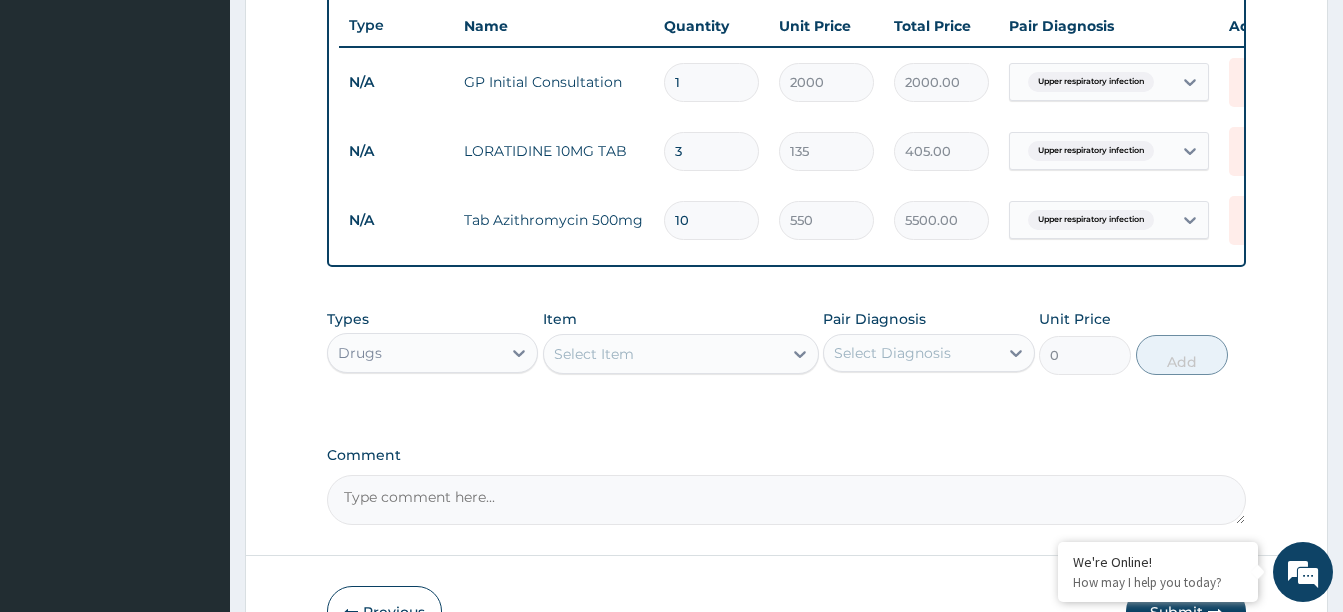 click on "Select Item" at bounding box center [663, 354] 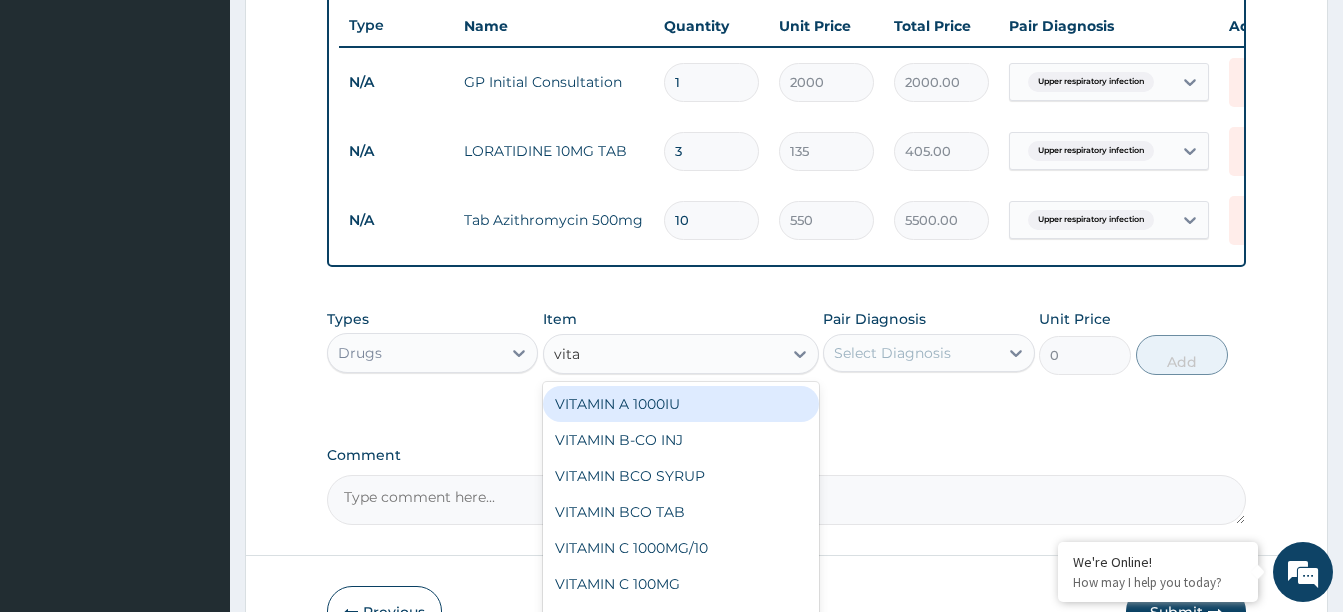 type on "vitam" 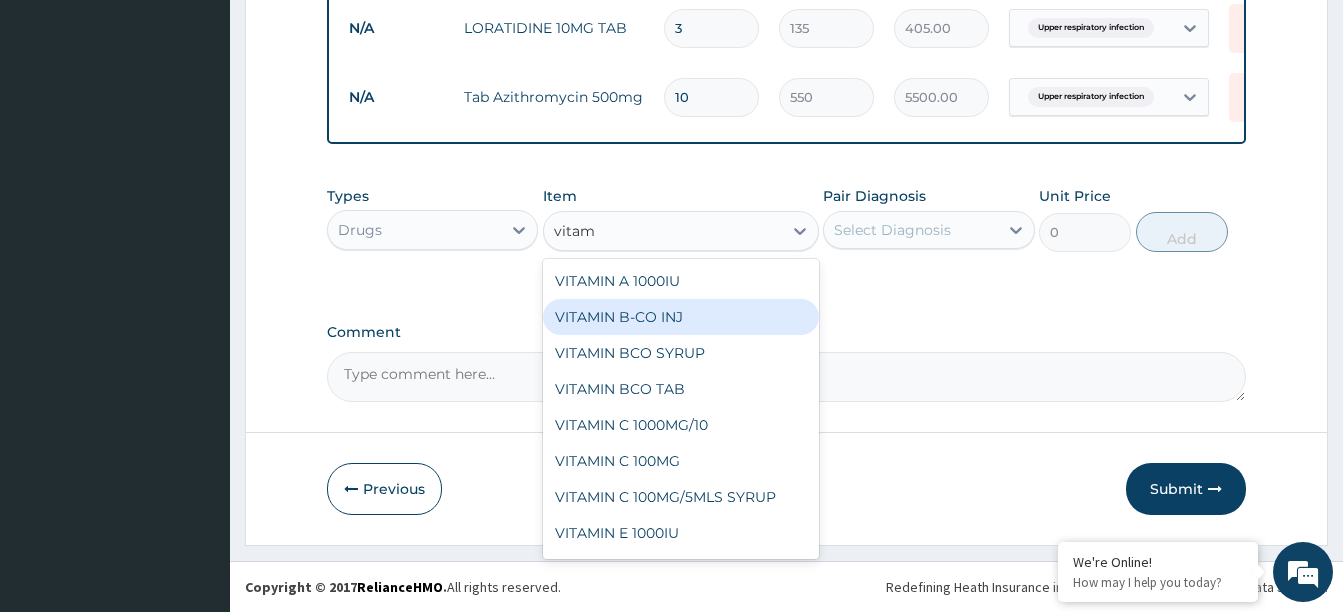 scroll, scrollTop: 888, scrollLeft: 0, axis: vertical 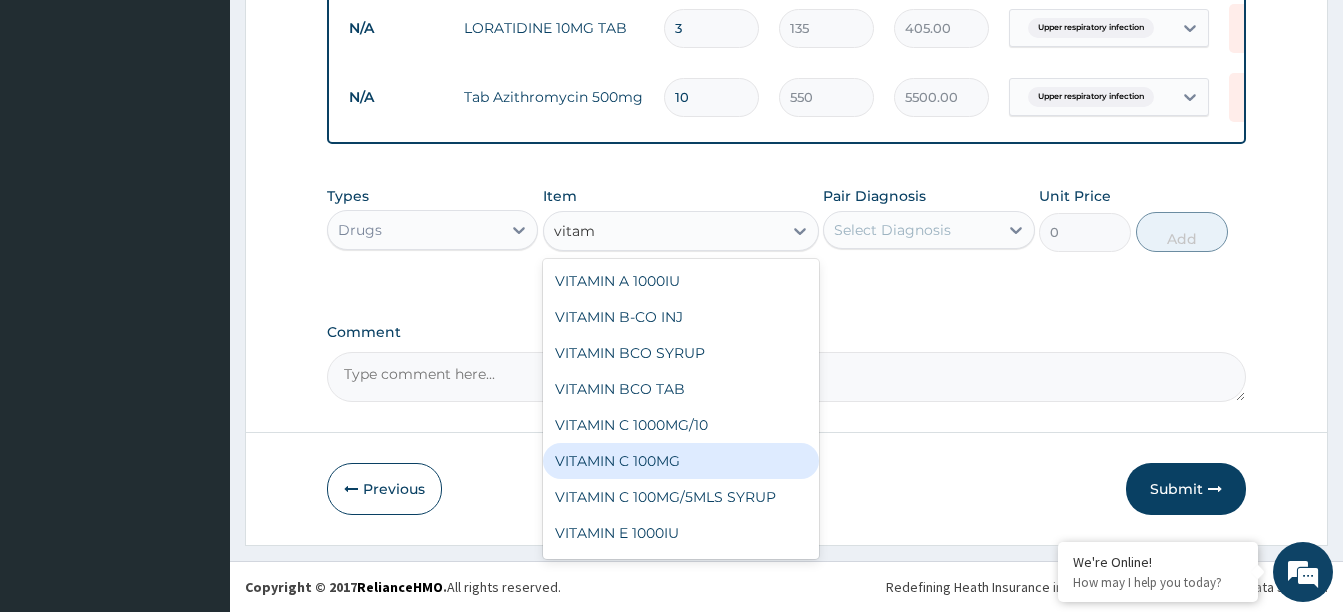 click on "VITAMIN C 100MG" at bounding box center (681, 461) 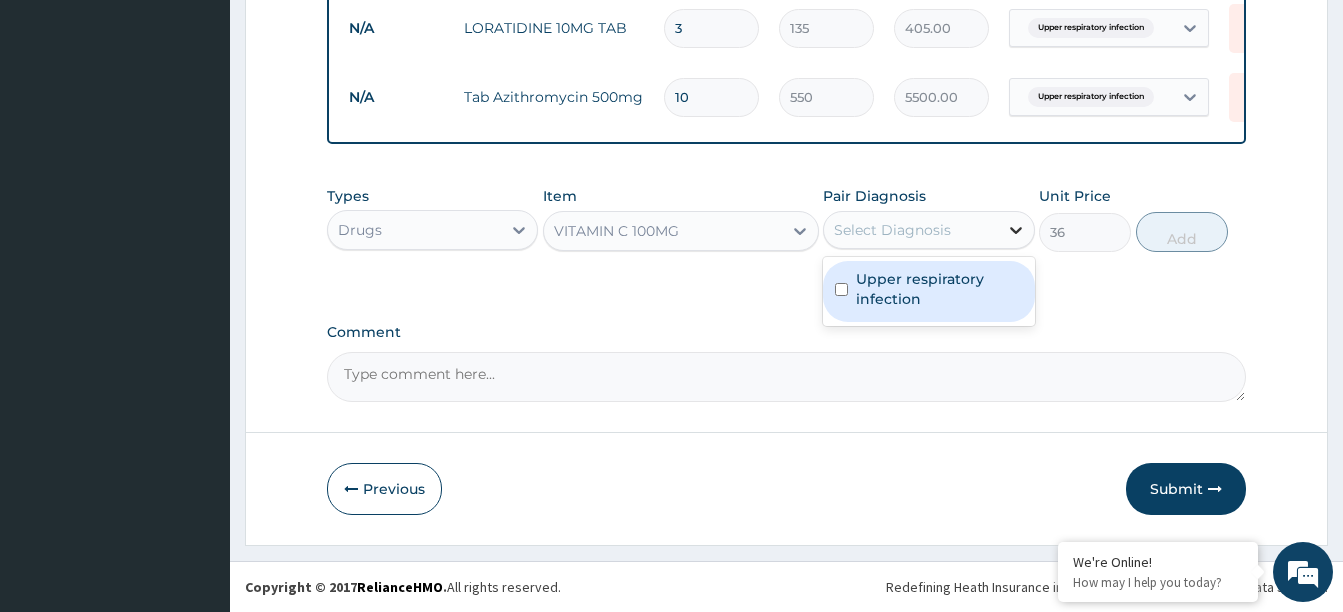 click 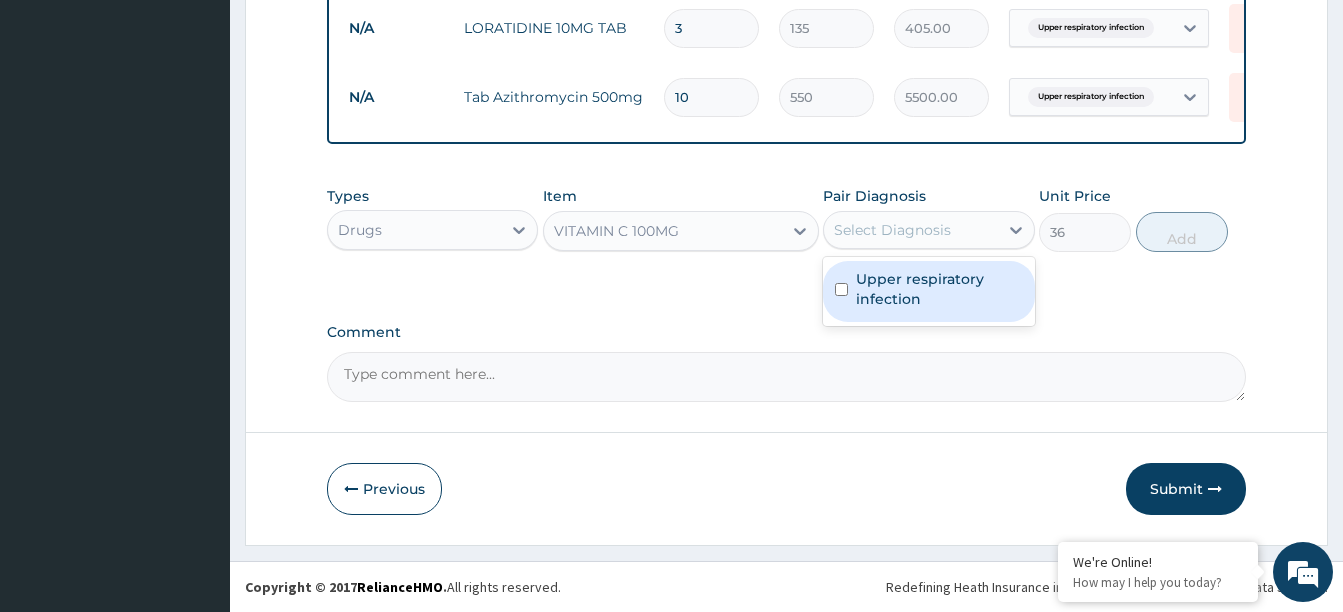 click on "Upper respiratory infection" at bounding box center [939, 289] 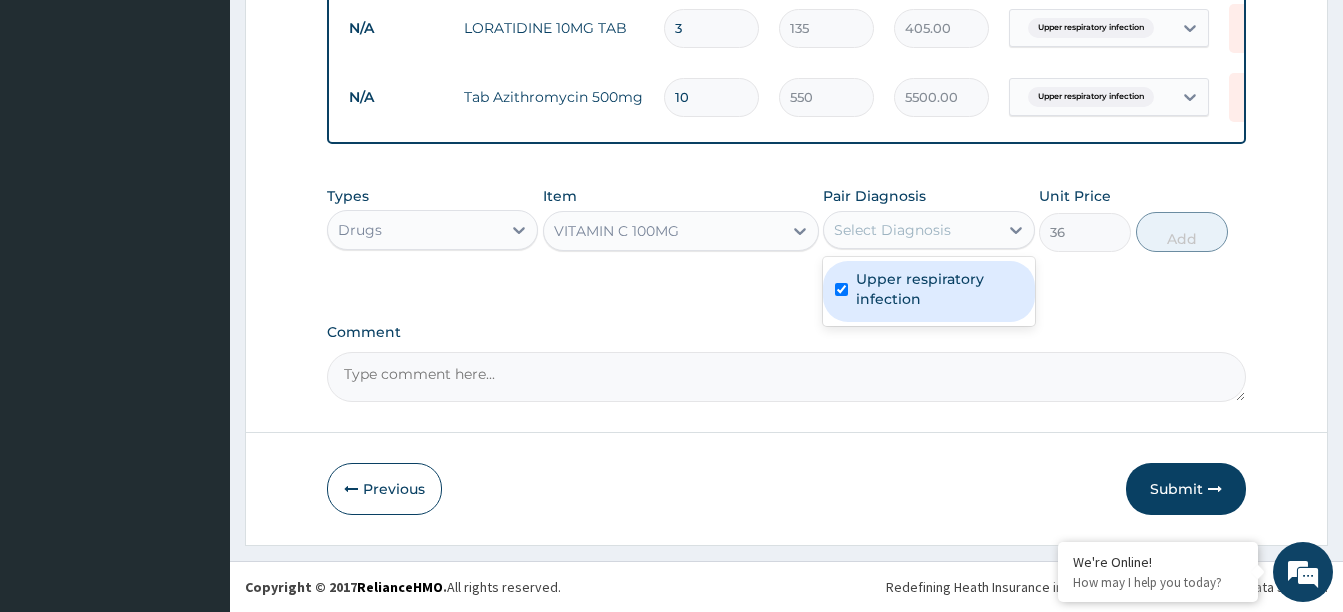 checkbox on "true" 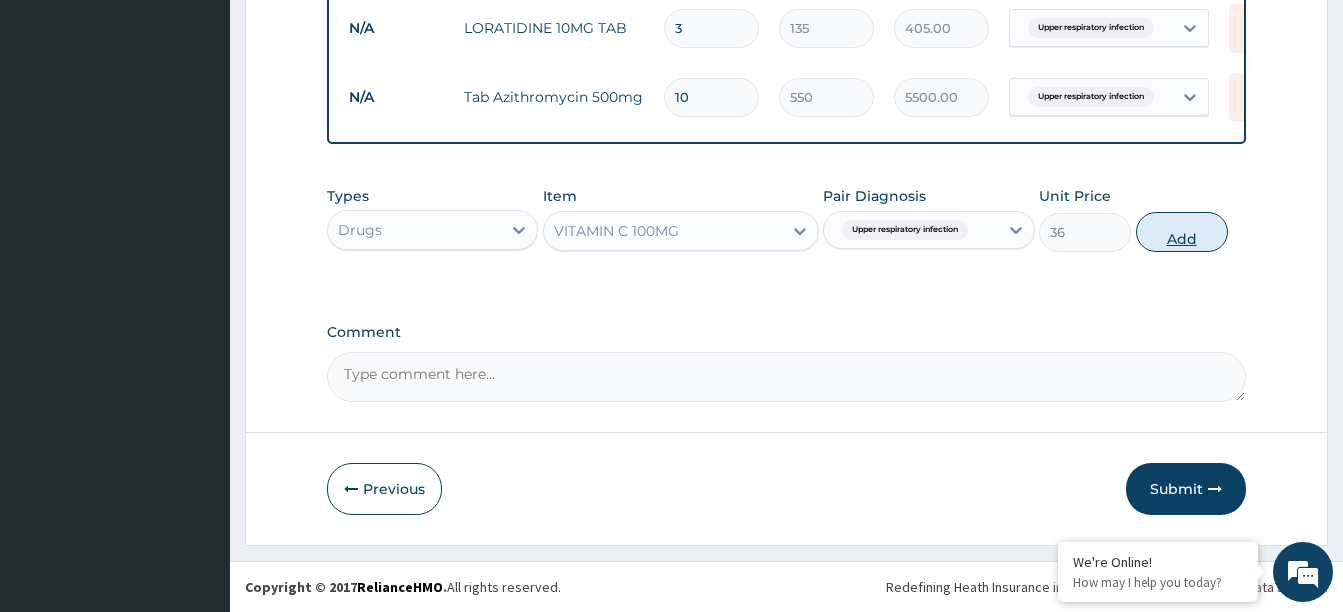 click on "Add" at bounding box center [1182, 232] 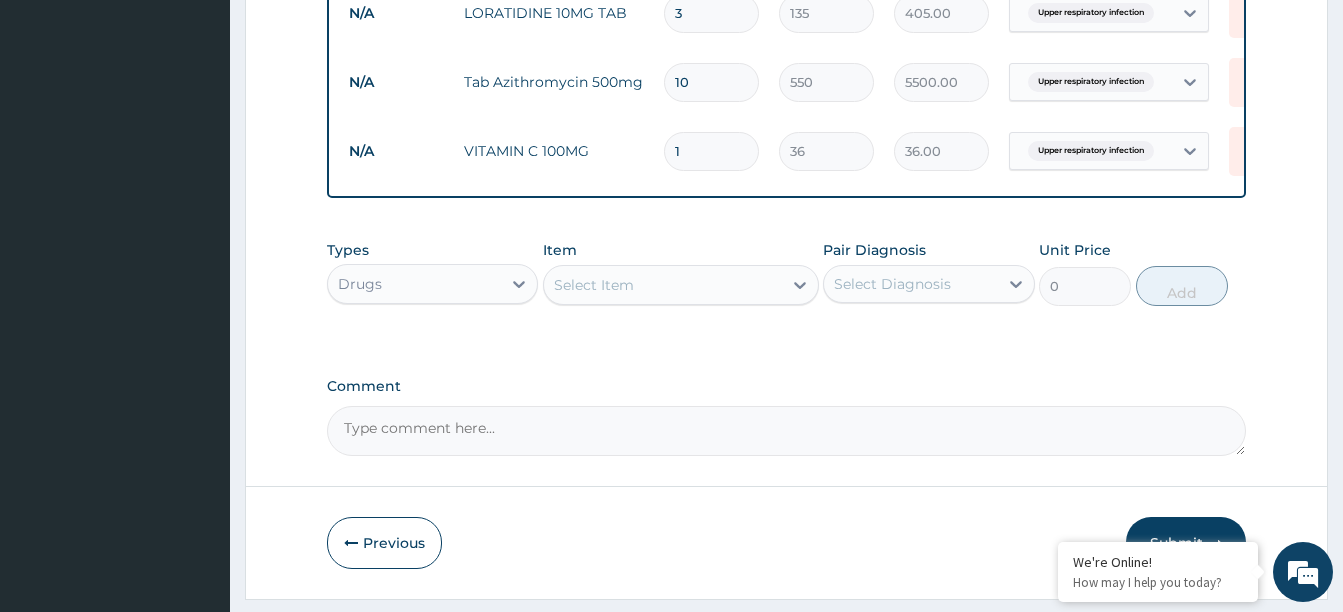 type on "18" 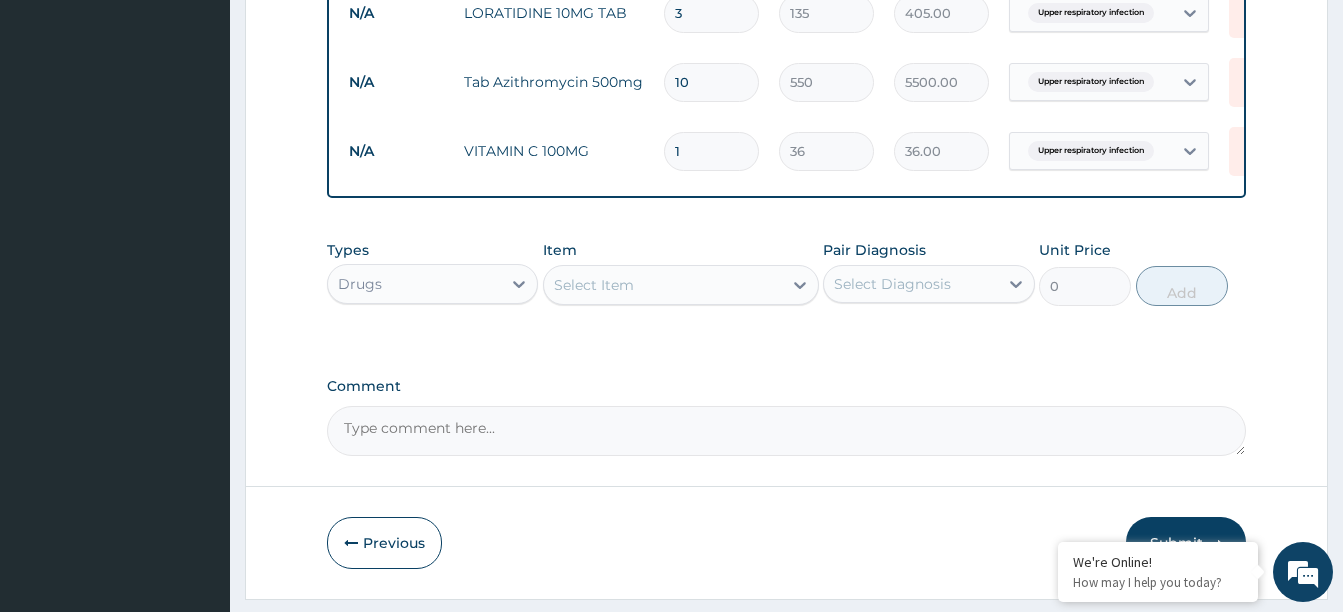 type on "648.00" 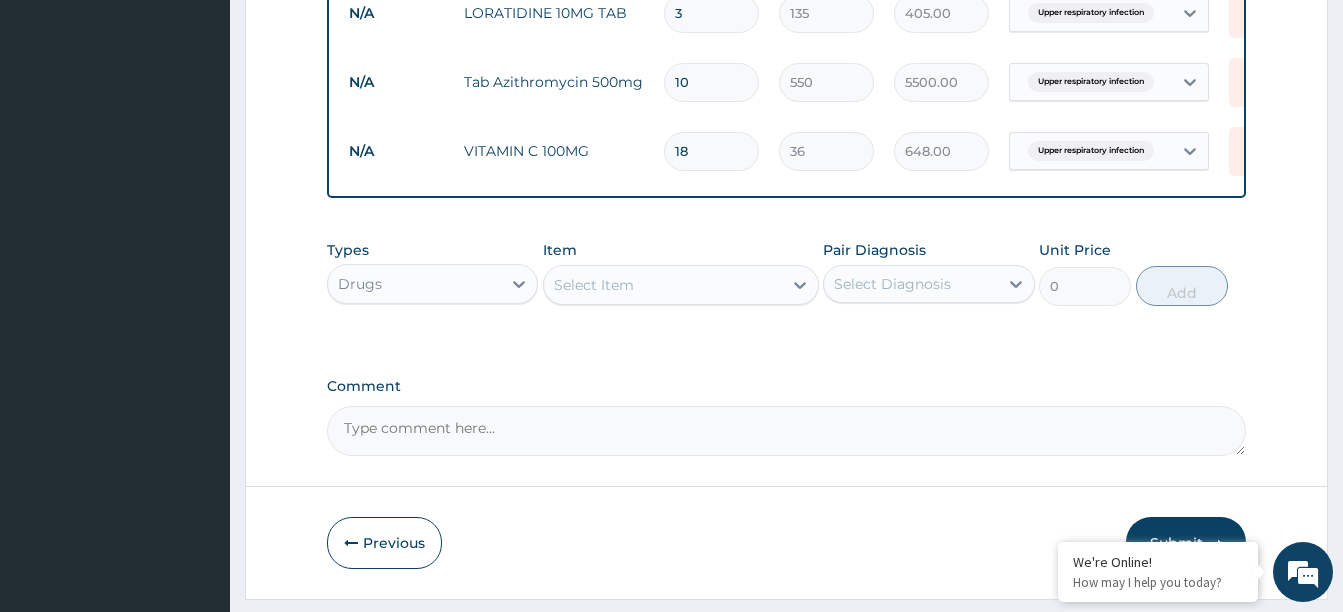 type on "18" 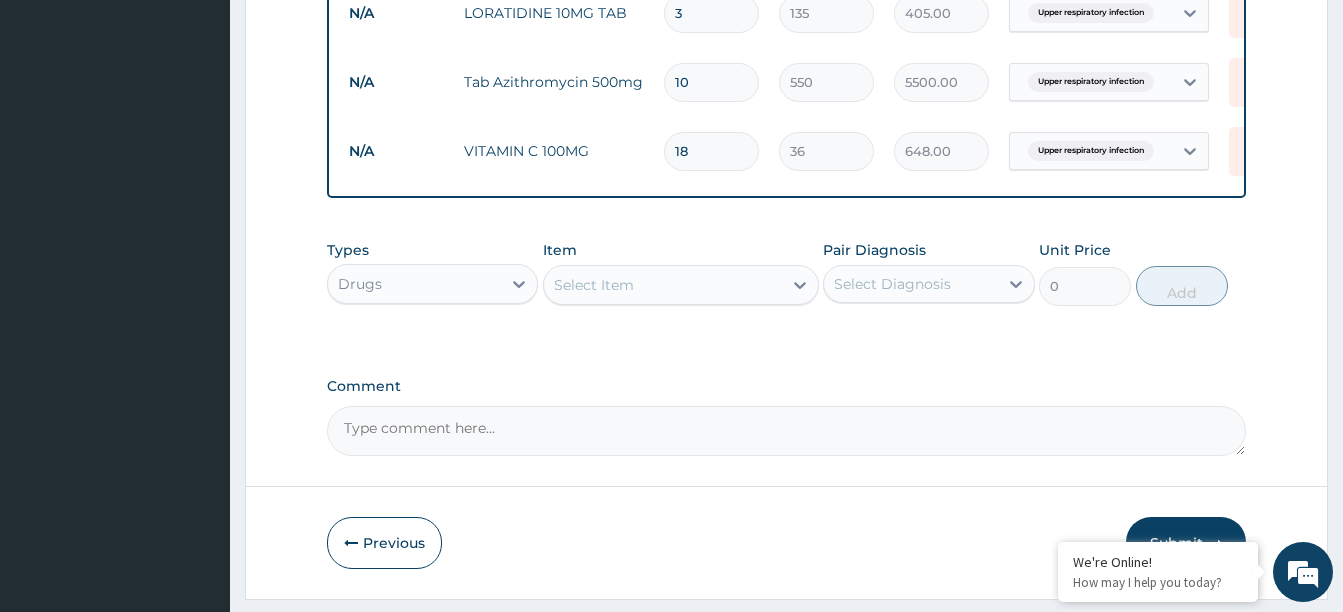 click on "Select Item" at bounding box center (663, 285) 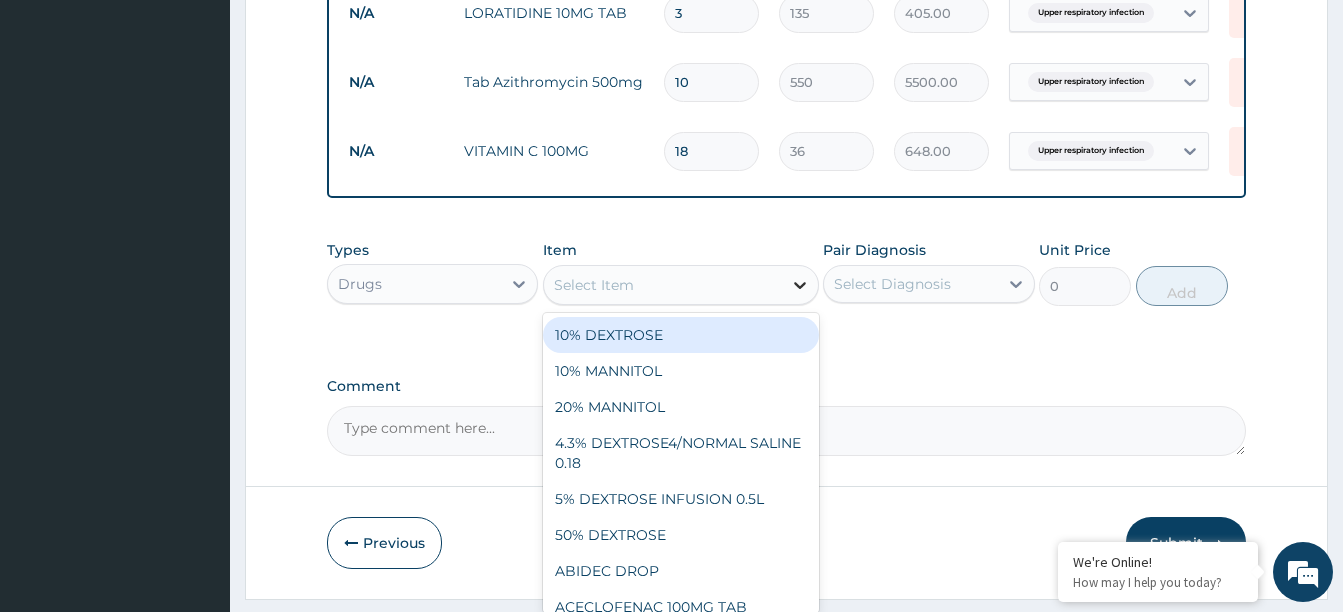 type on "1" 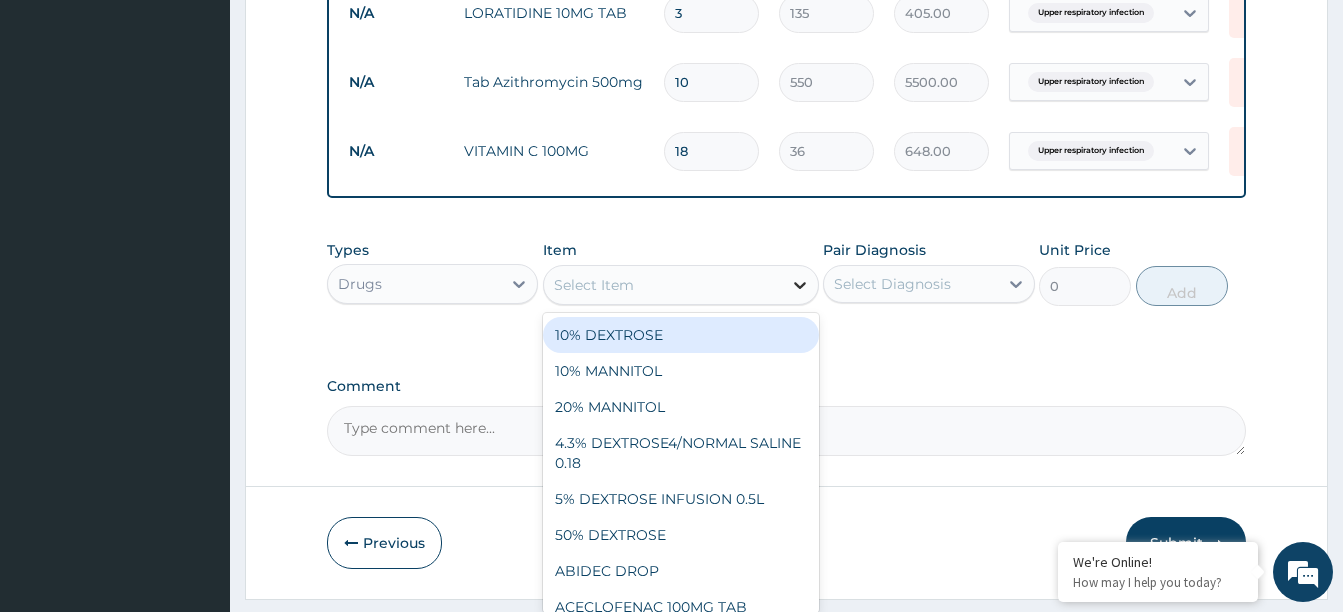 click 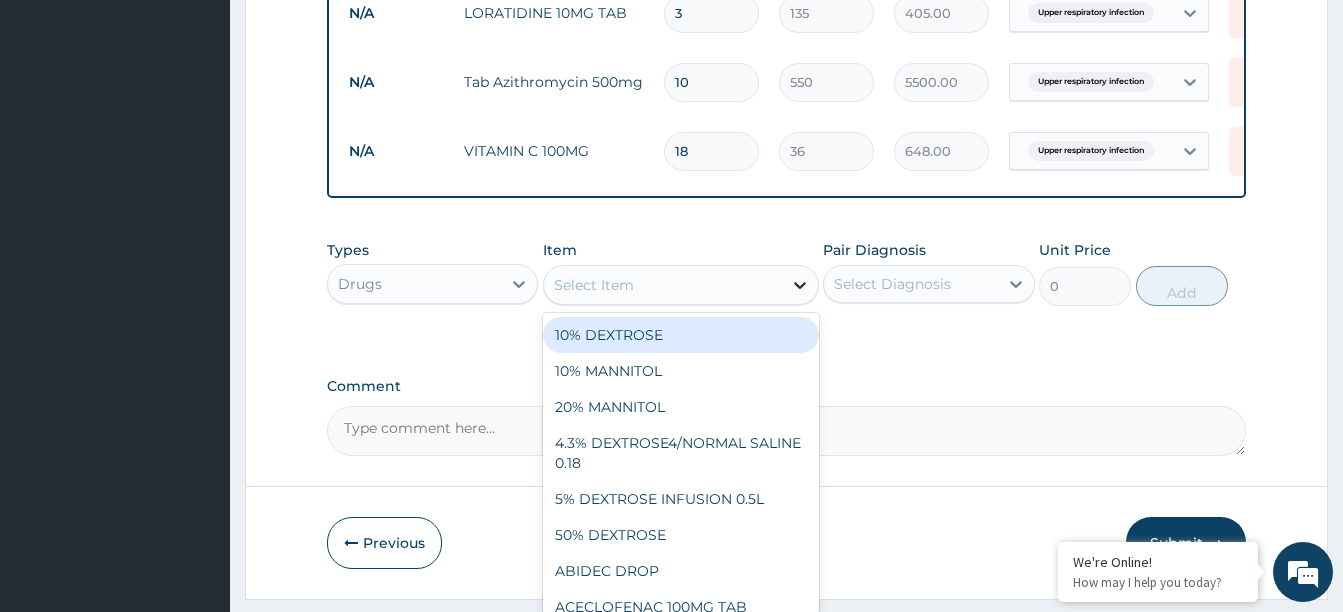 click 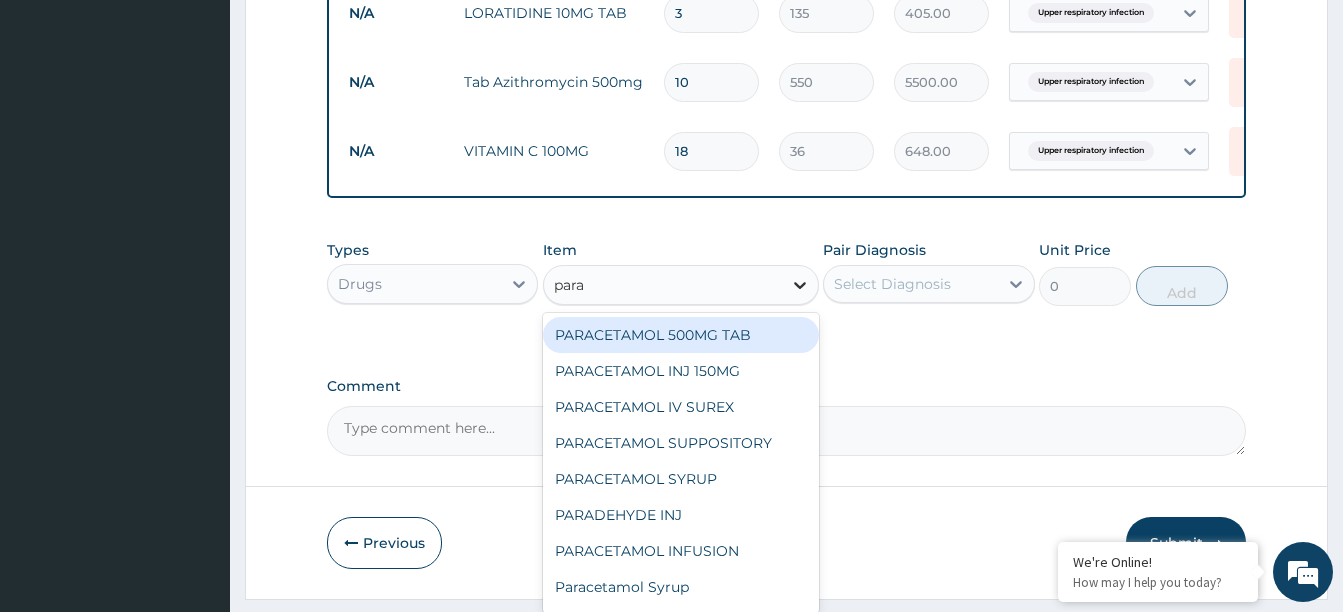 type on "parac" 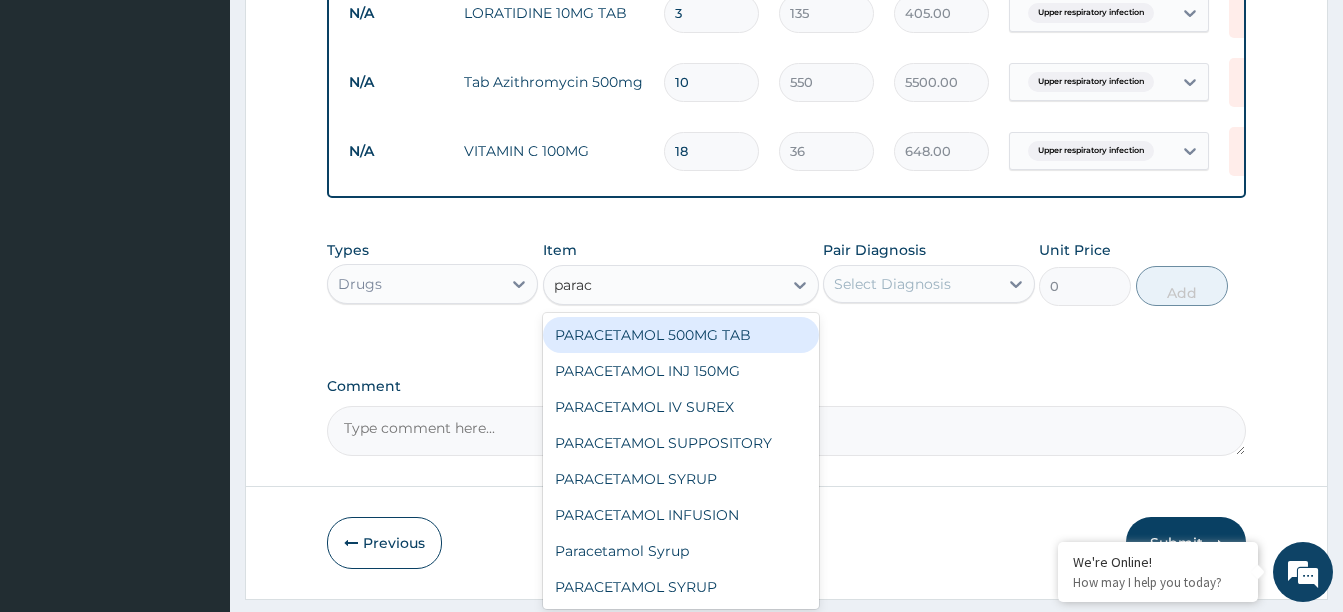 click on "PARACETAMOL 500MG TAB" at bounding box center [681, 335] 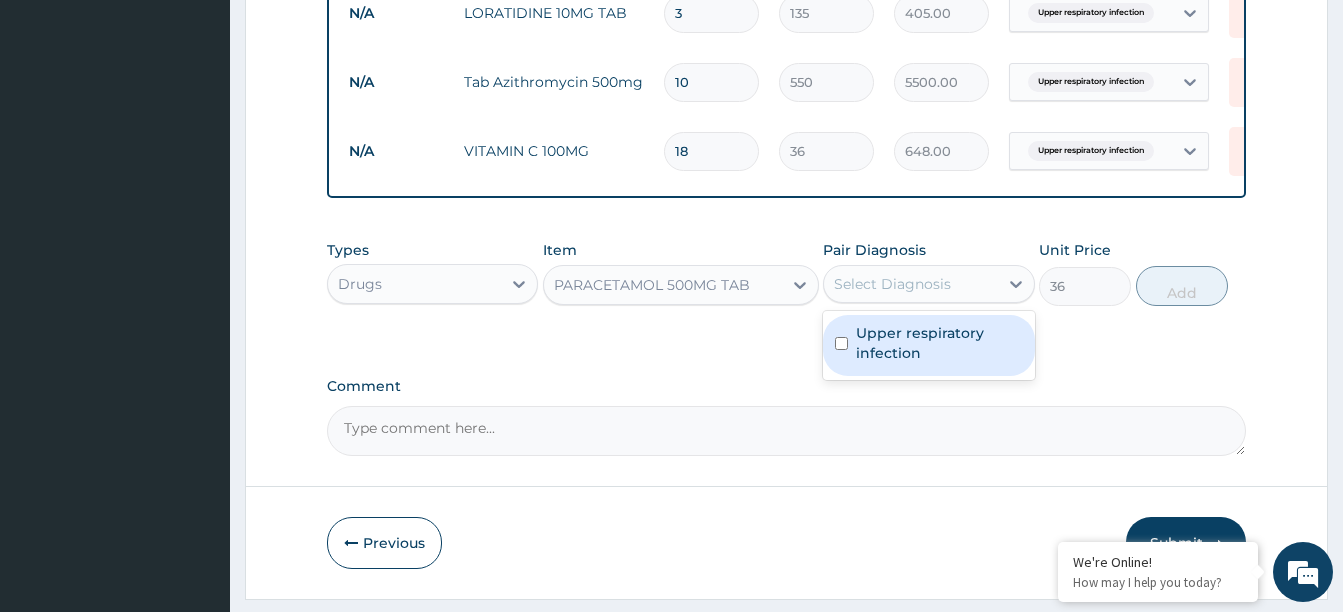click on "Select Diagnosis" at bounding box center [892, 284] 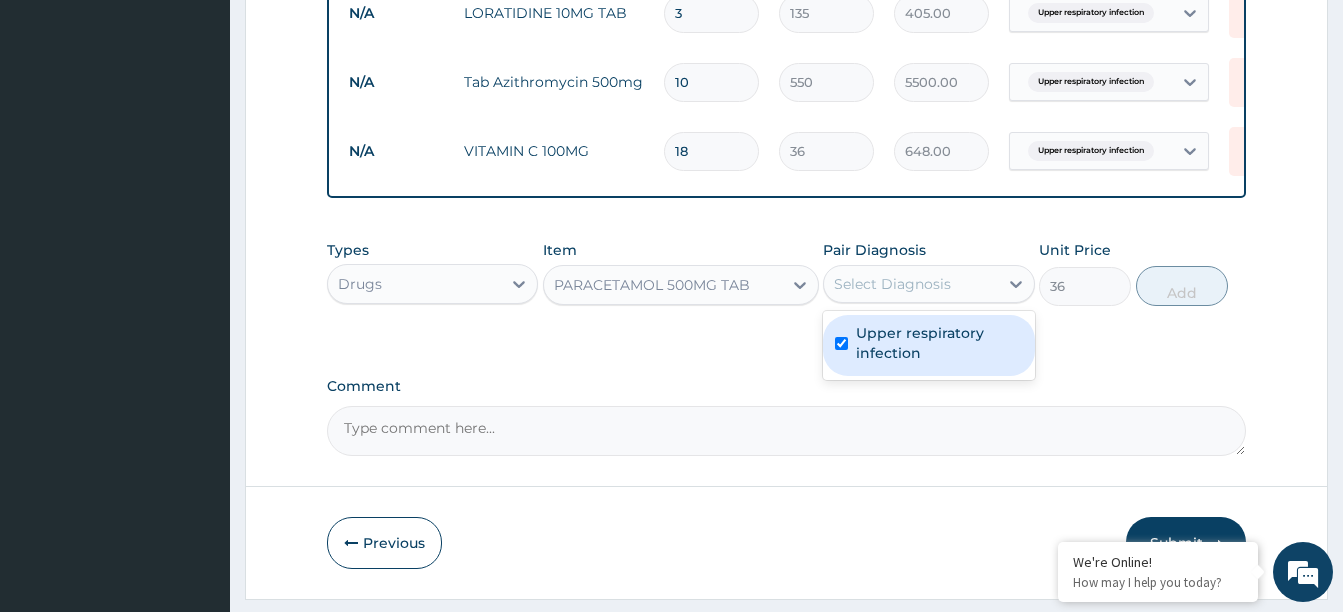 checkbox on "true" 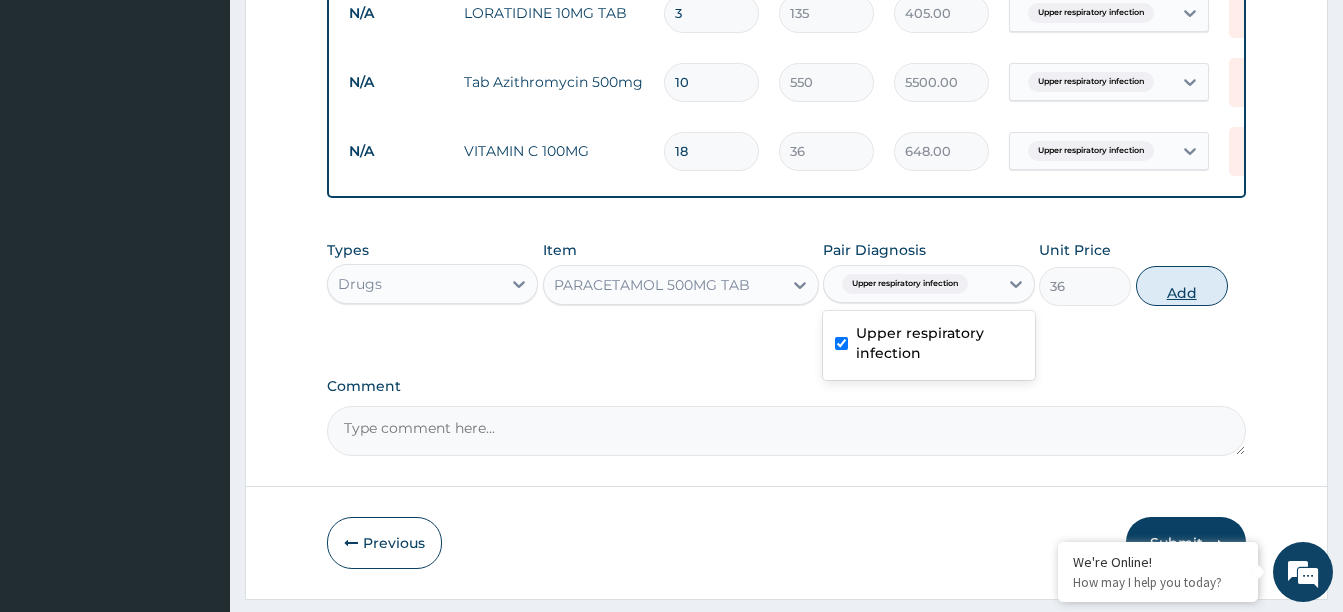 click on "Add" at bounding box center [1182, 286] 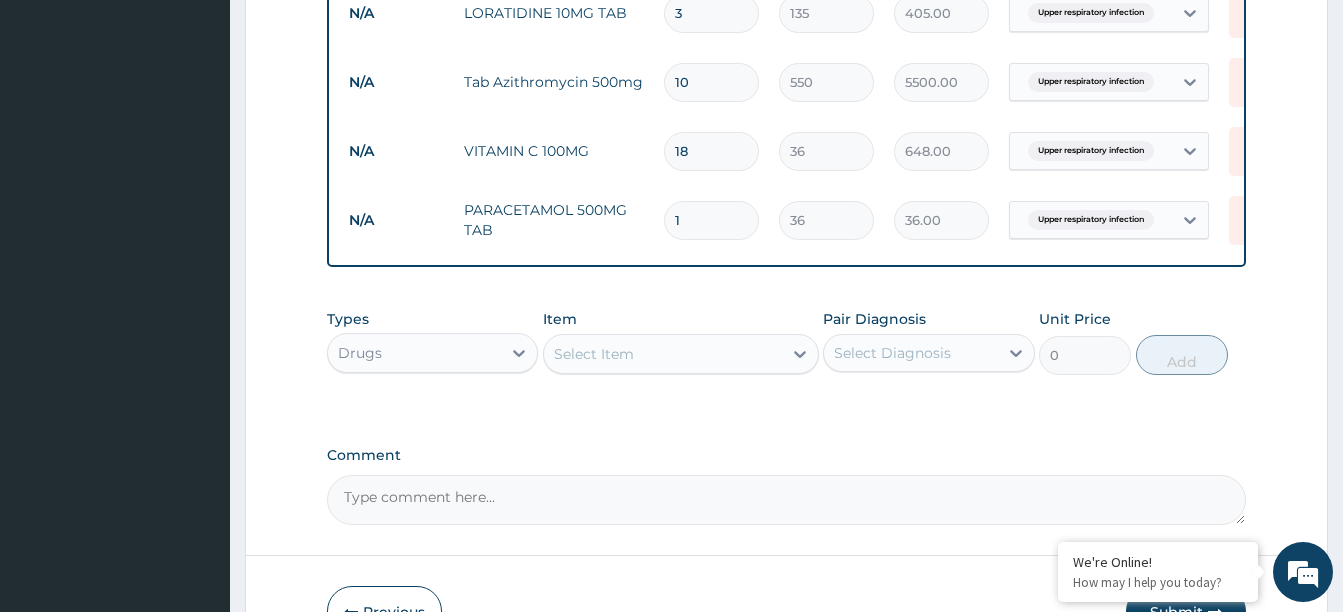type on "18" 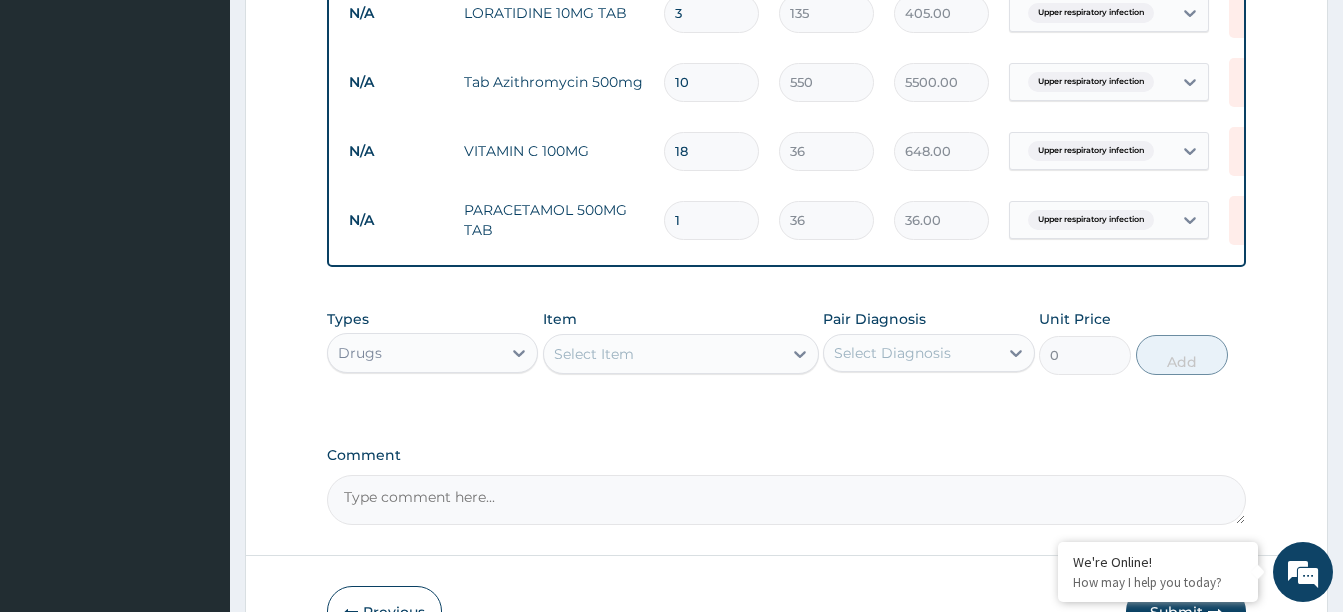 type on "648.00" 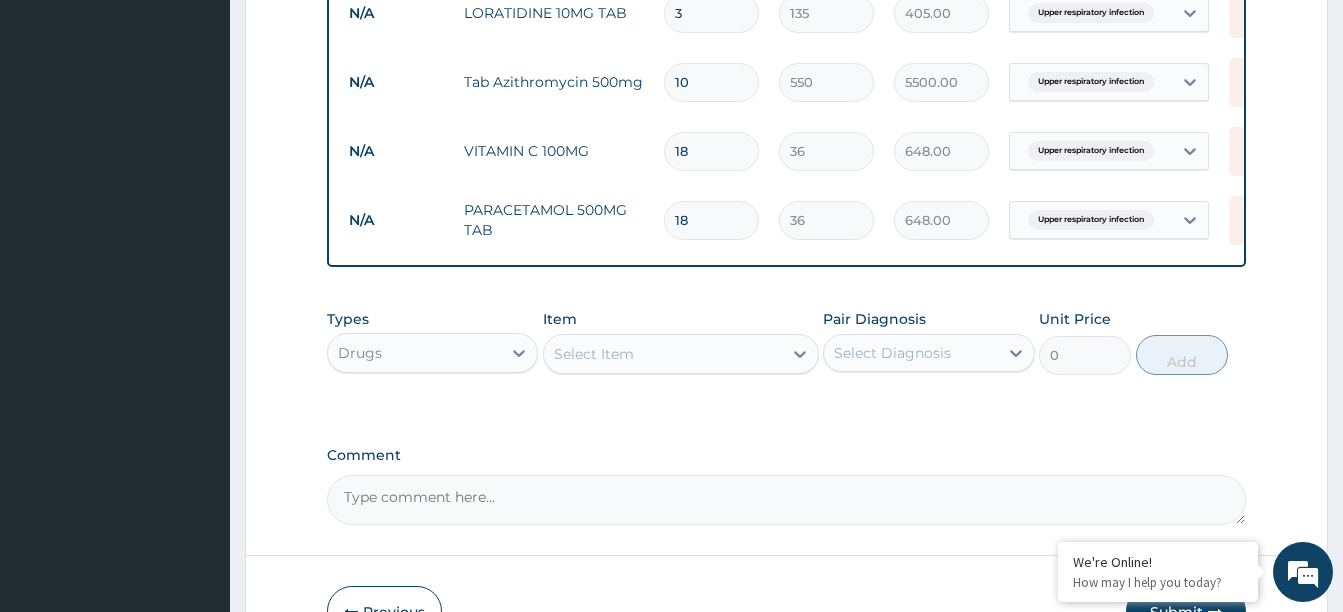 type on "18" 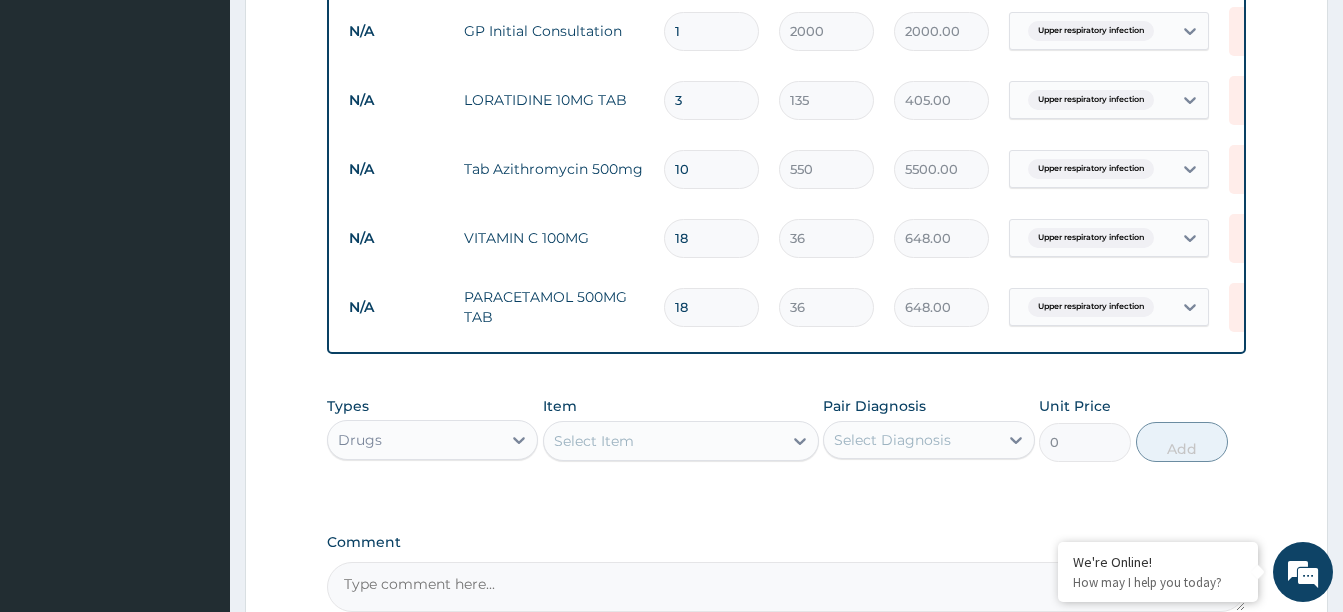scroll, scrollTop: 800, scrollLeft: 0, axis: vertical 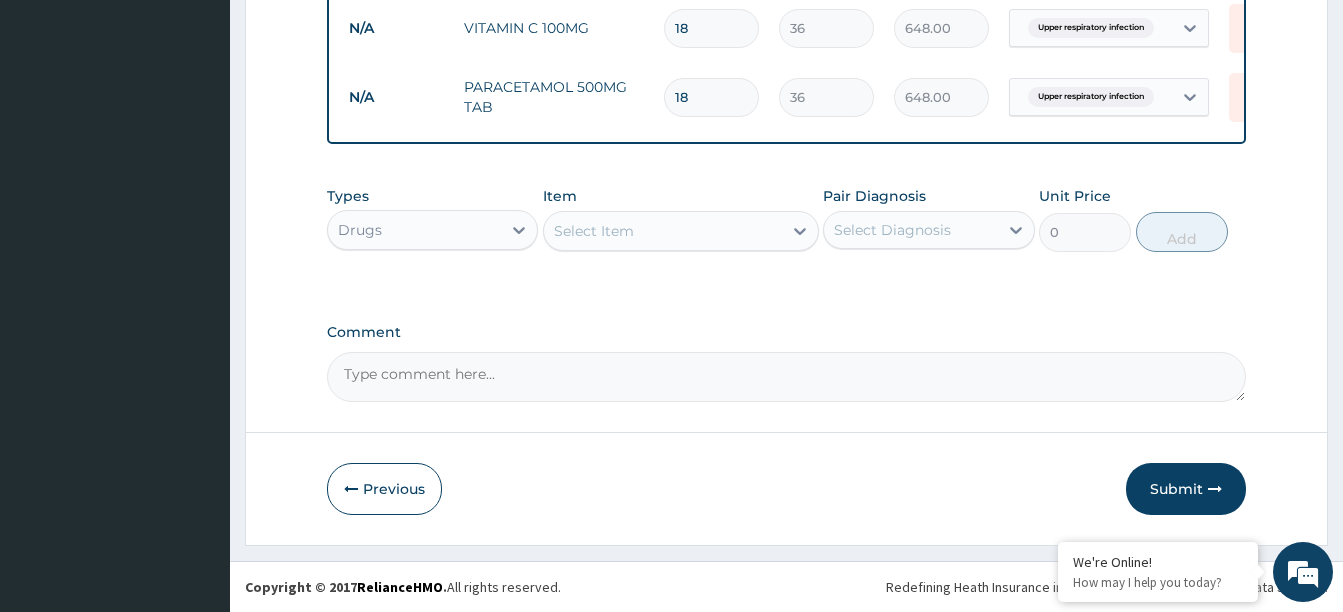 click on "Submit" at bounding box center [1186, 489] 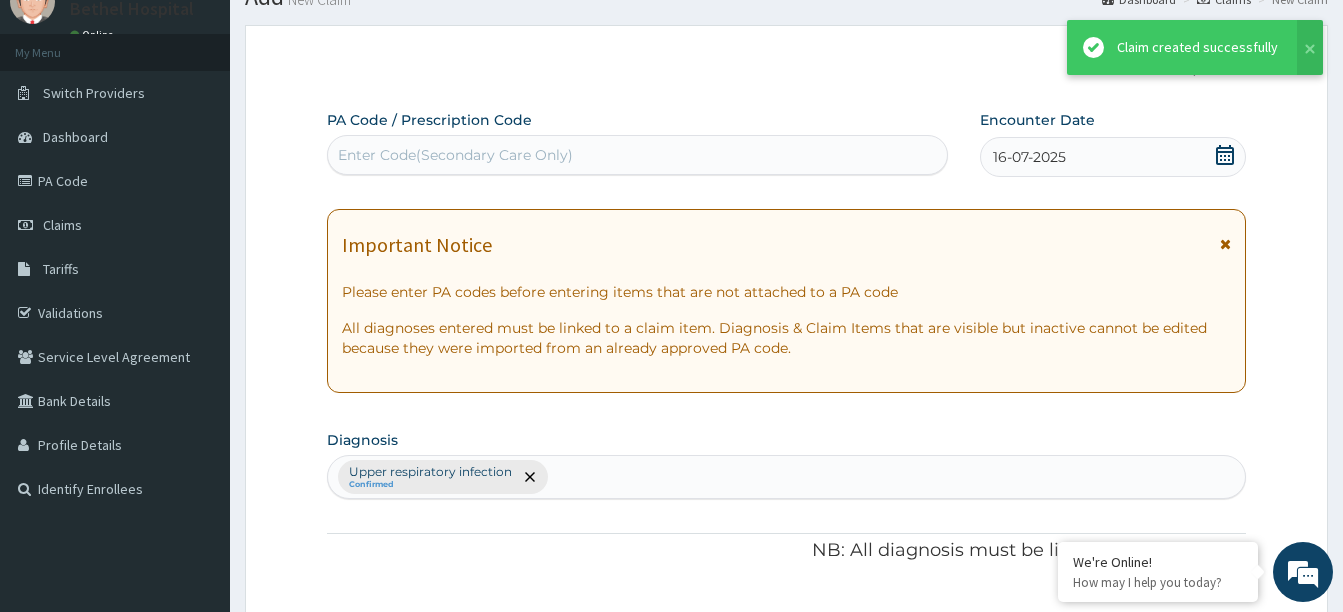 scroll, scrollTop: 1026, scrollLeft: 0, axis: vertical 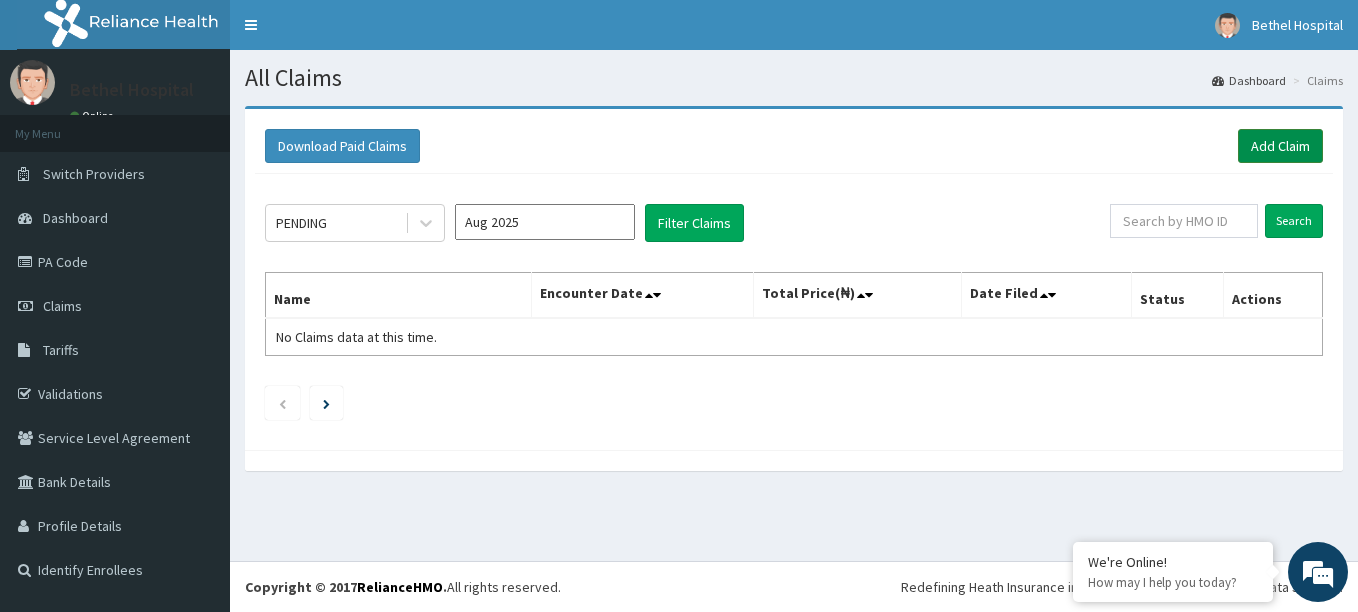click on "Add Claim" at bounding box center [1280, 146] 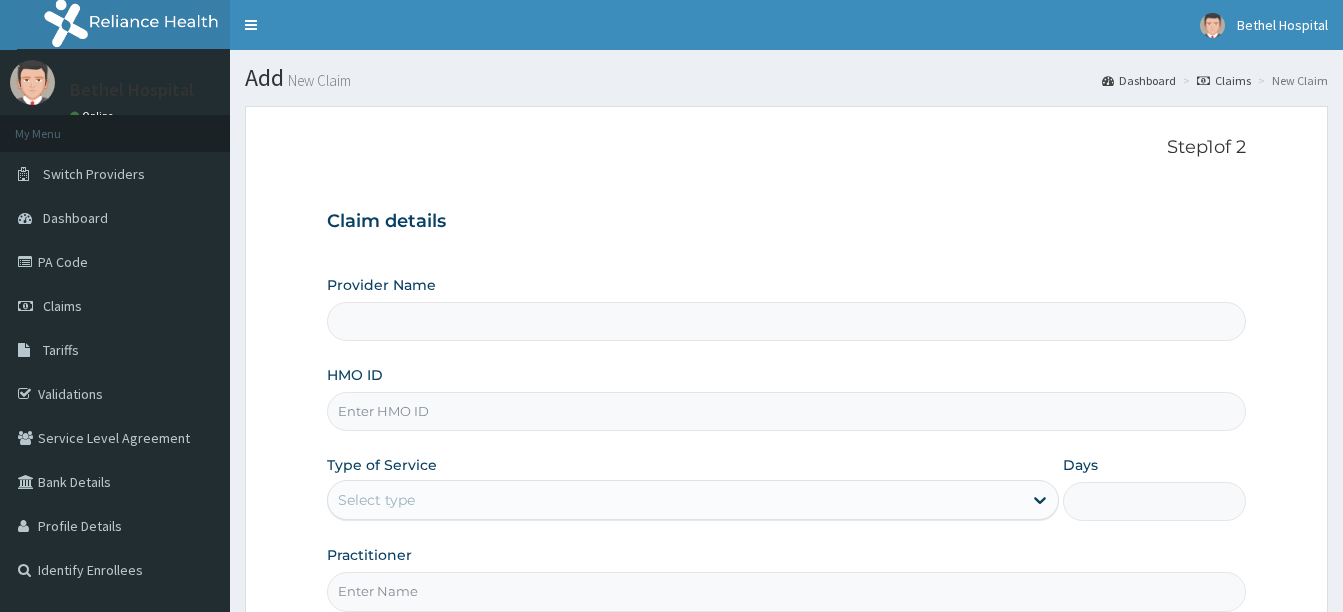 scroll, scrollTop: 0, scrollLeft: 0, axis: both 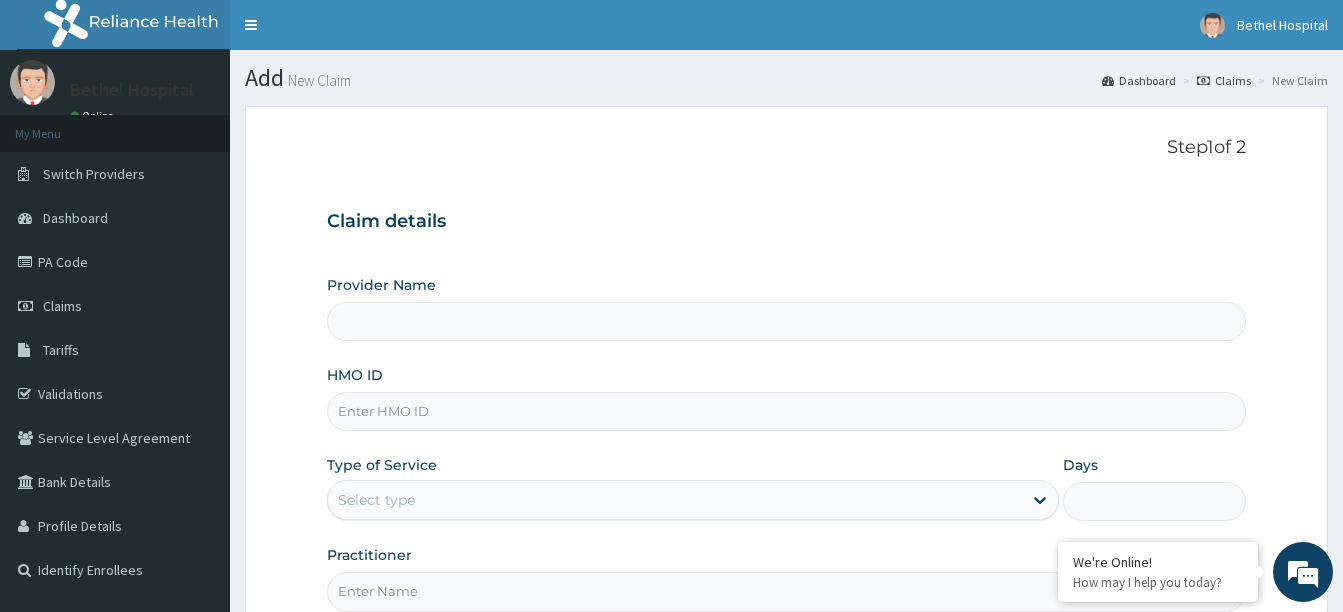 type on "Bethel Specialist Hospital" 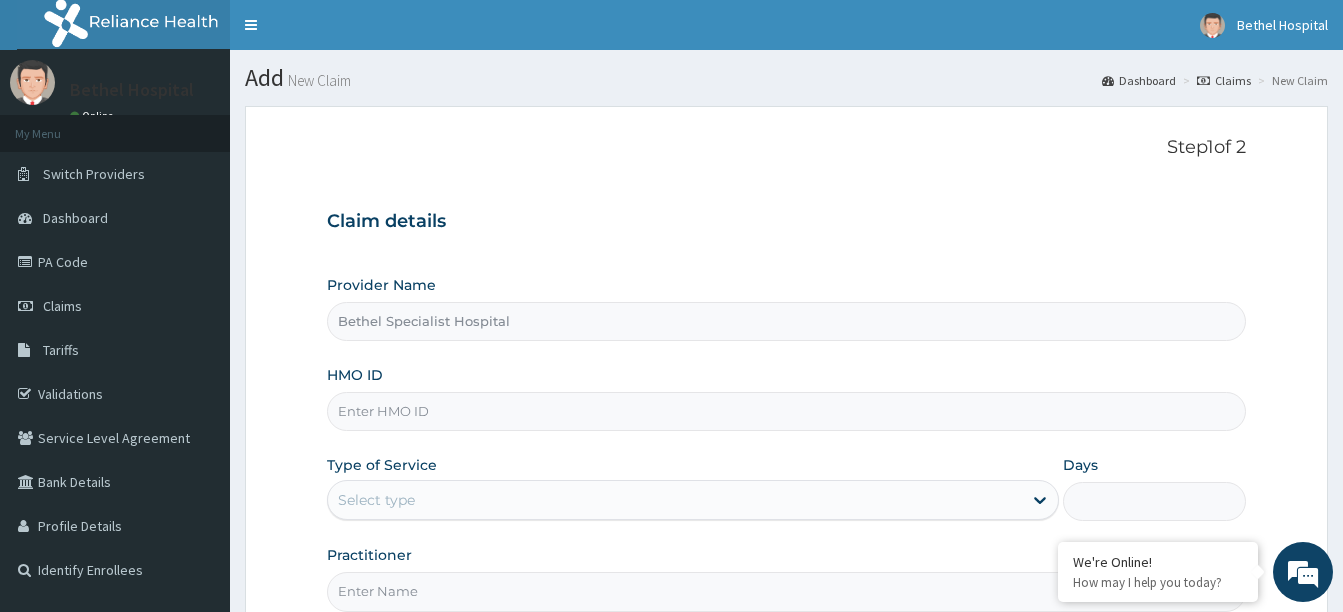 scroll, scrollTop: 100, scrollLeft: 0, axis: vertical 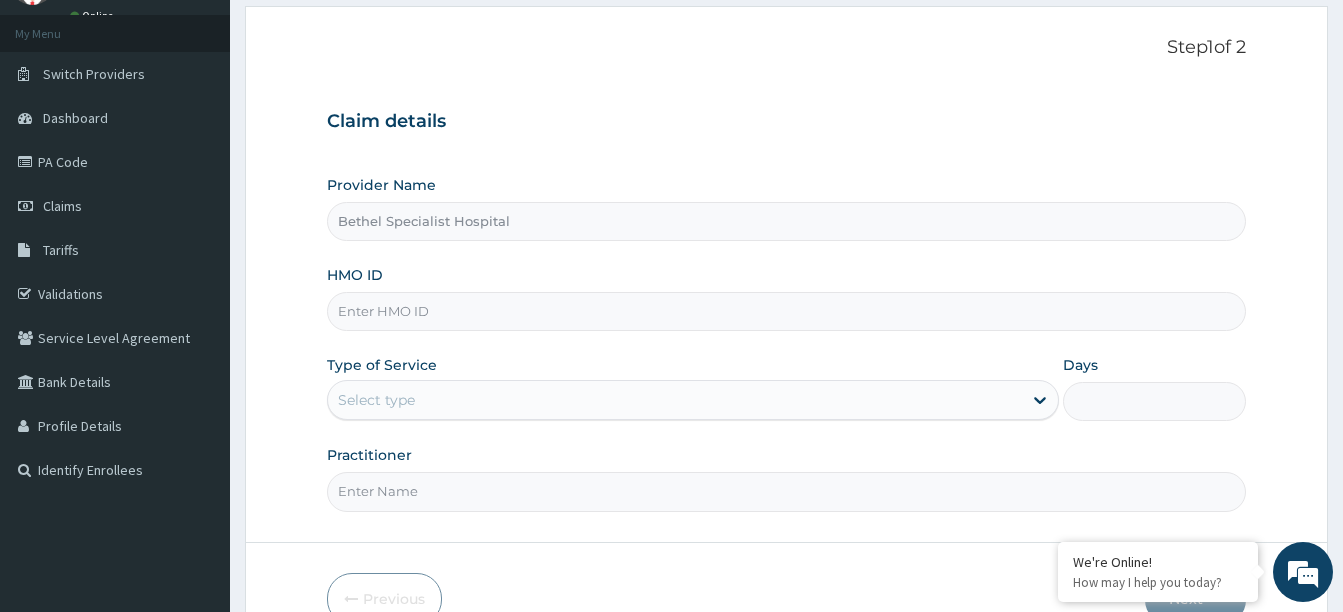 click on "HMO ID" at bounding box center [786, 311] 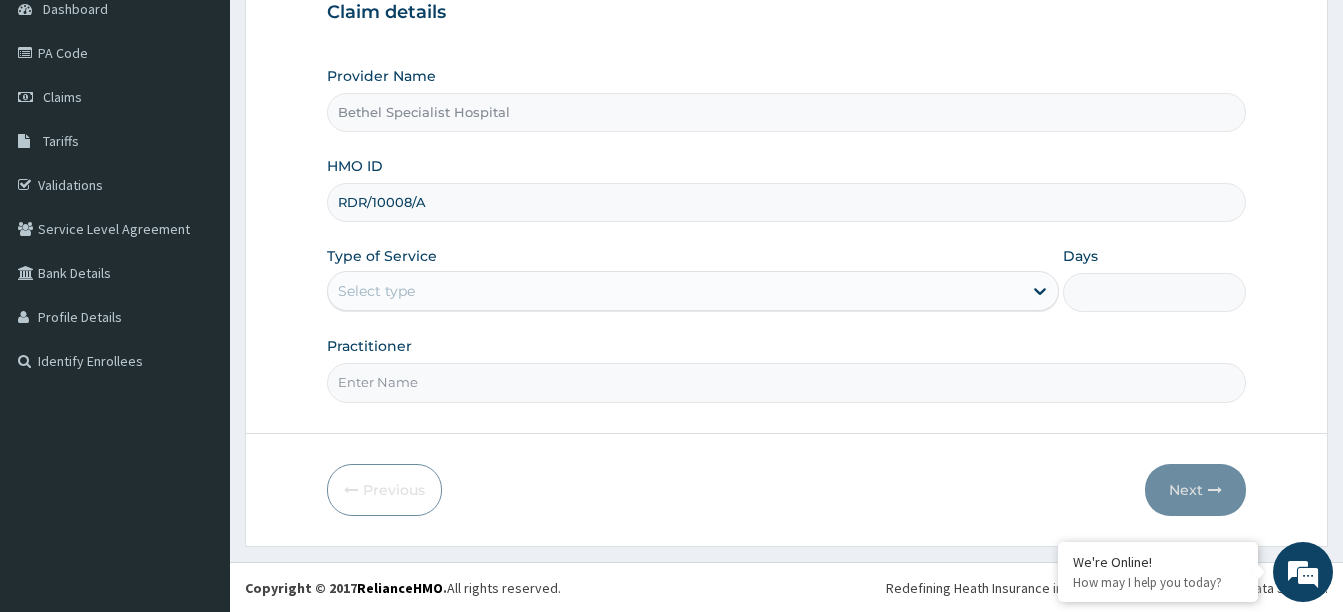 scroll, scrollTop: 210, scrollLeft: 0, axis: vertical 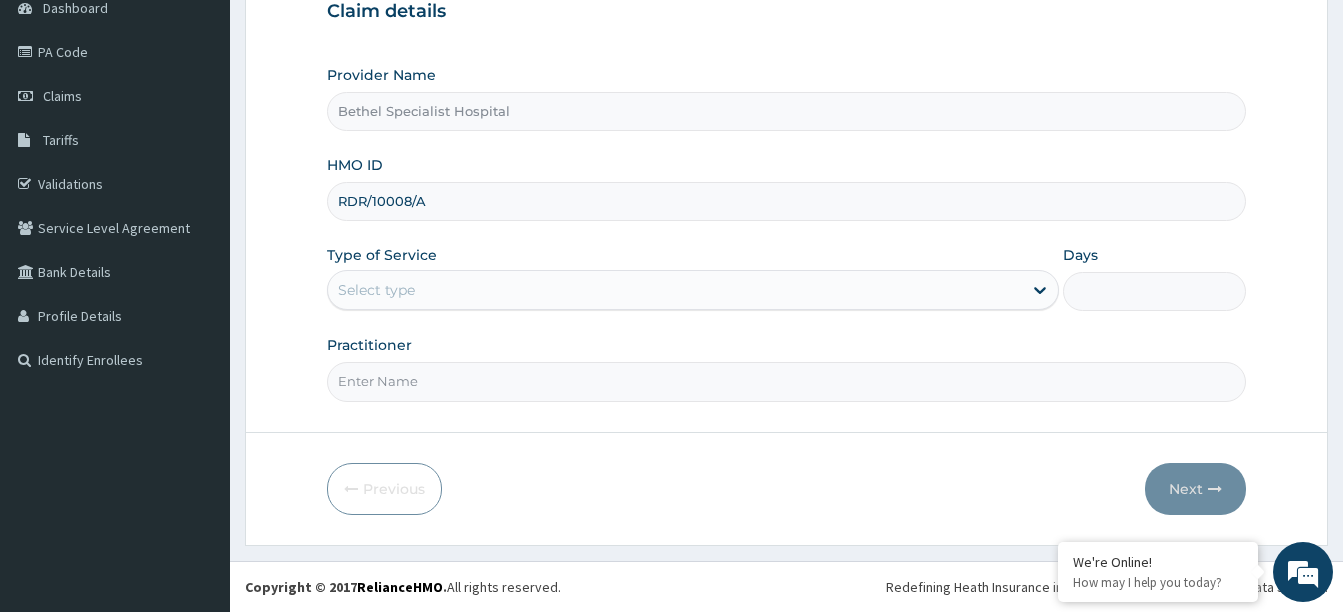 type on "RDR/10008/A" 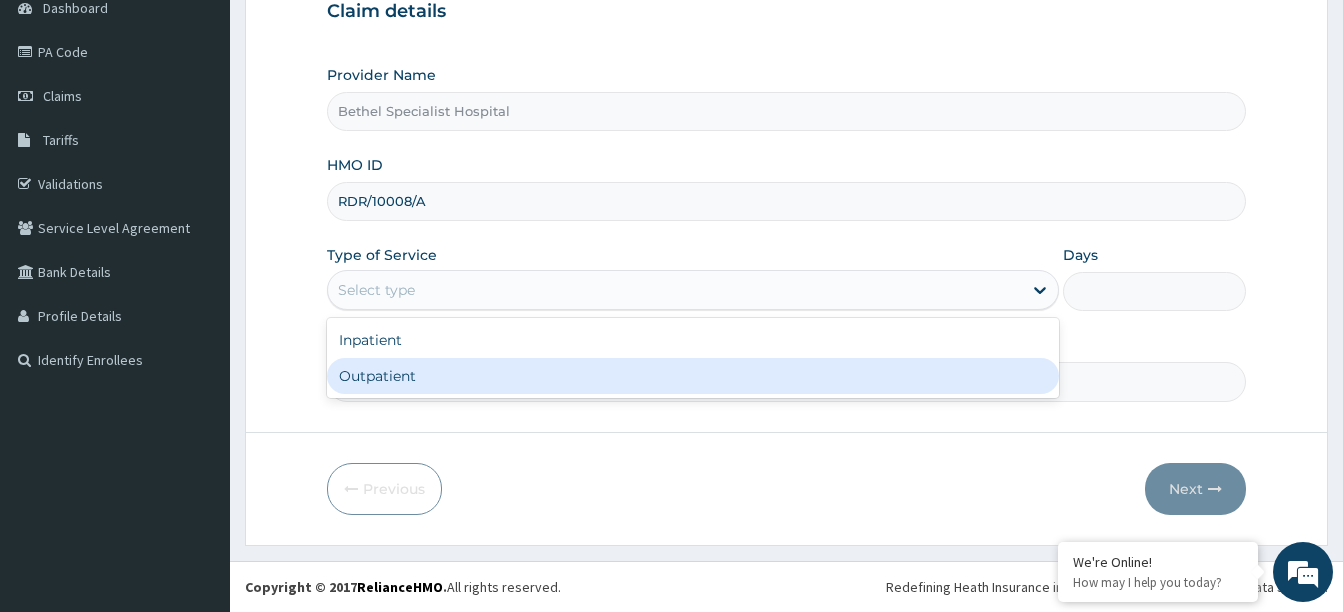 click on "Outpatient" at bounding box center (693, 376) 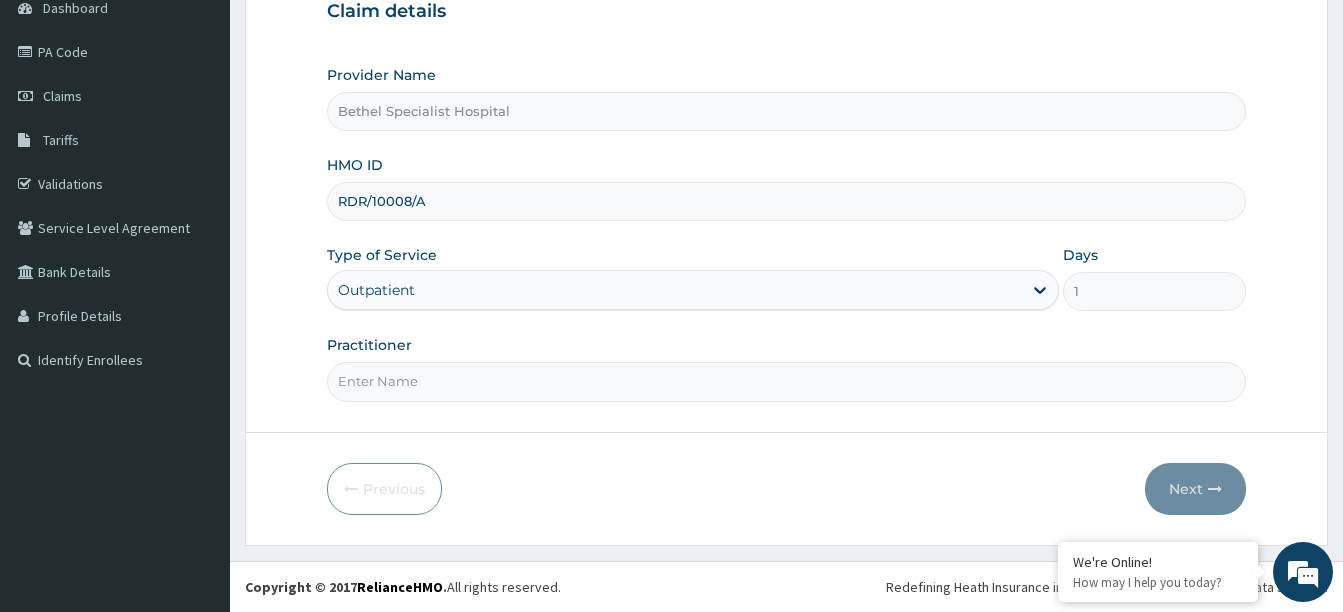 click on "Practitioner" at bounding box center (786, 381) 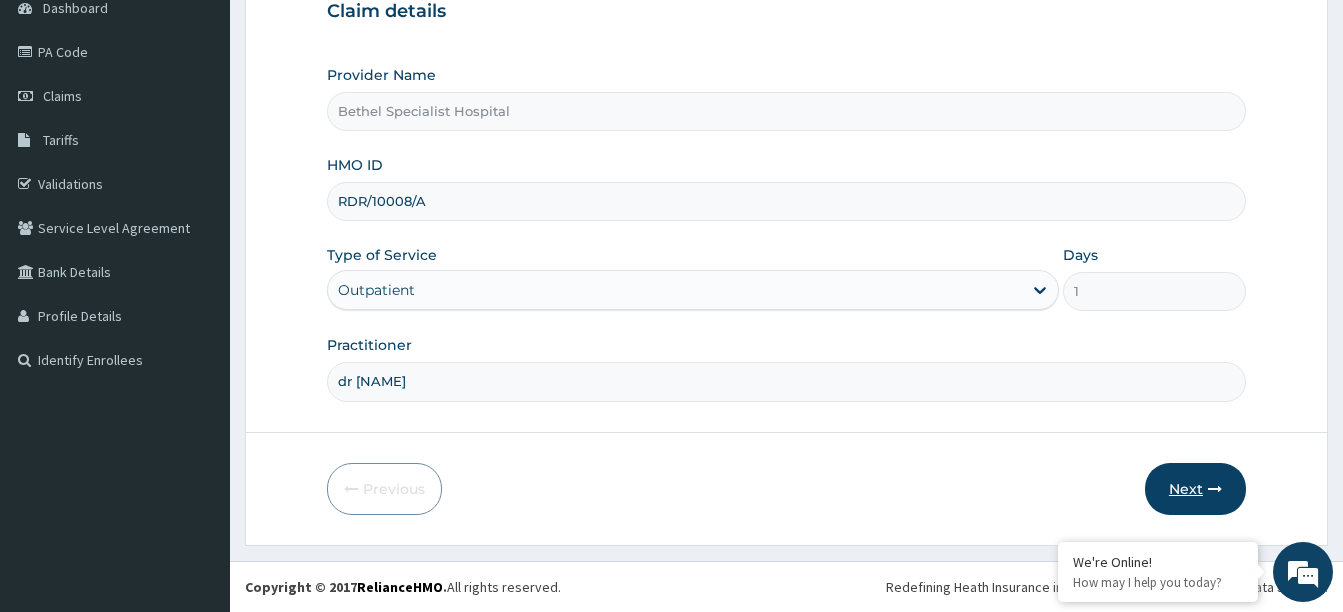 type on "dr hamzat" 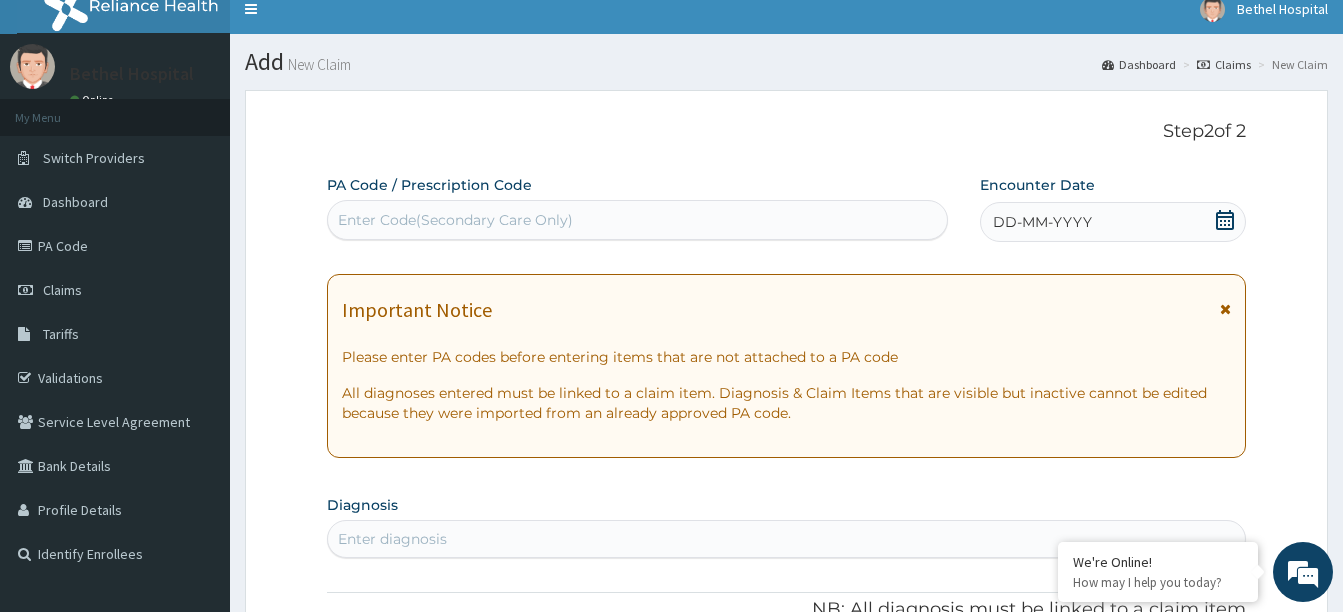 scroll, scrollTop: 10, scrollLeft: 0, axis: vertical 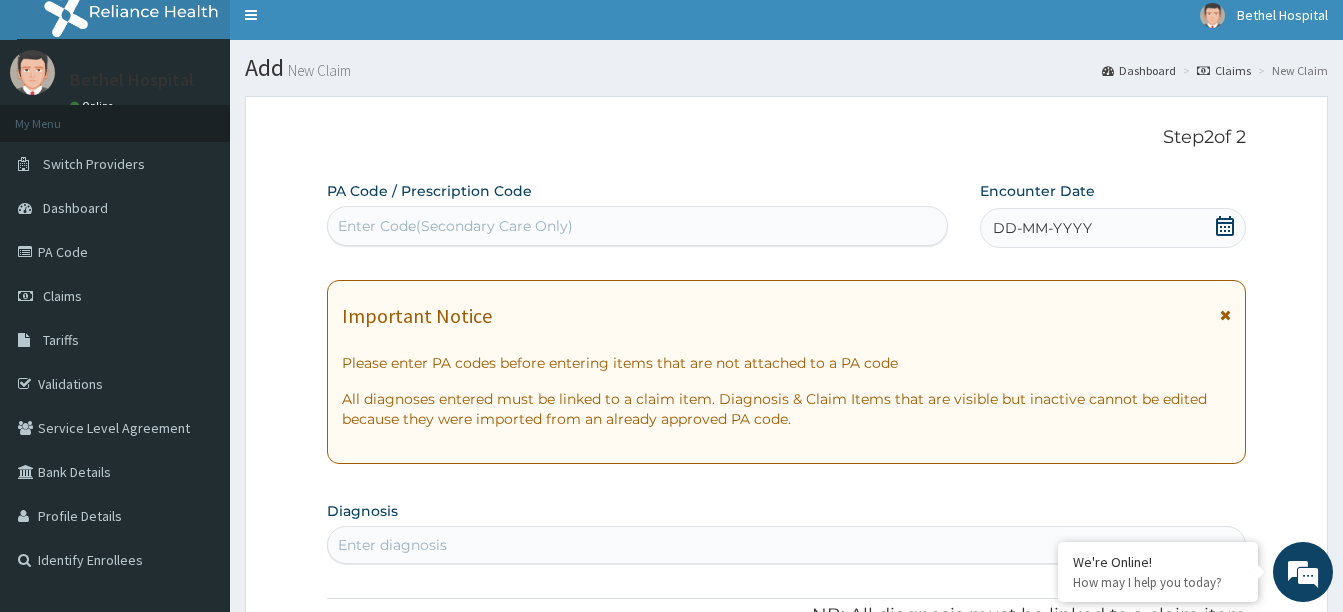 click 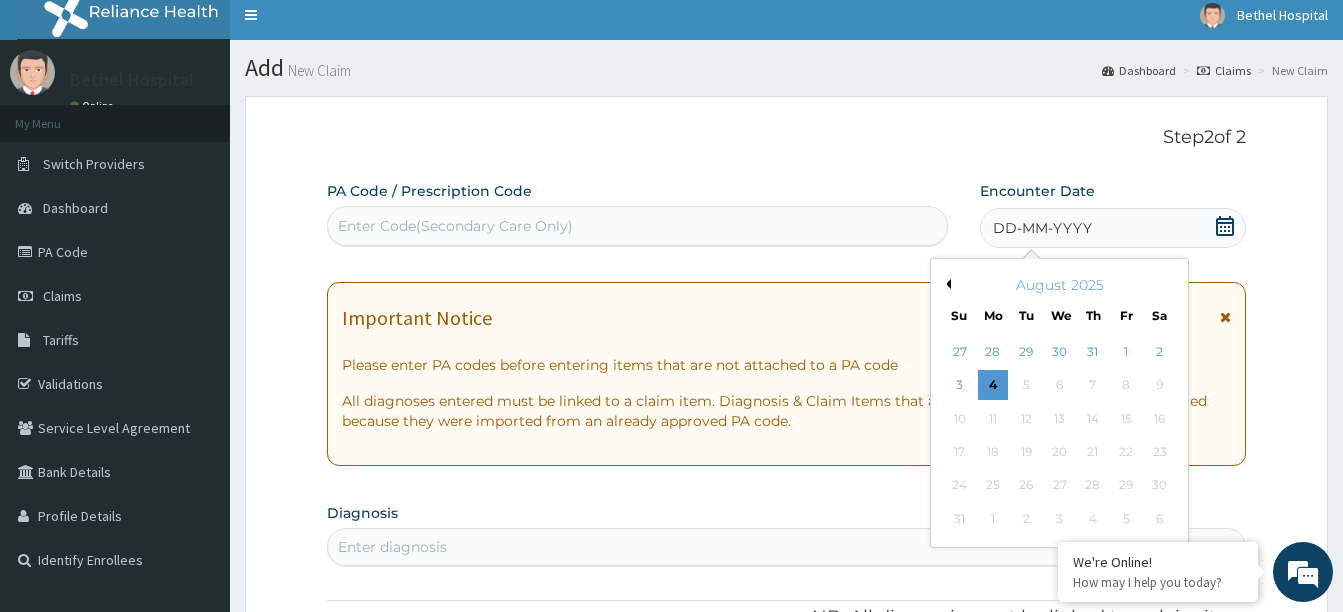 click on "Previous Month" at bounding box center [946, 284] 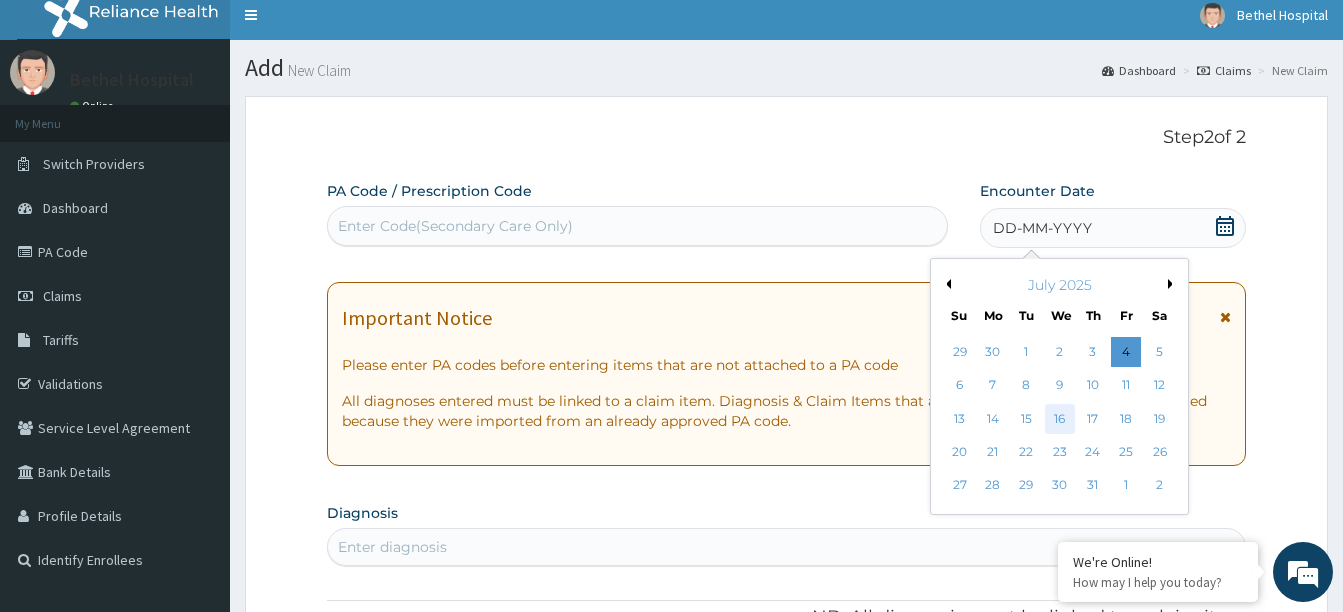 click on "16" at bounding box center (1059, 419) 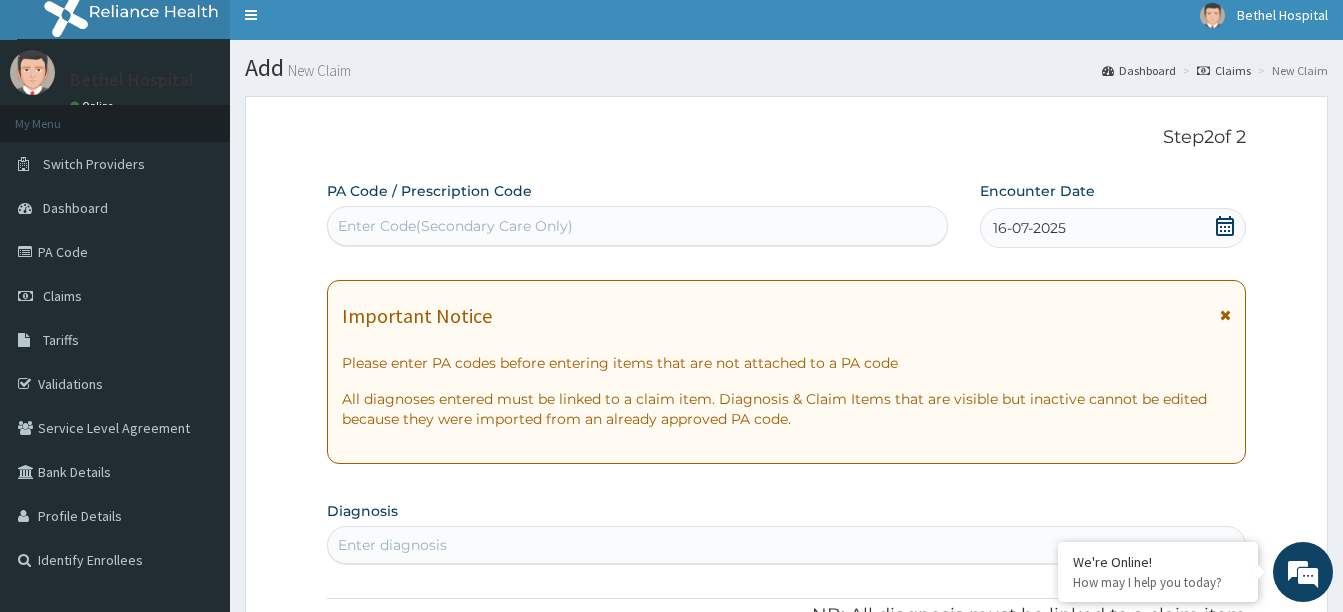 click on "Enter Code(Secondary Care Only)" at bounding box center (455, 226) 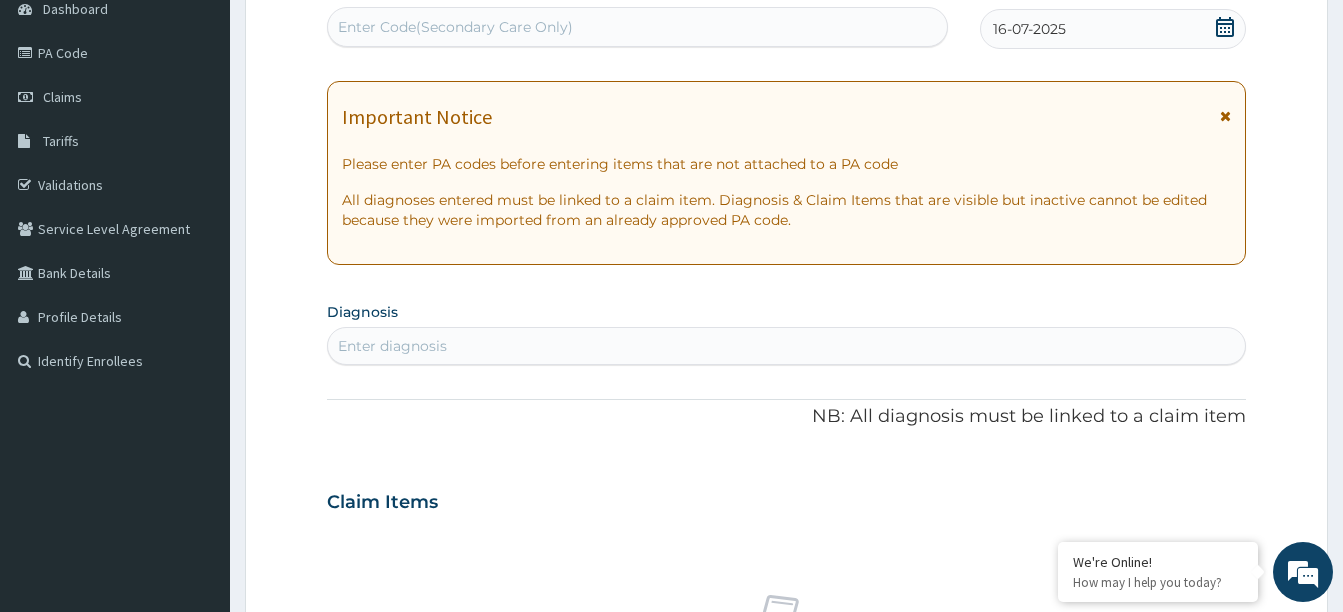scroll, scrollTop: 210, scrollLeft: 0, axis: vertical 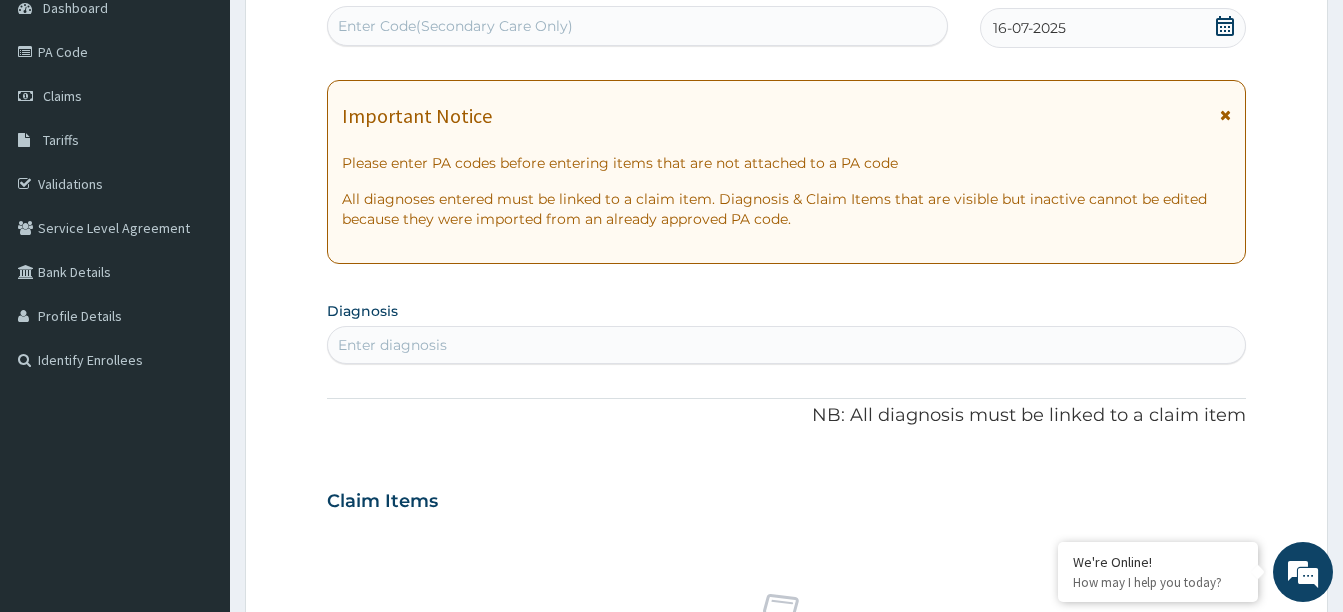 click on "Enter diagnosis" at bounding box center (786, 345) 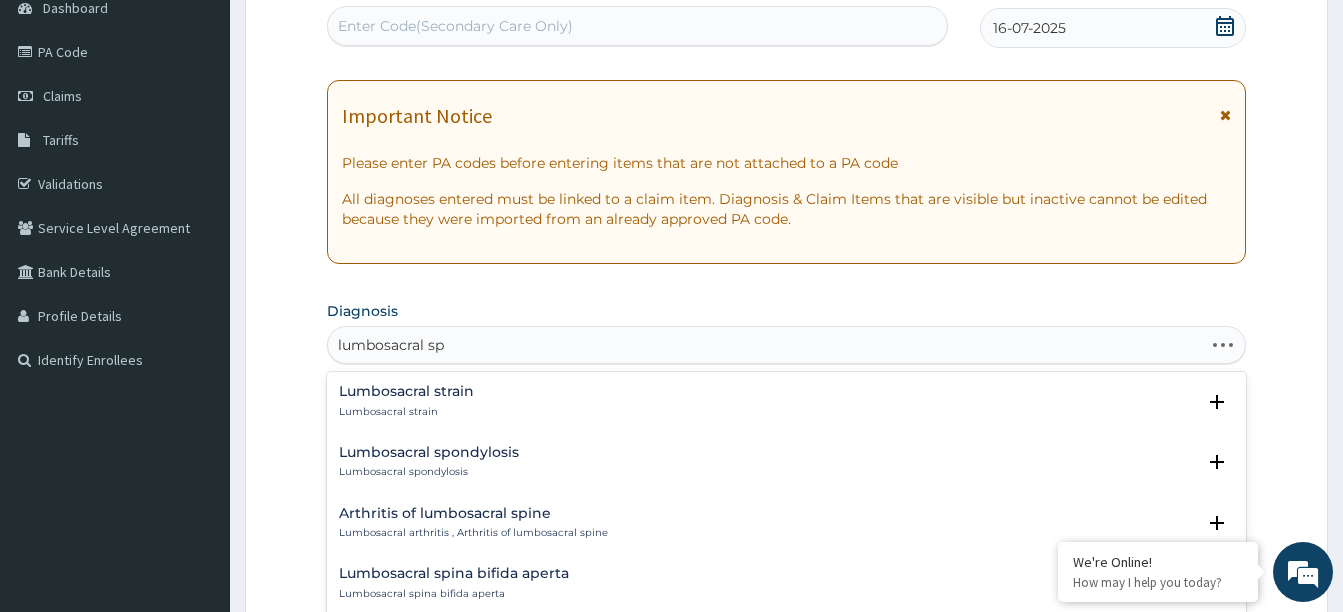type on "lumbosacral spo" 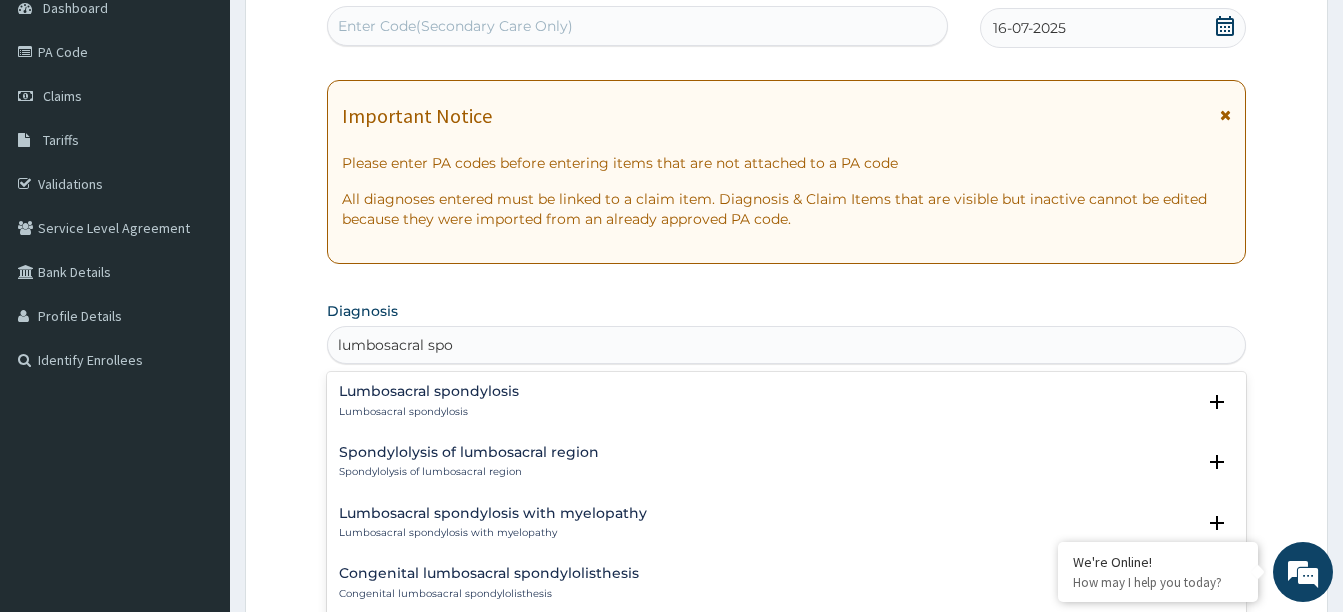 click on "Lumbosacral spondylosis" at bounding box center (429, 391) 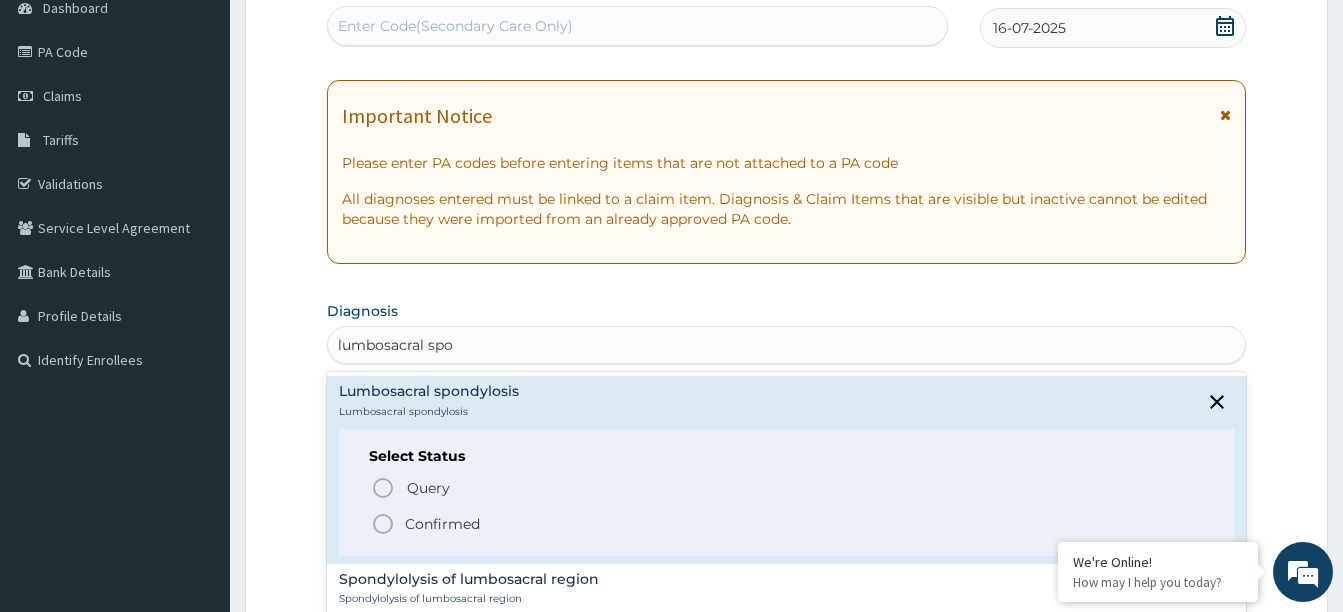 click 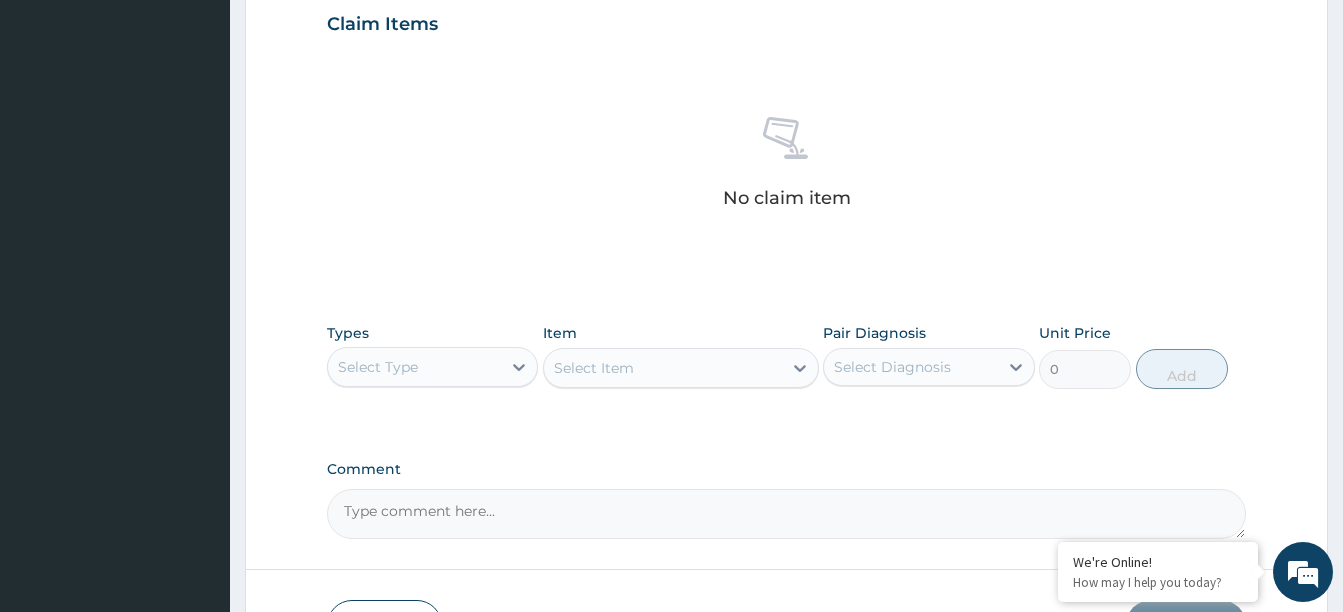 scroll, scrollTop: 810, scrollLeft: 0, axis: vertical 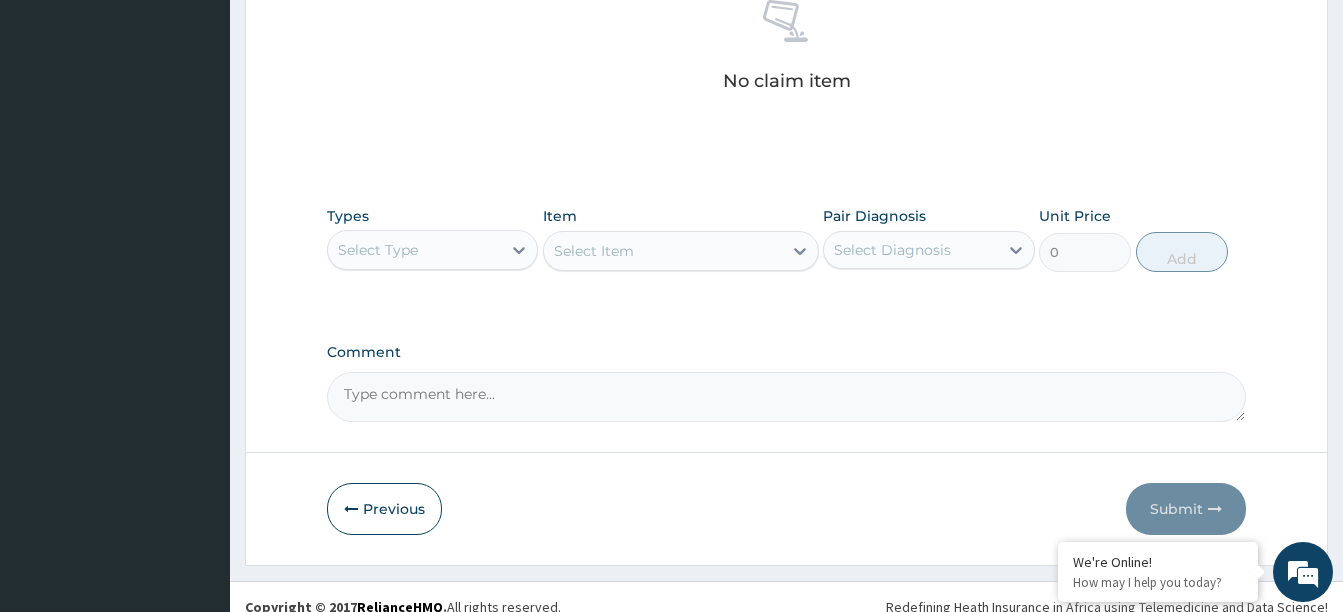 click on "Select Type" at bounding box center (414, 250) 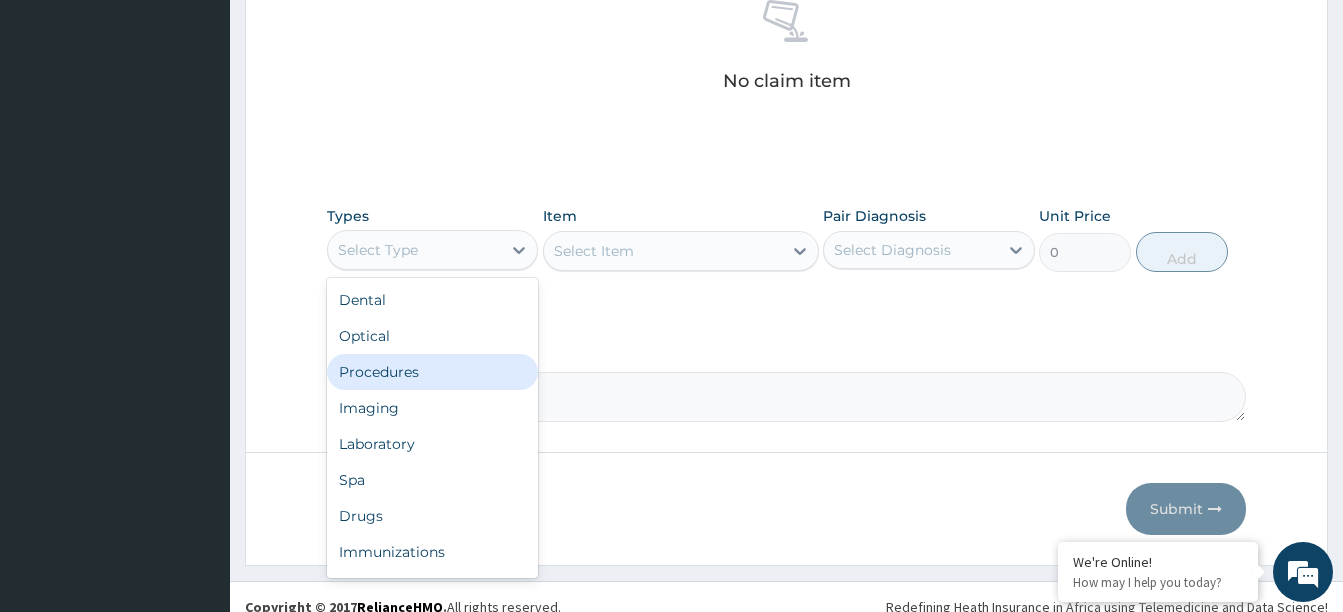 click on "Procedures" at bounding box center (432, 372) 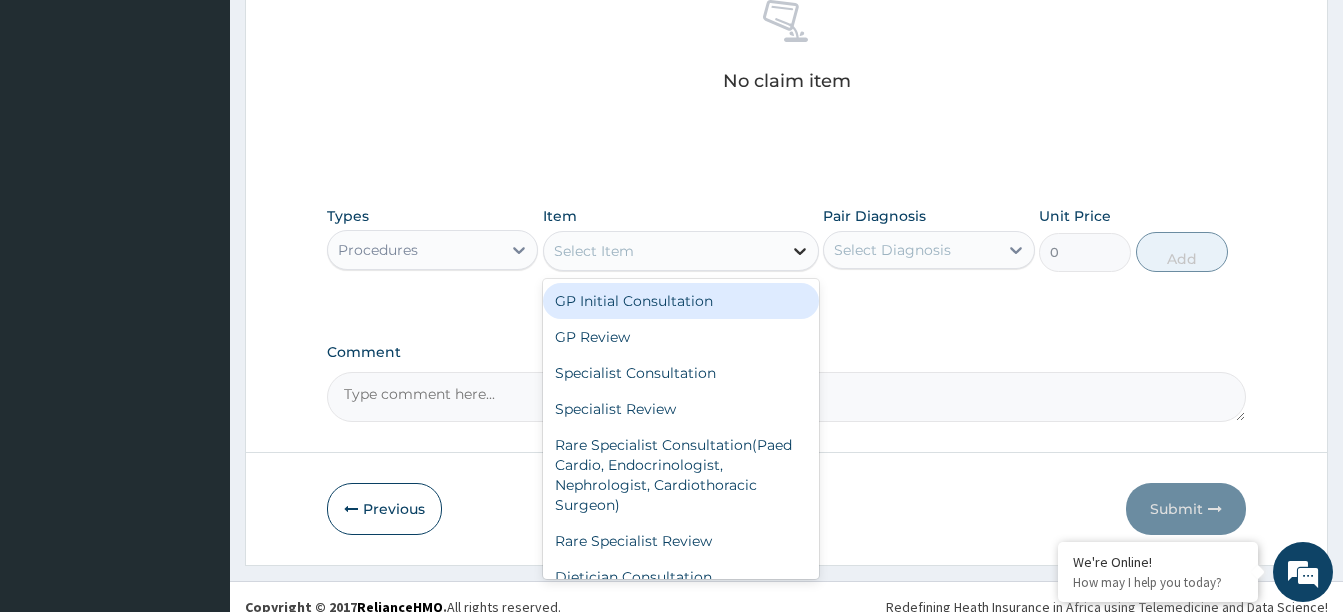 click 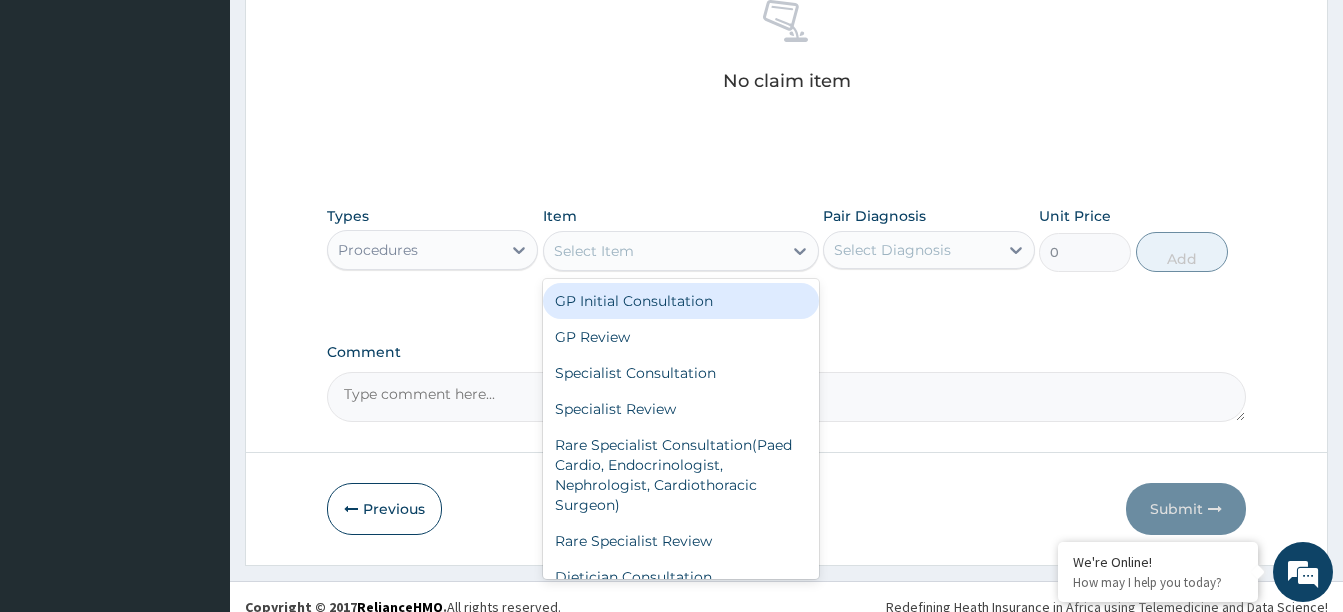 click on "GP Initial Consultation" at bounding box center [681, 301] 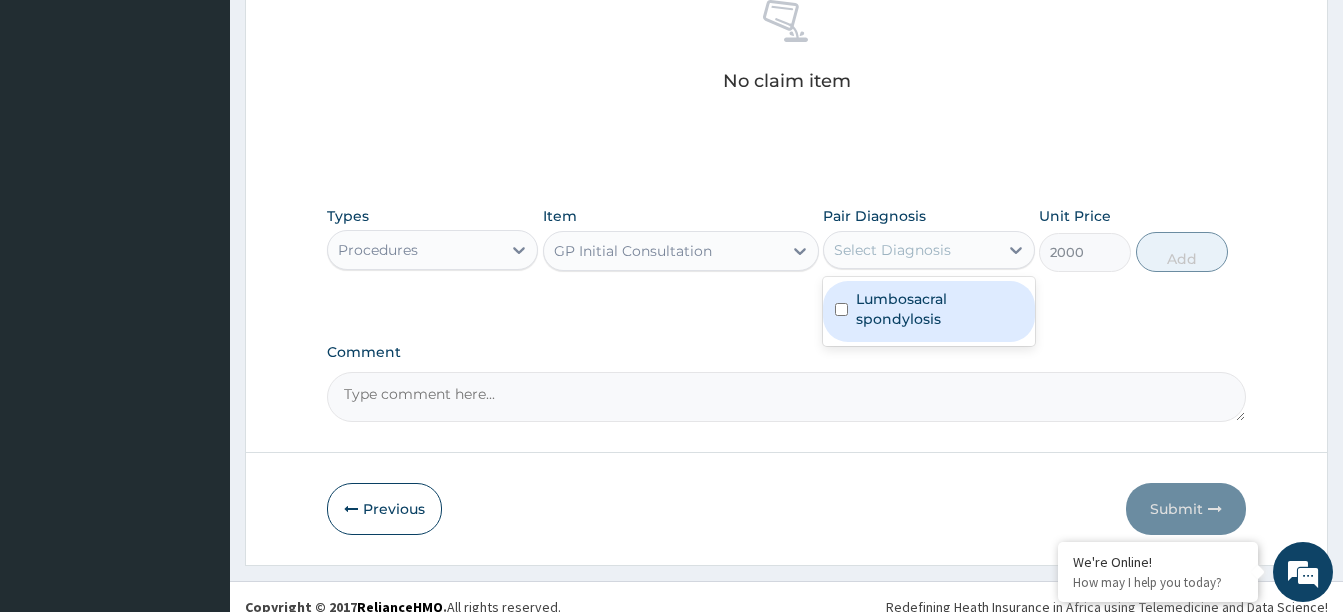 click on "Select Diagnosis" at bounding box center [910, 250] 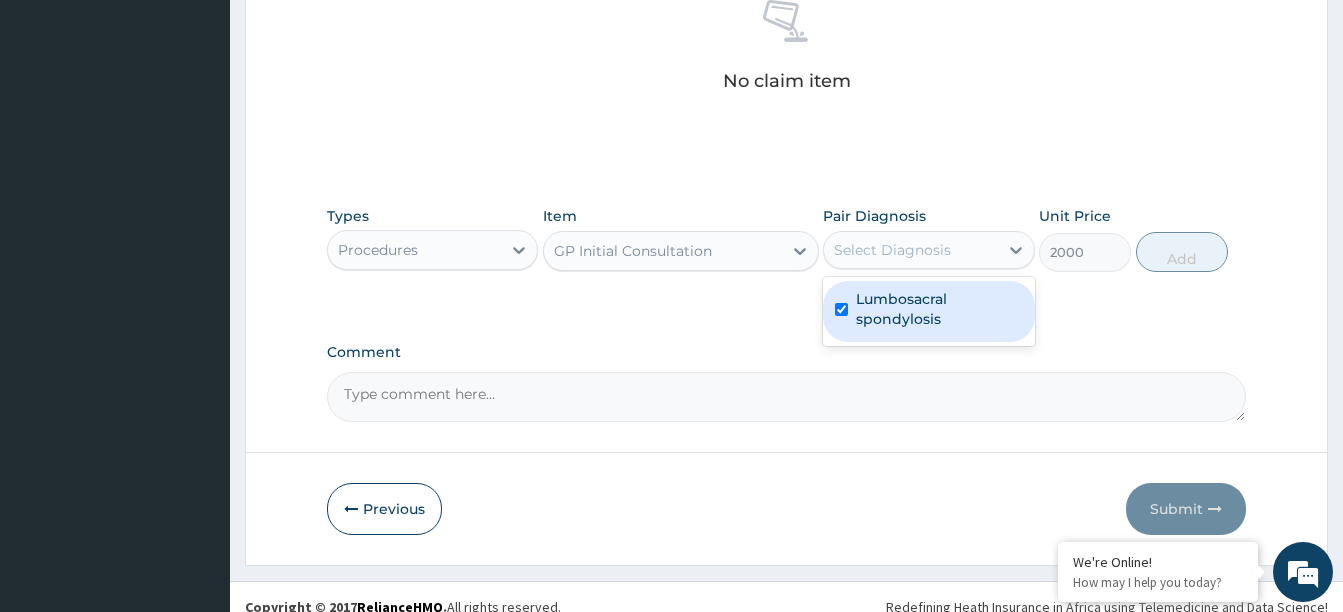 checkbox on "true" 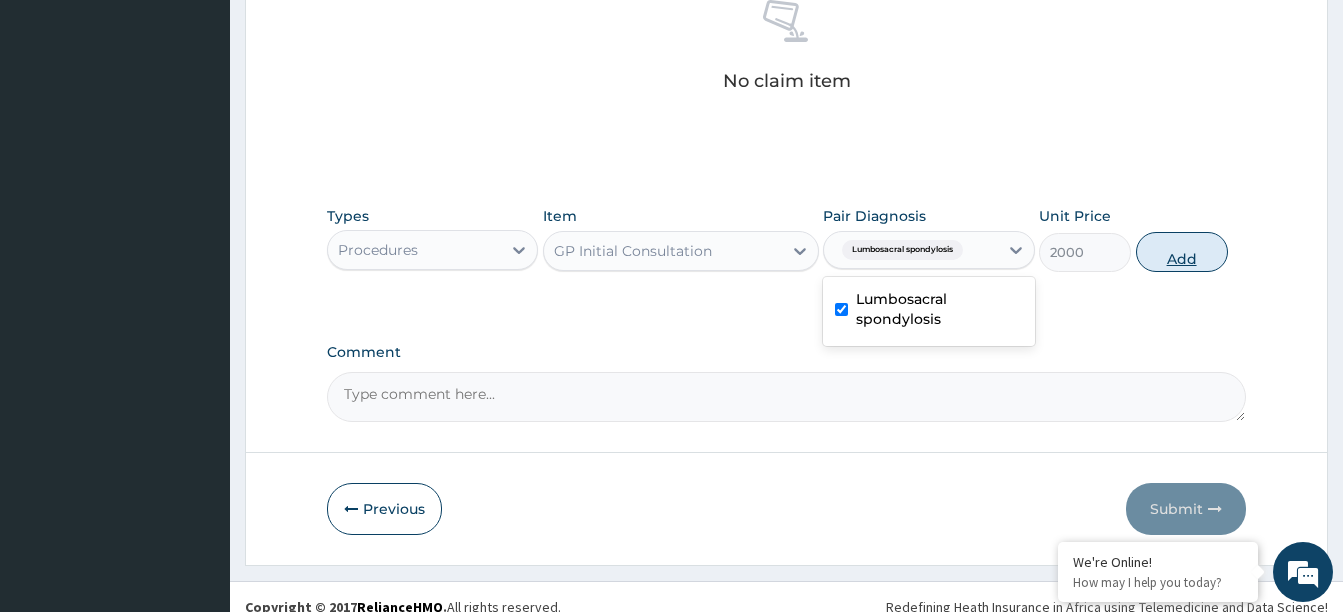 click on "Add" at bounding box center (1182, 252) 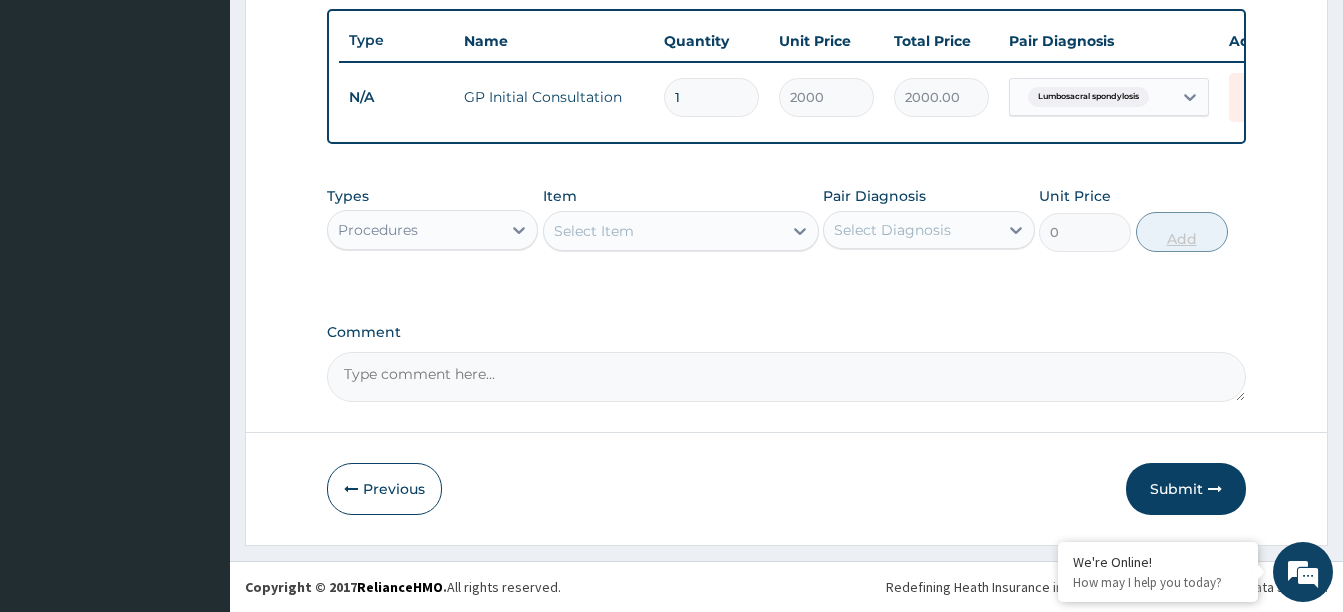scroll, scrollTop: 750, scrollLeft: 0, axis: vertical 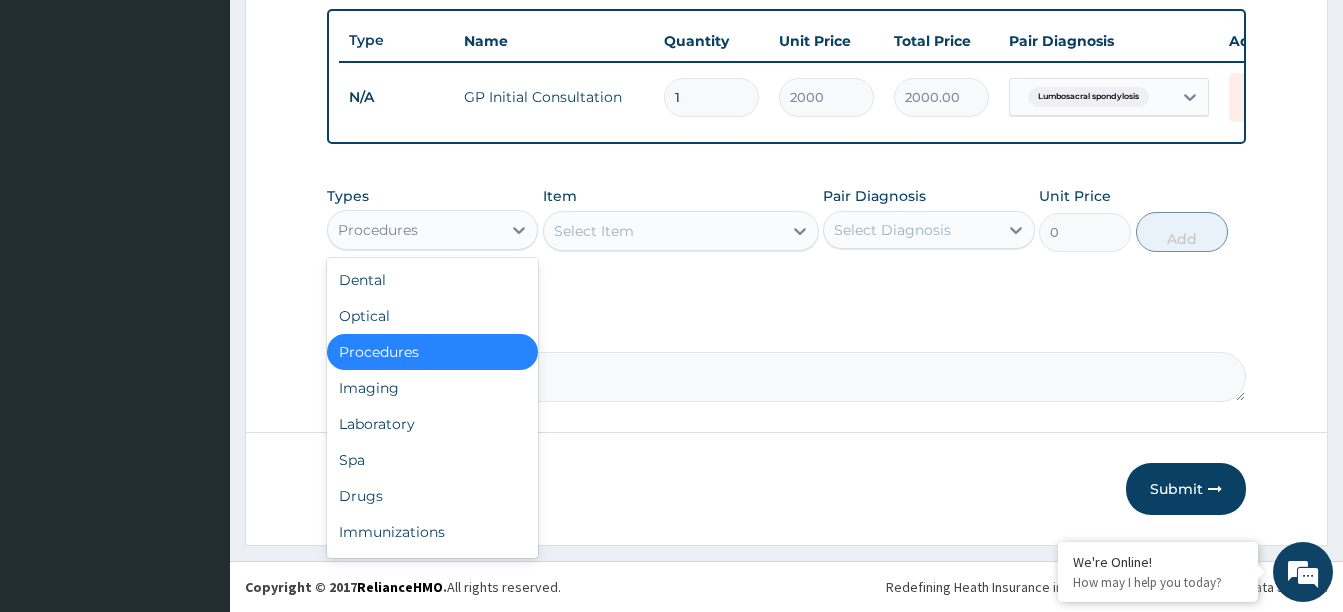 click on "Procedures" at bounding box center [414, 230] 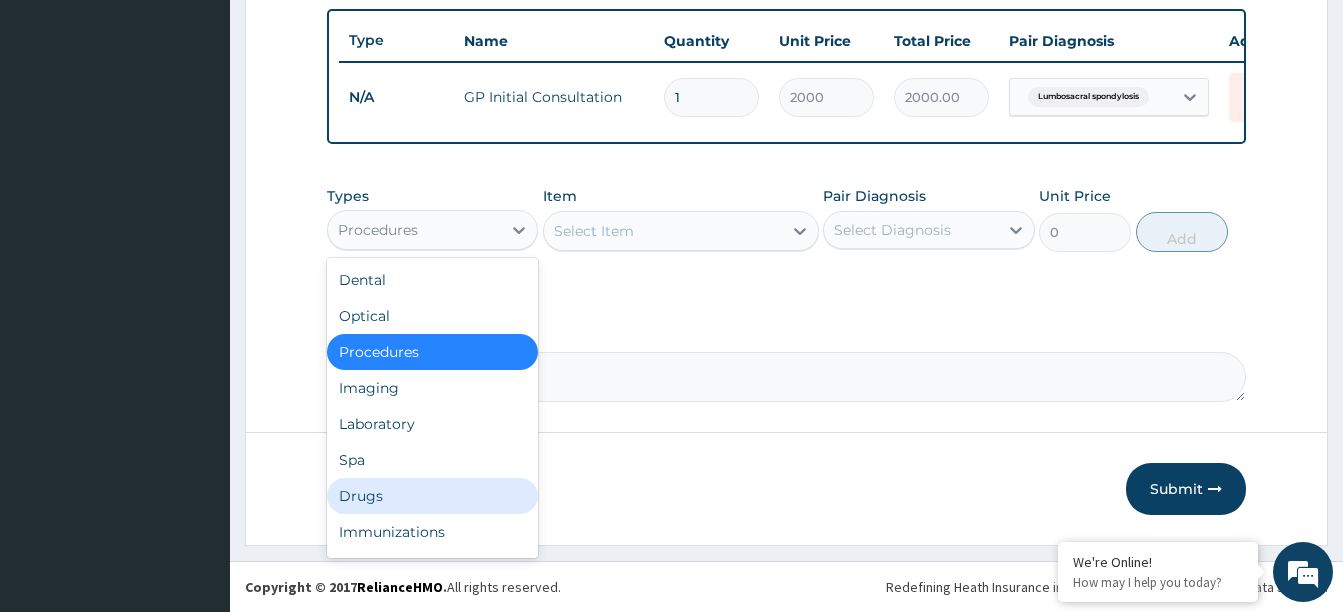 click on "Drugs" at bounding box center (432, 496) 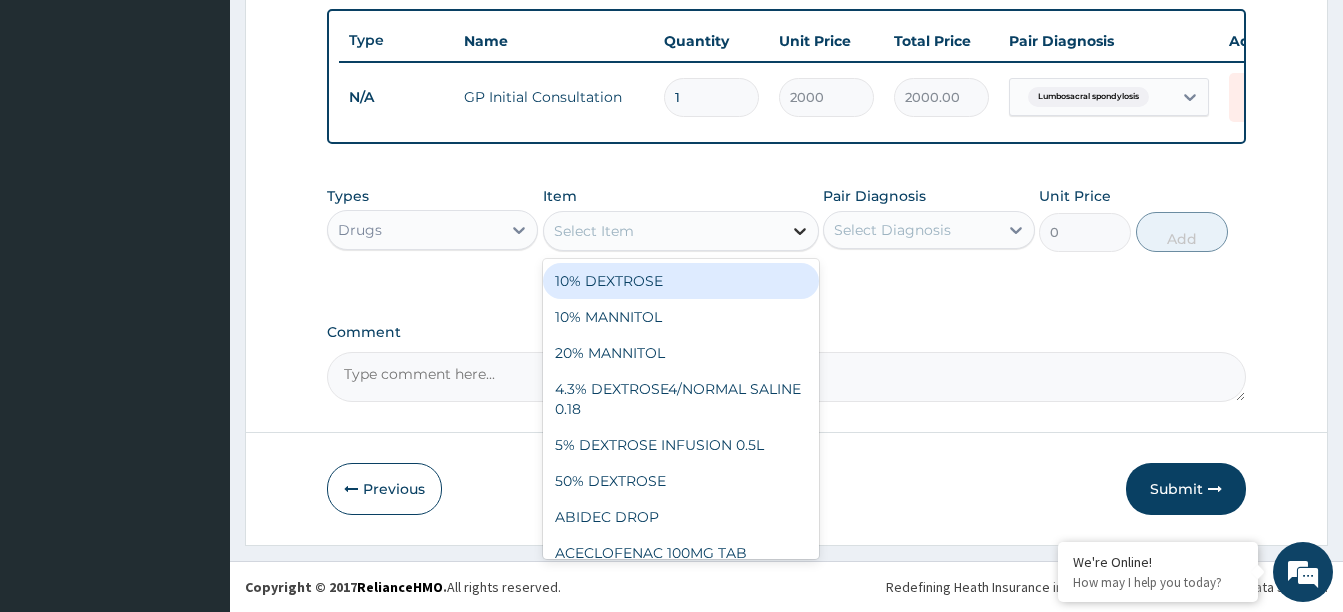 click 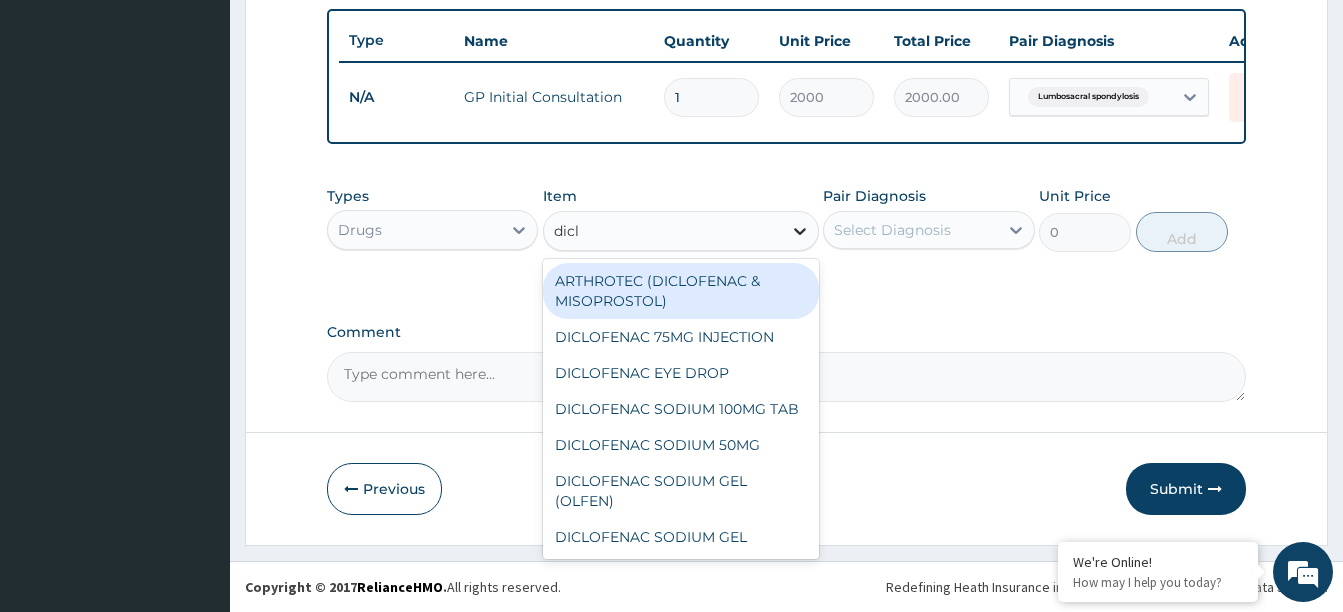 type on "diclo" 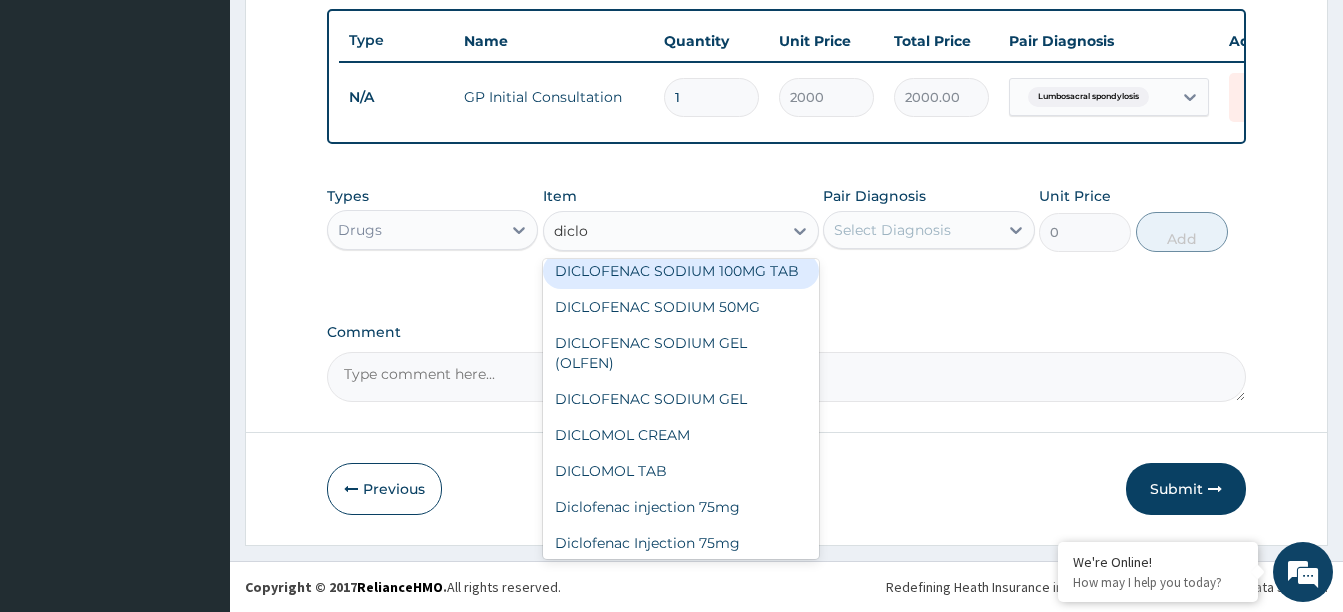 scroll, scrollTop: 236, scrollLeft: 0, axis: vertical 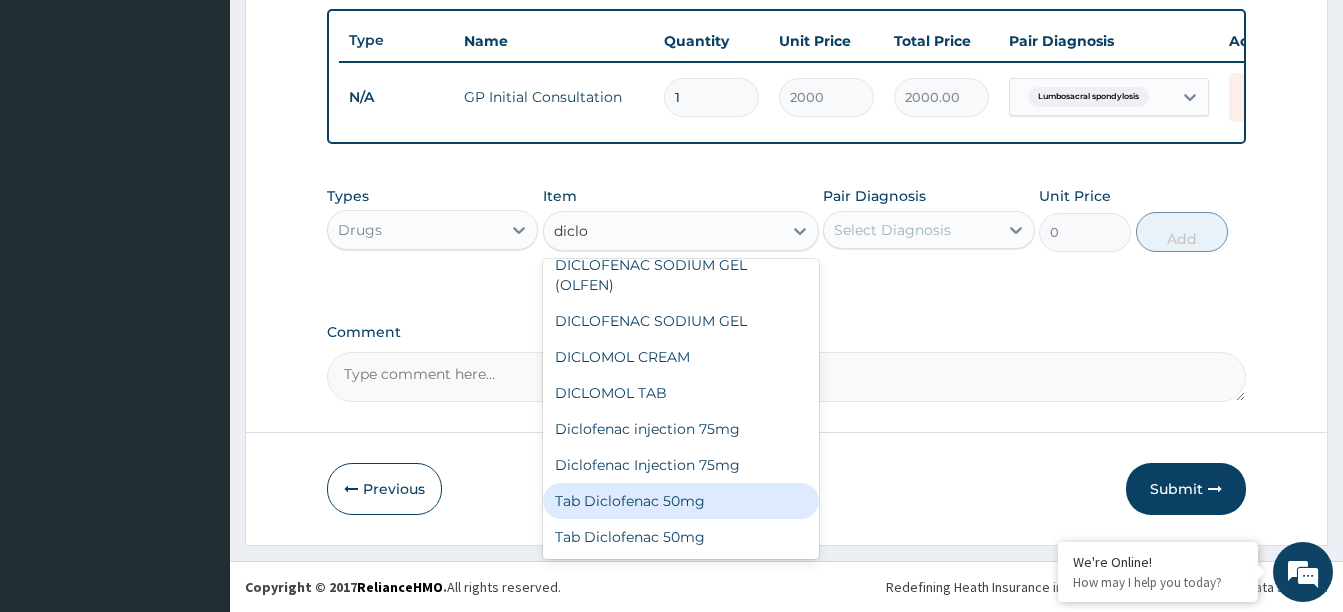 click on "Tab Diclofenac 50mg" at bounding box center [681, 501] 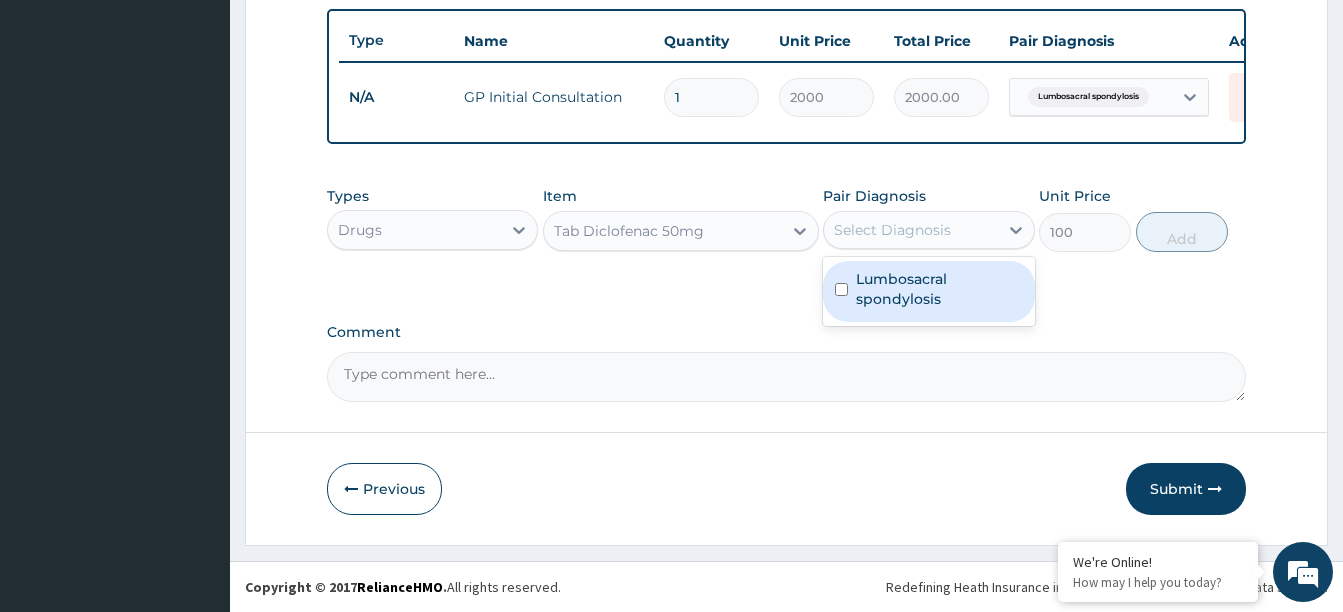 click on "Select Diagnosis" at bounding box center [892, 230] 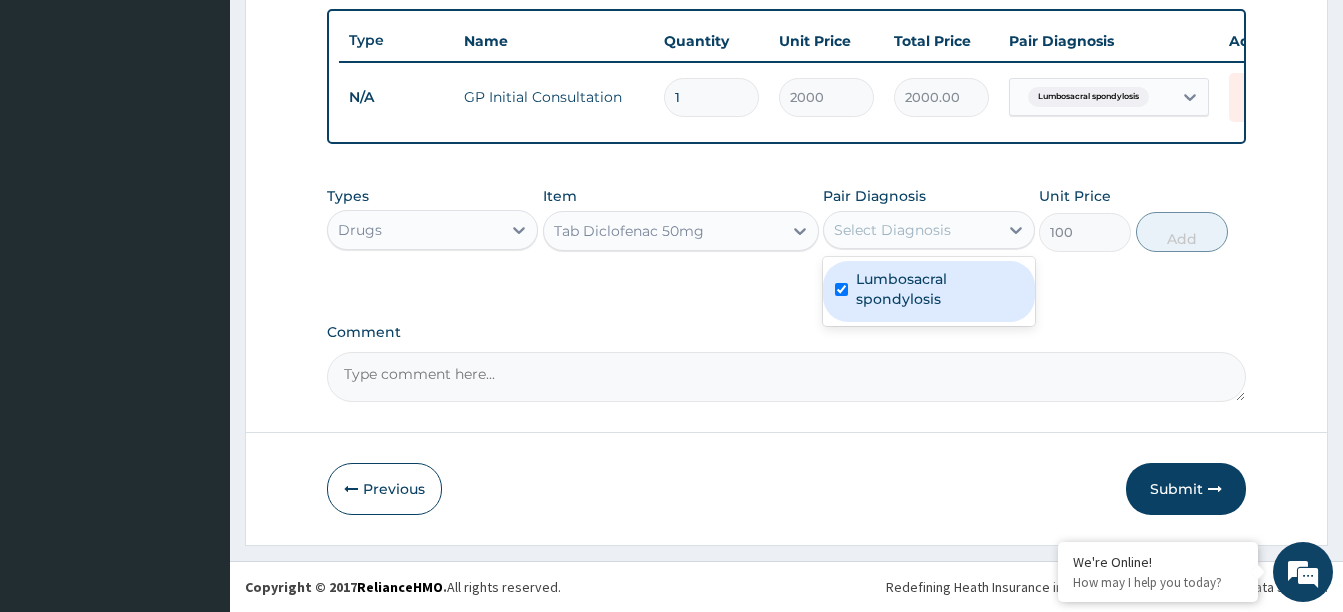 checkbox on "true" 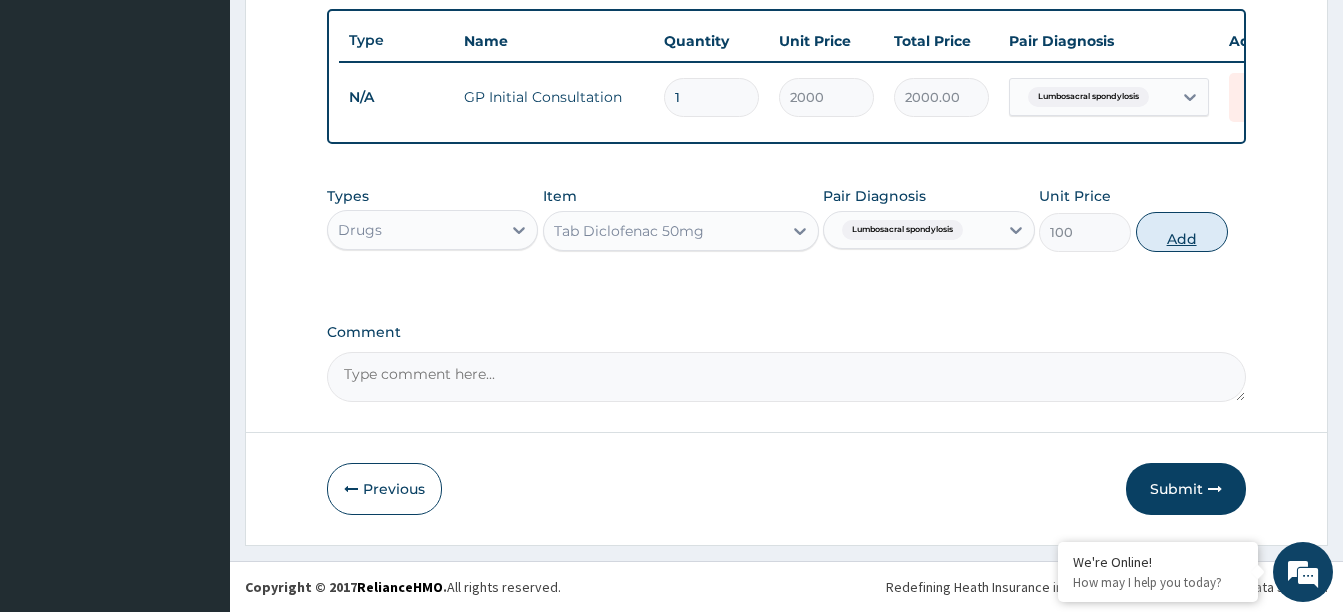 click on "Add" at bounding box center [1182, 232] 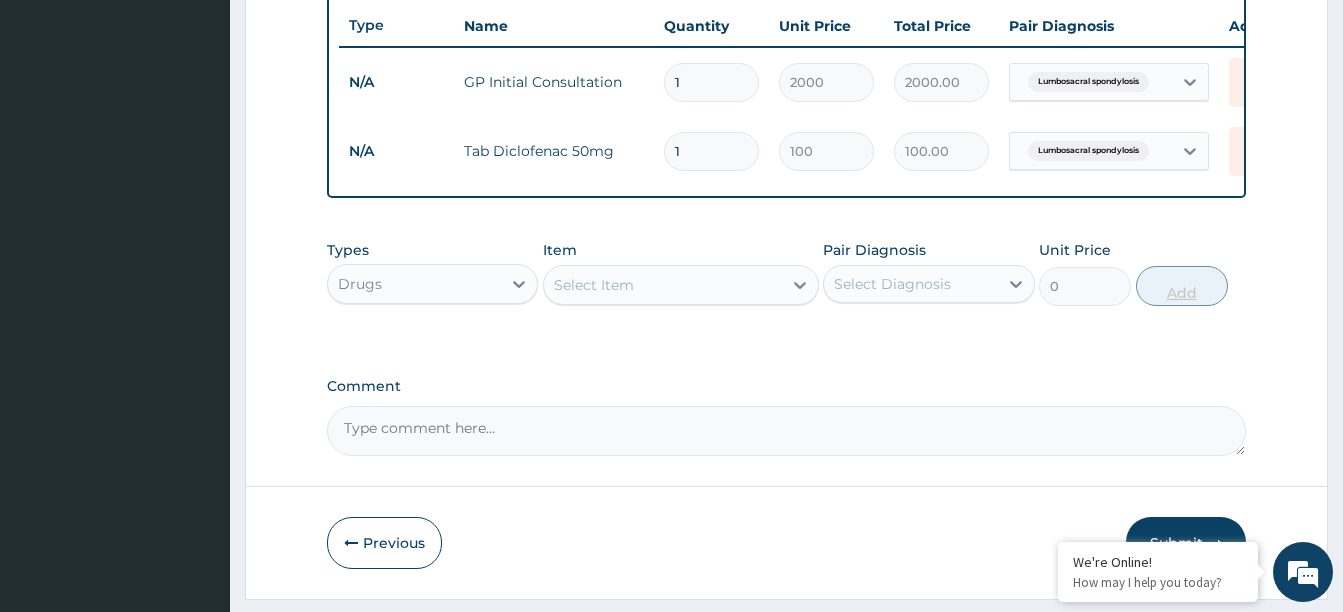type 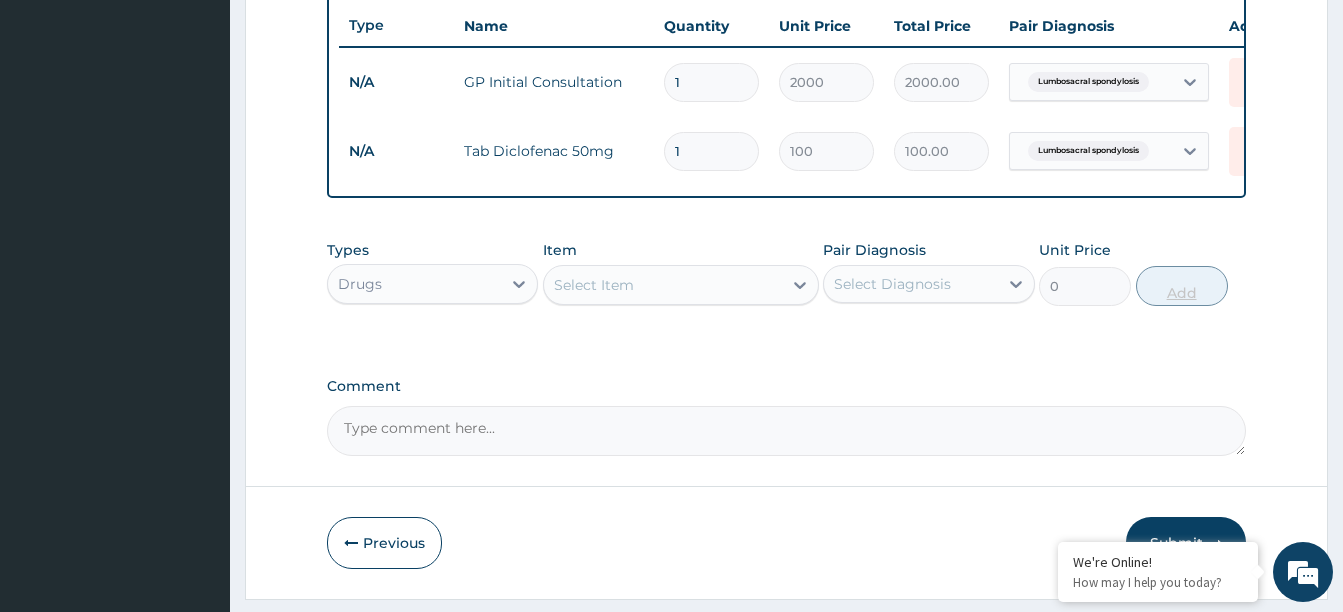 type on "0.00" 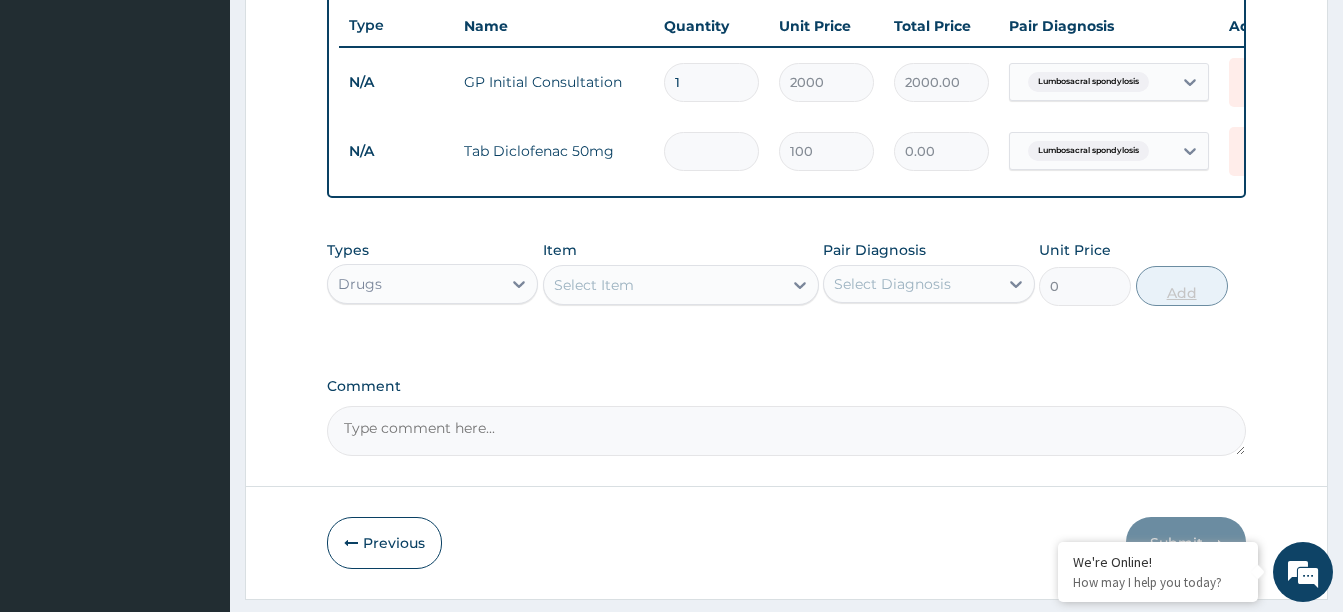 type on "4" 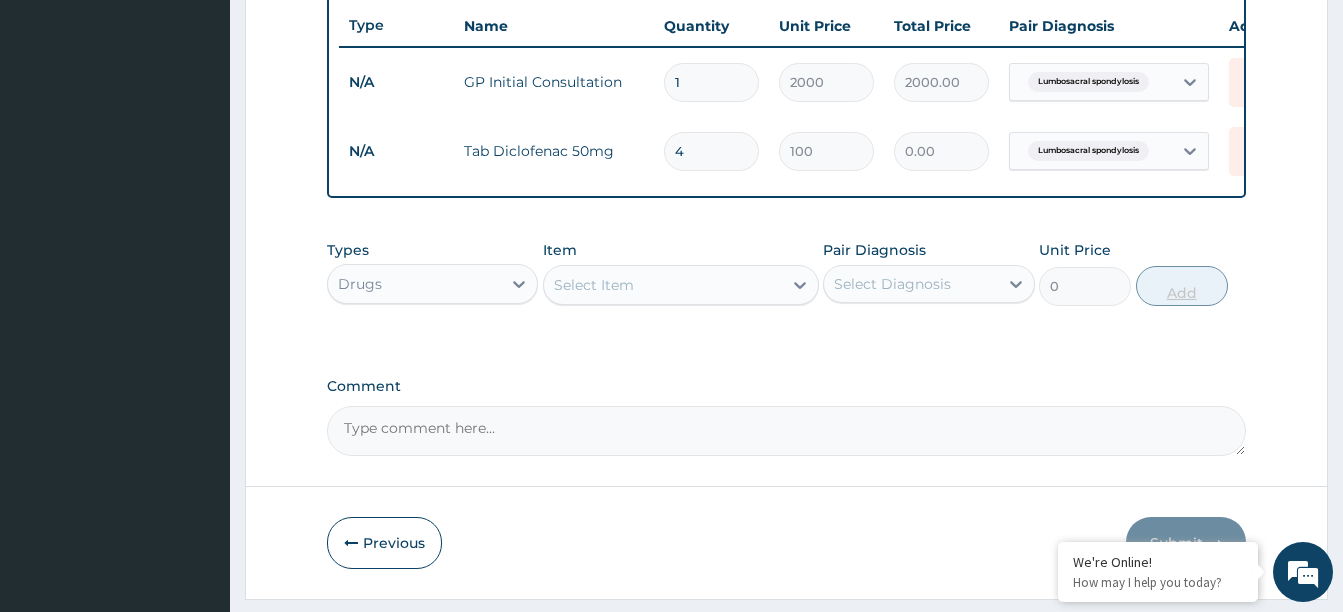 type on "400.00" 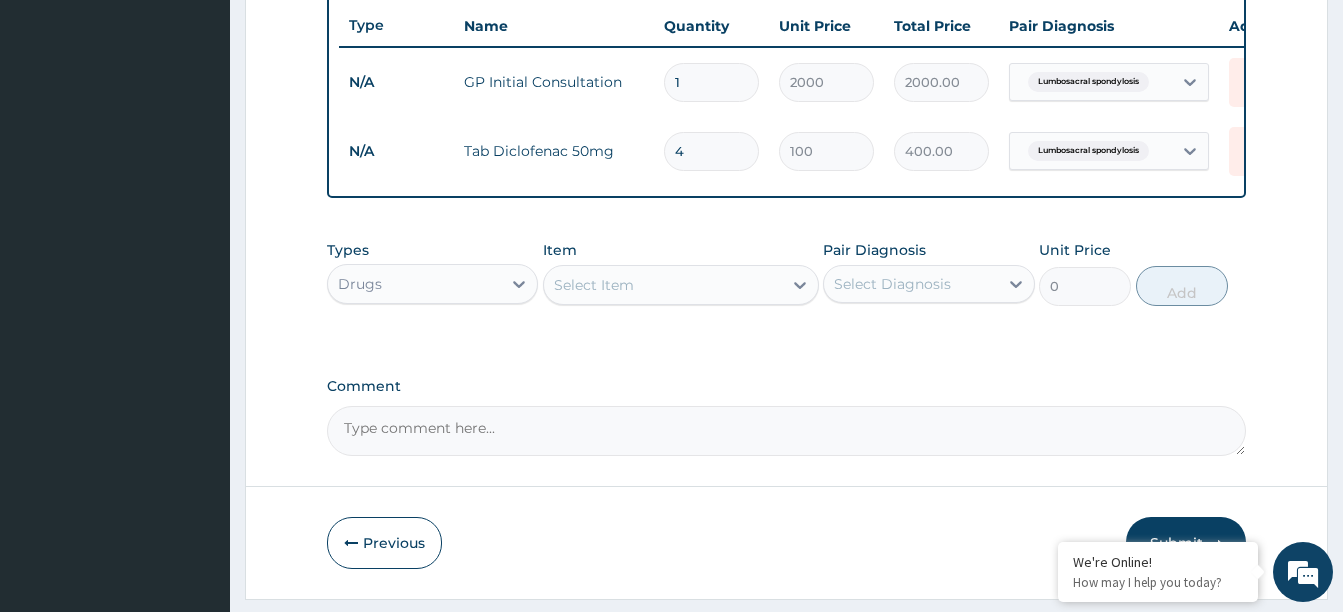 type on "4" 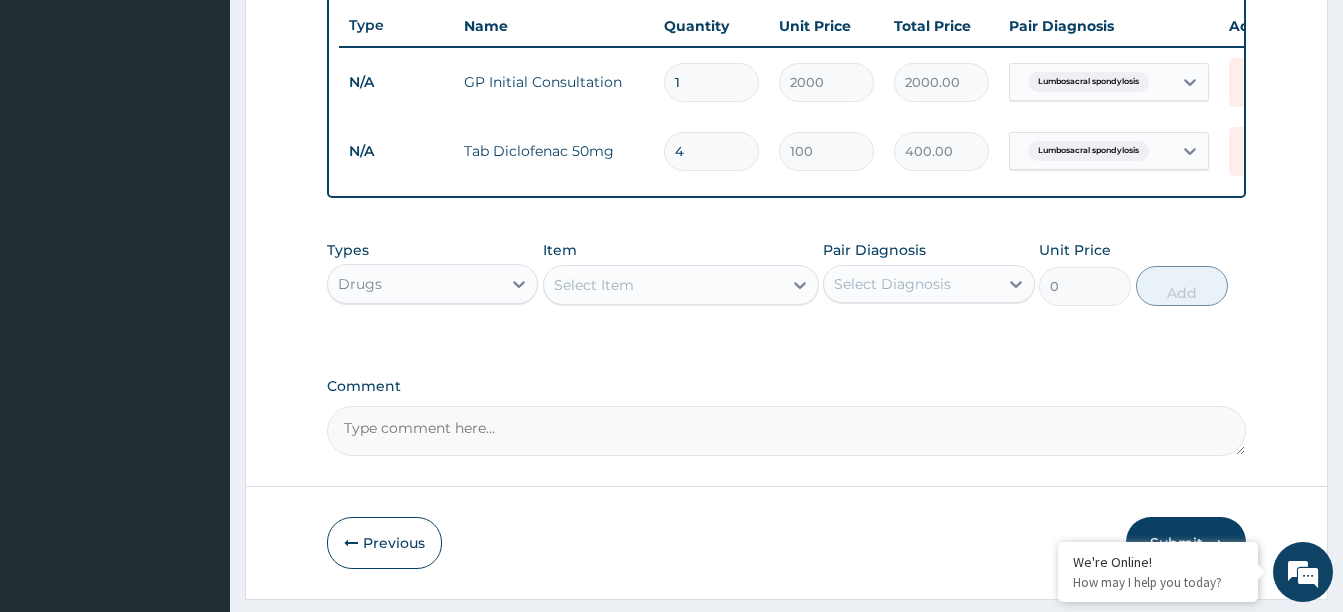 drag, startPoint x: 909, startPoint y: 373, endPoint x: 884, endPoint y: 359, distance: 28.653097 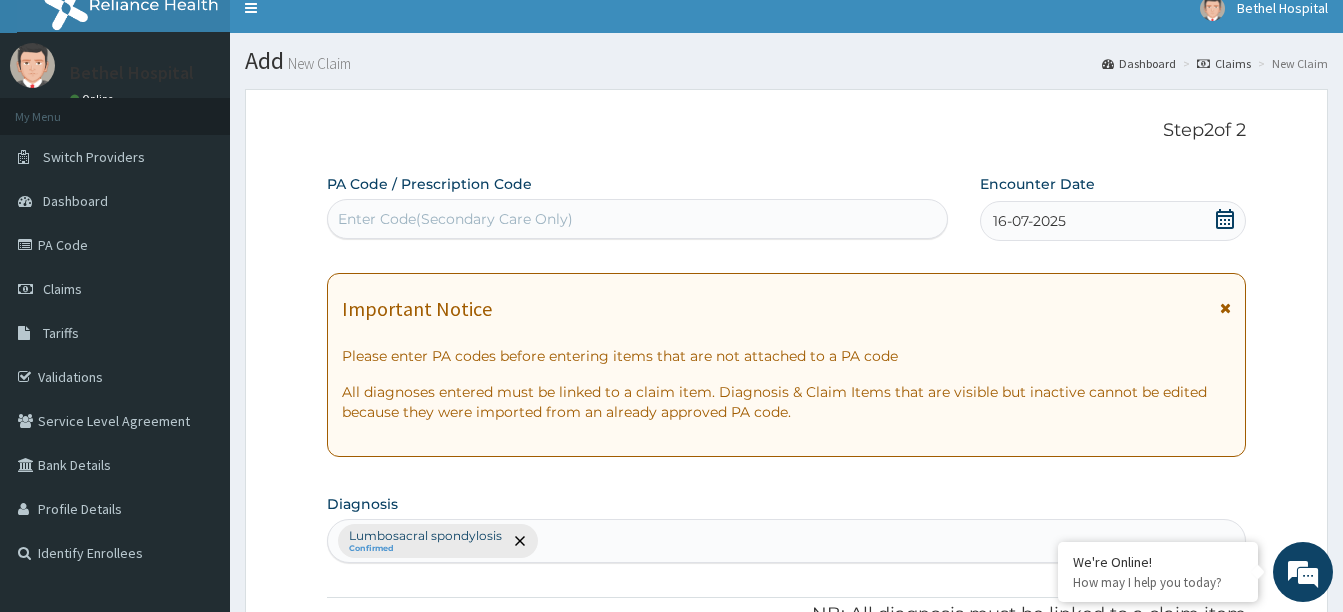 scroll, scrollTop: 0, scrollLeft: 0, axis: both 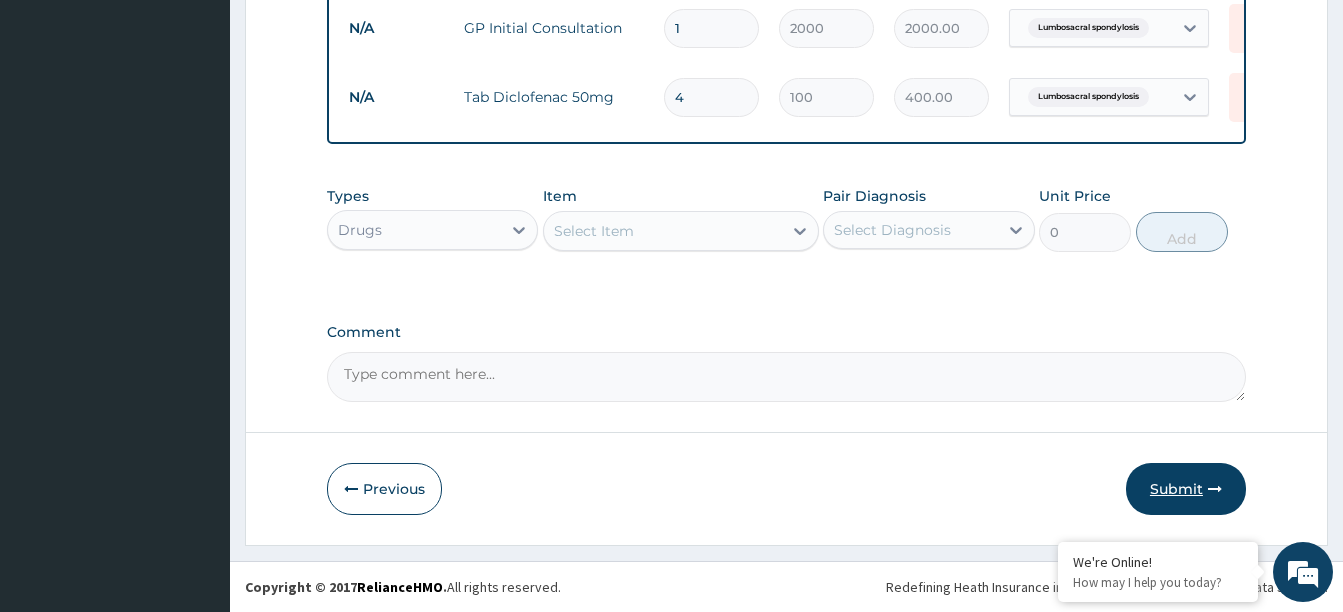 click on "Submit" at bounding box center (1186, 489) 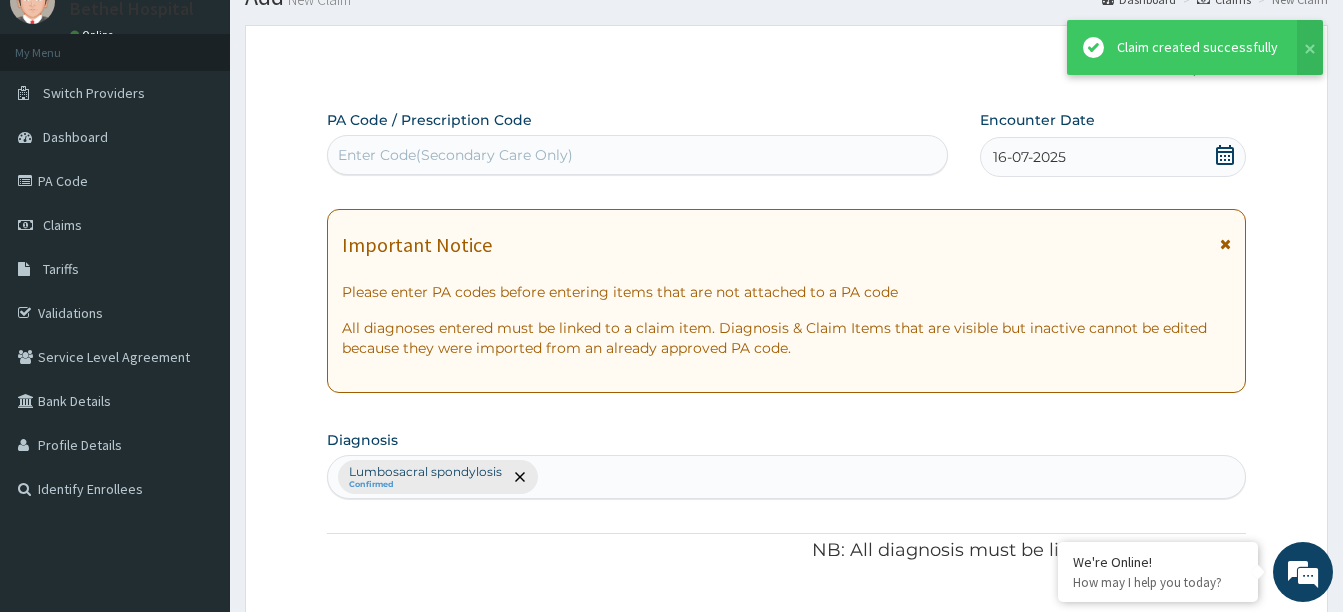 scroll, scrollTop: 819, scrollLeft: 0, axis: vertical 